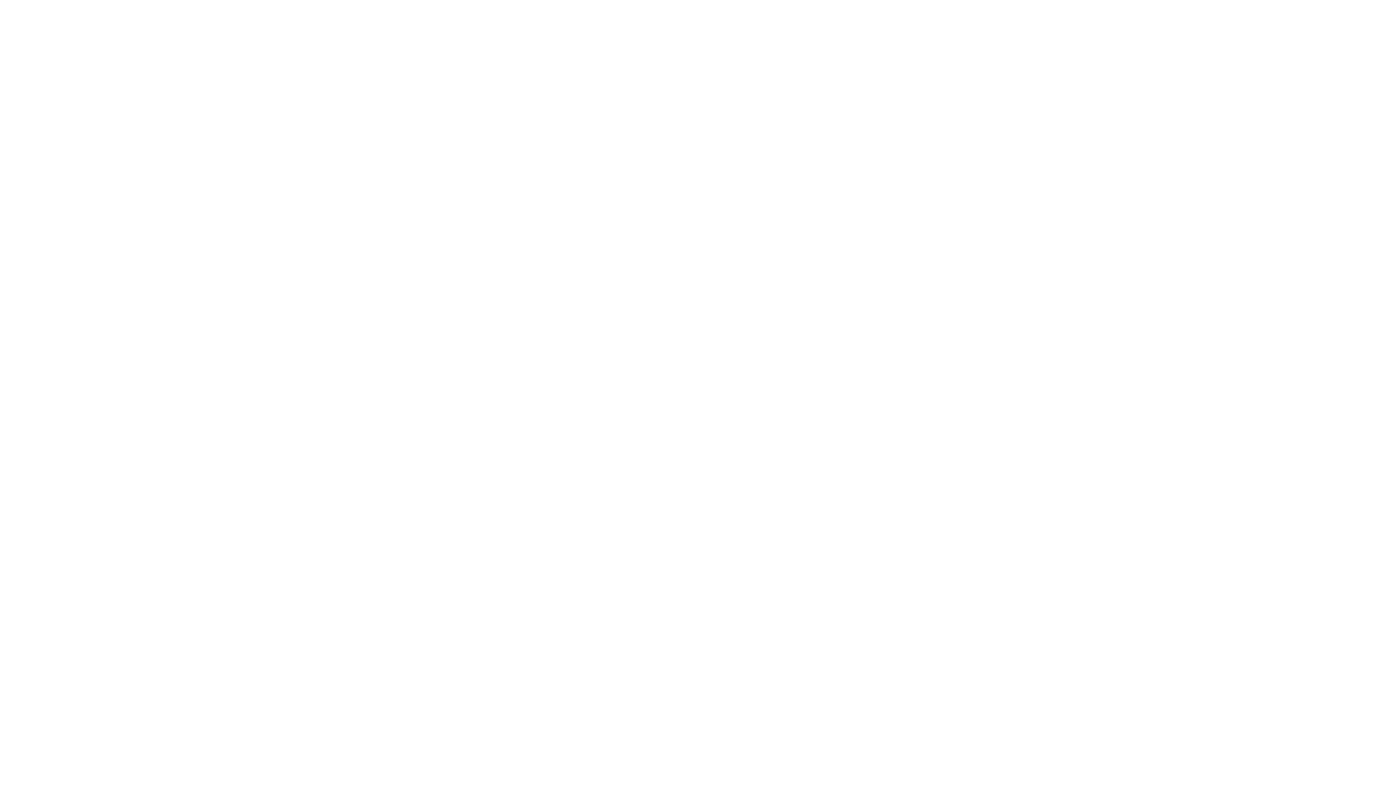 scroll, scrollTop: 0, scrollLeft: 0, axis: both 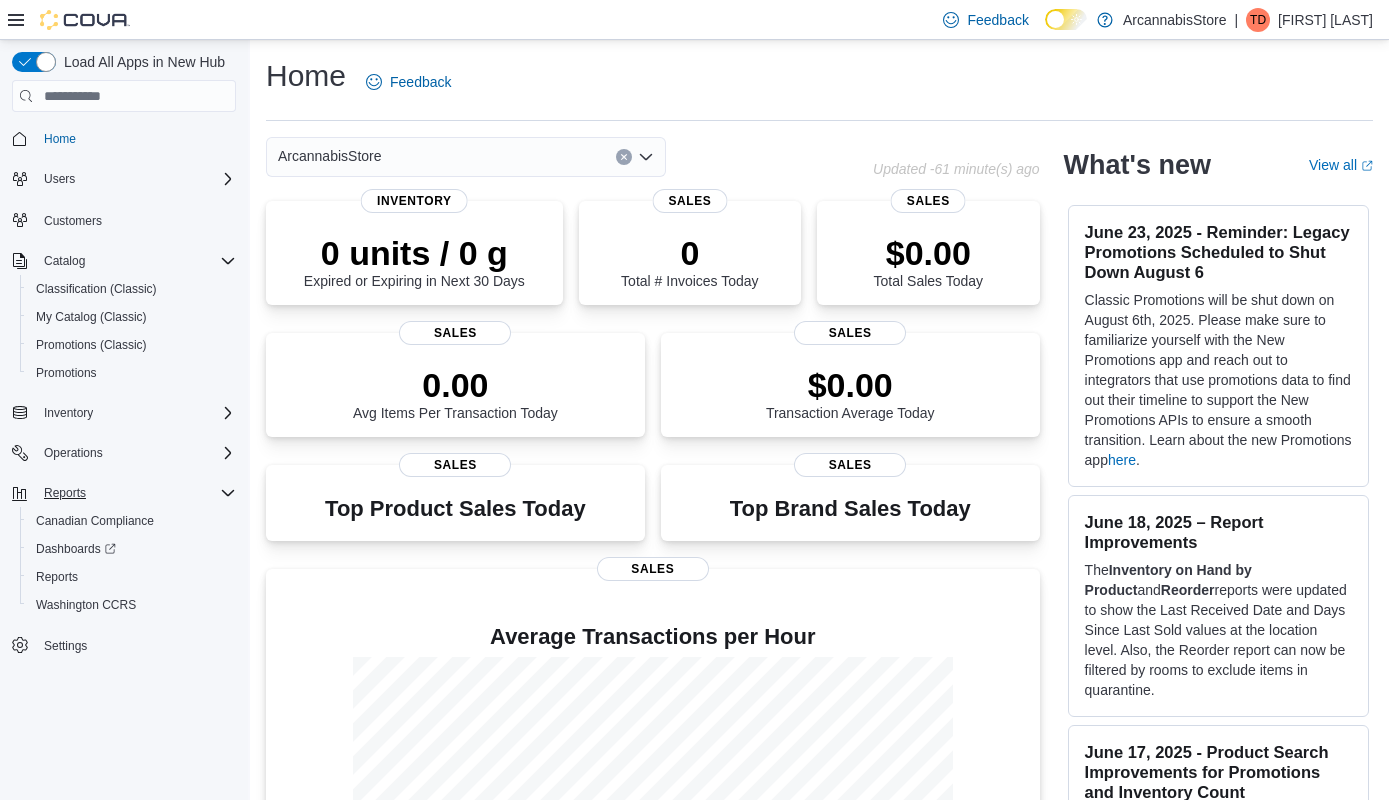 click on "Reports" at bounding box center (136, 493) 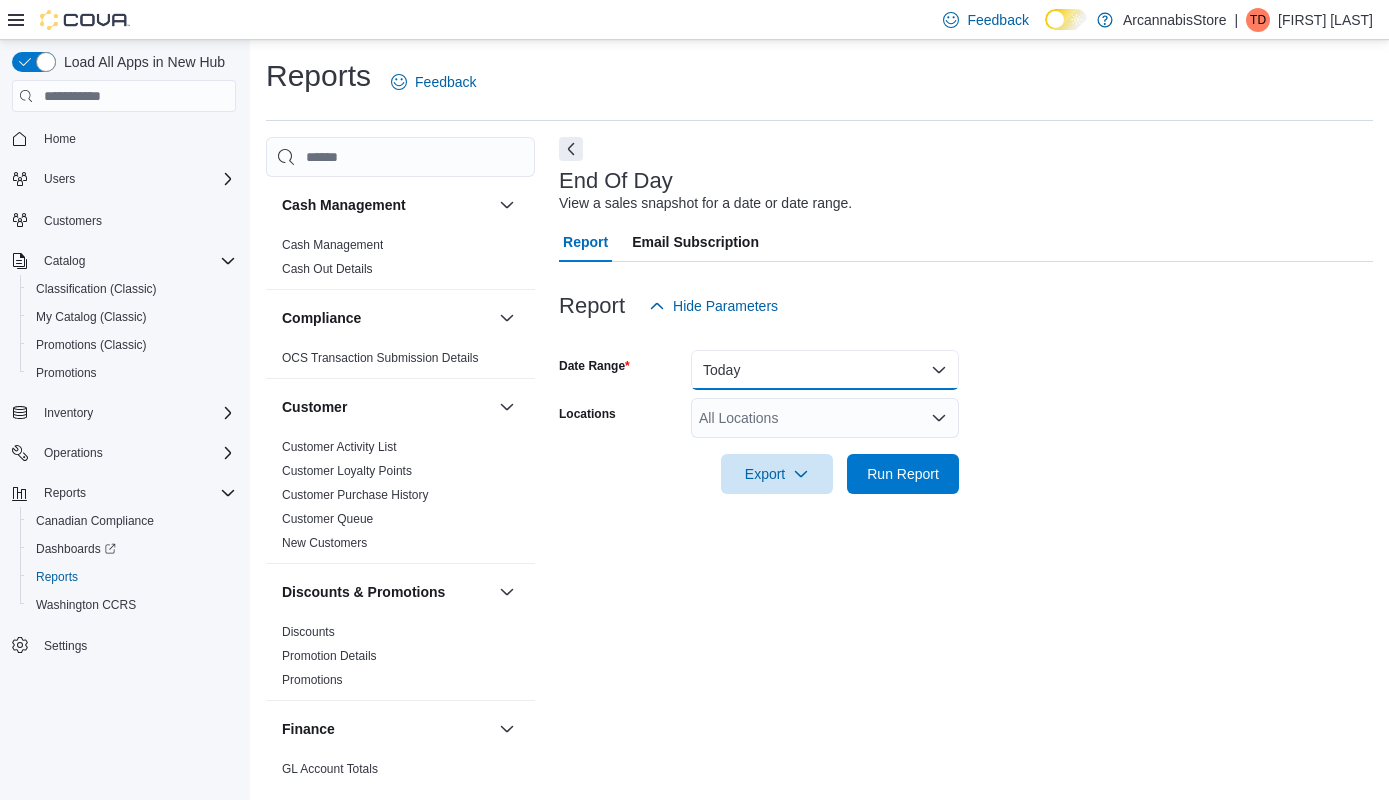click on "Today" at bounding box center [825, 370] 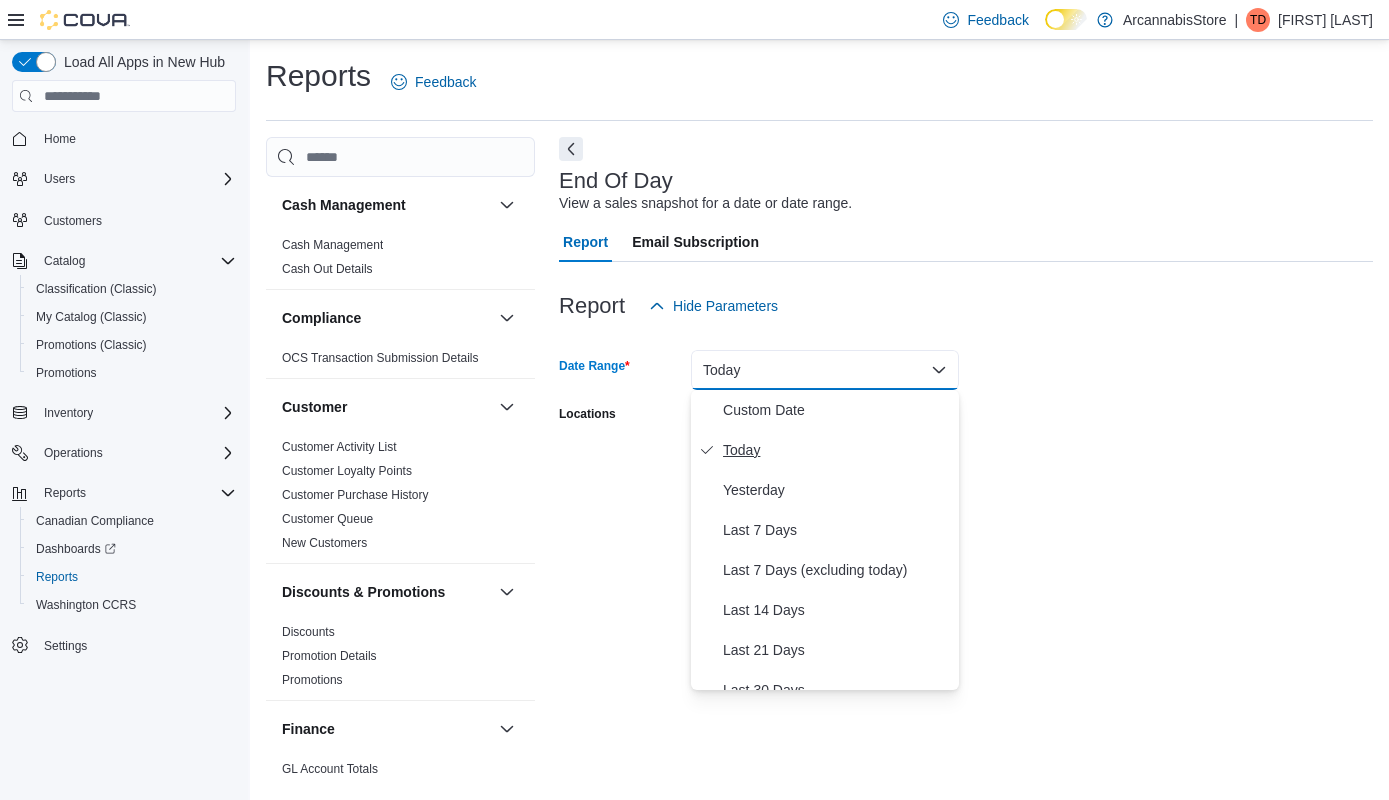 click on "Today" at bounding box center [837, 450] 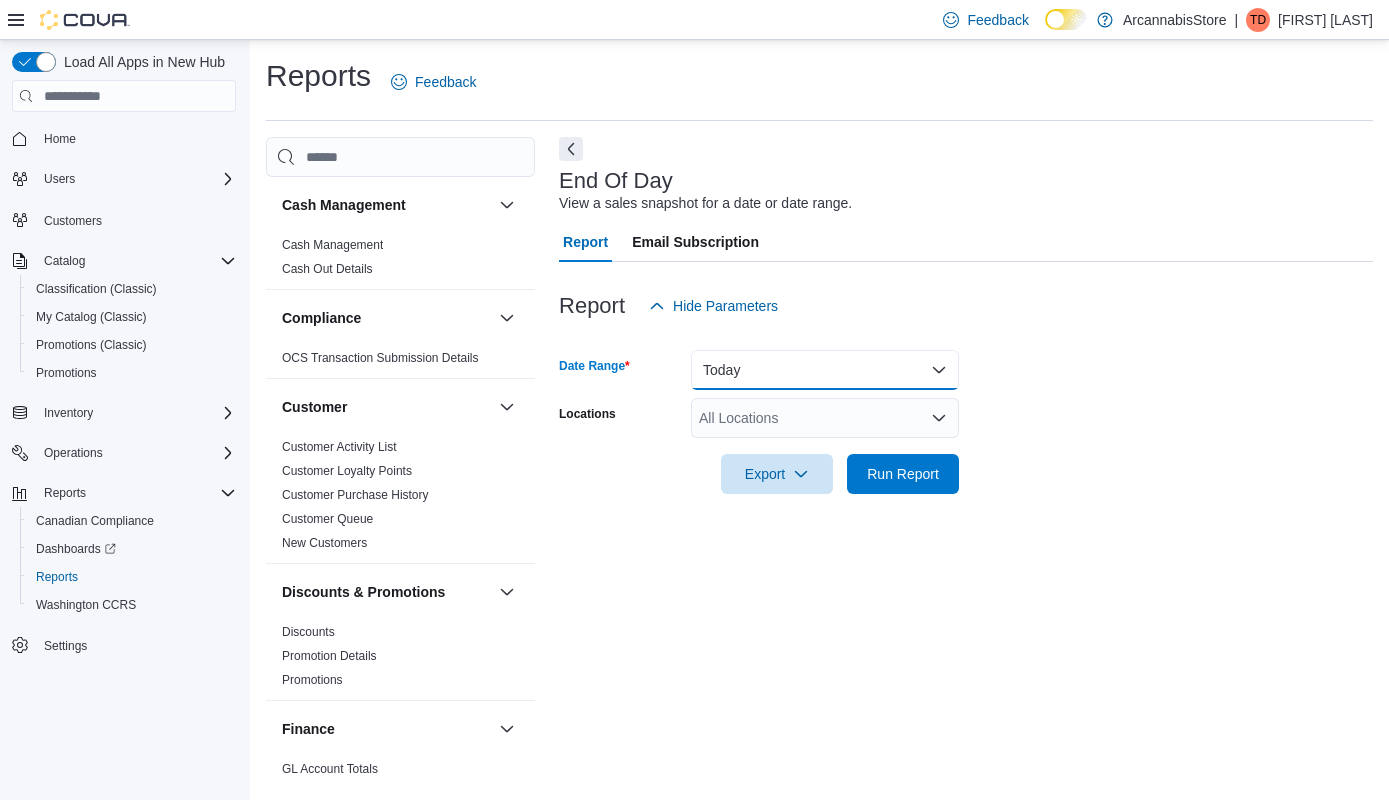 click on "Today" at bounding box center [825, 370] 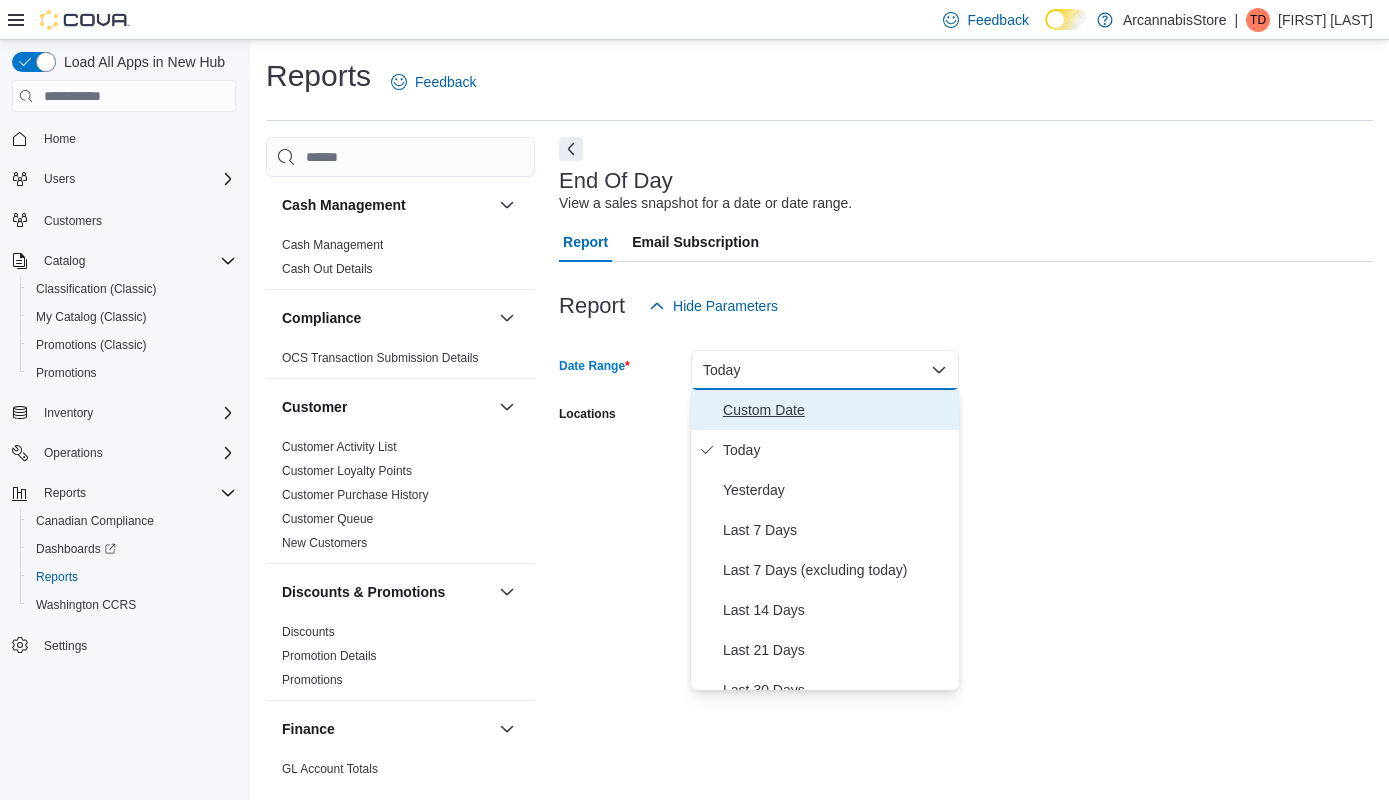 click on "Custom Date" at bounding box center (837, 410) 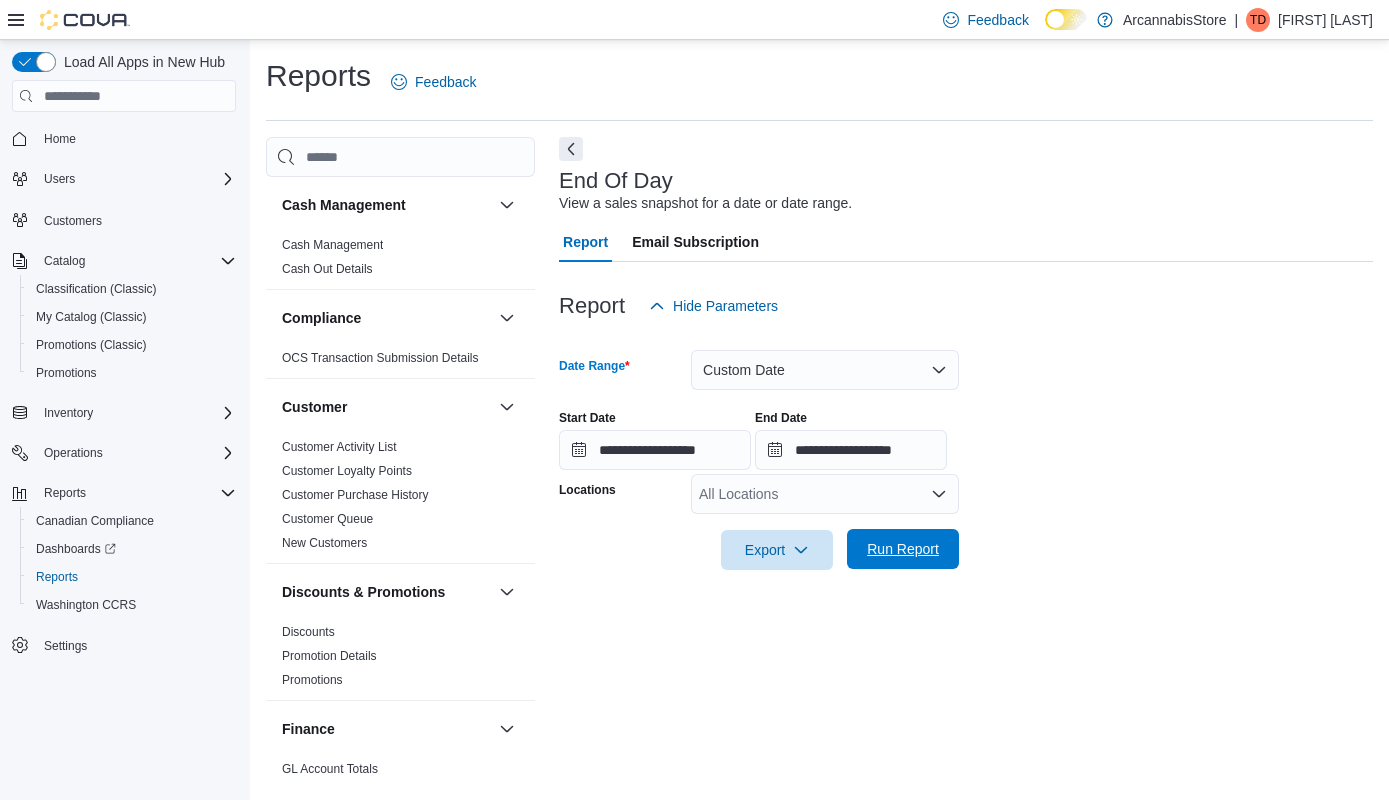 click on "Run Report" at bounding box center (903, 549) 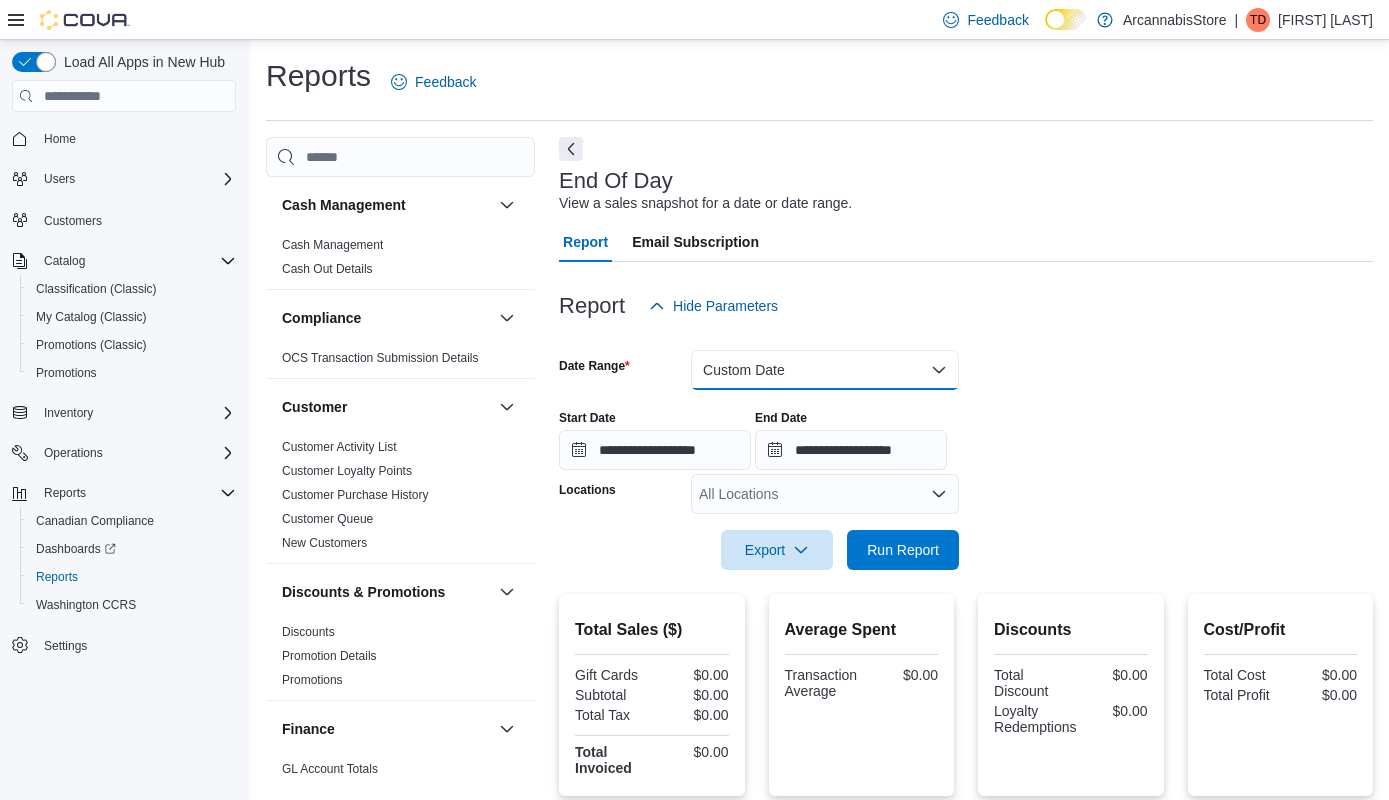 click on "Custom Date" at bounding box center [825, 370] 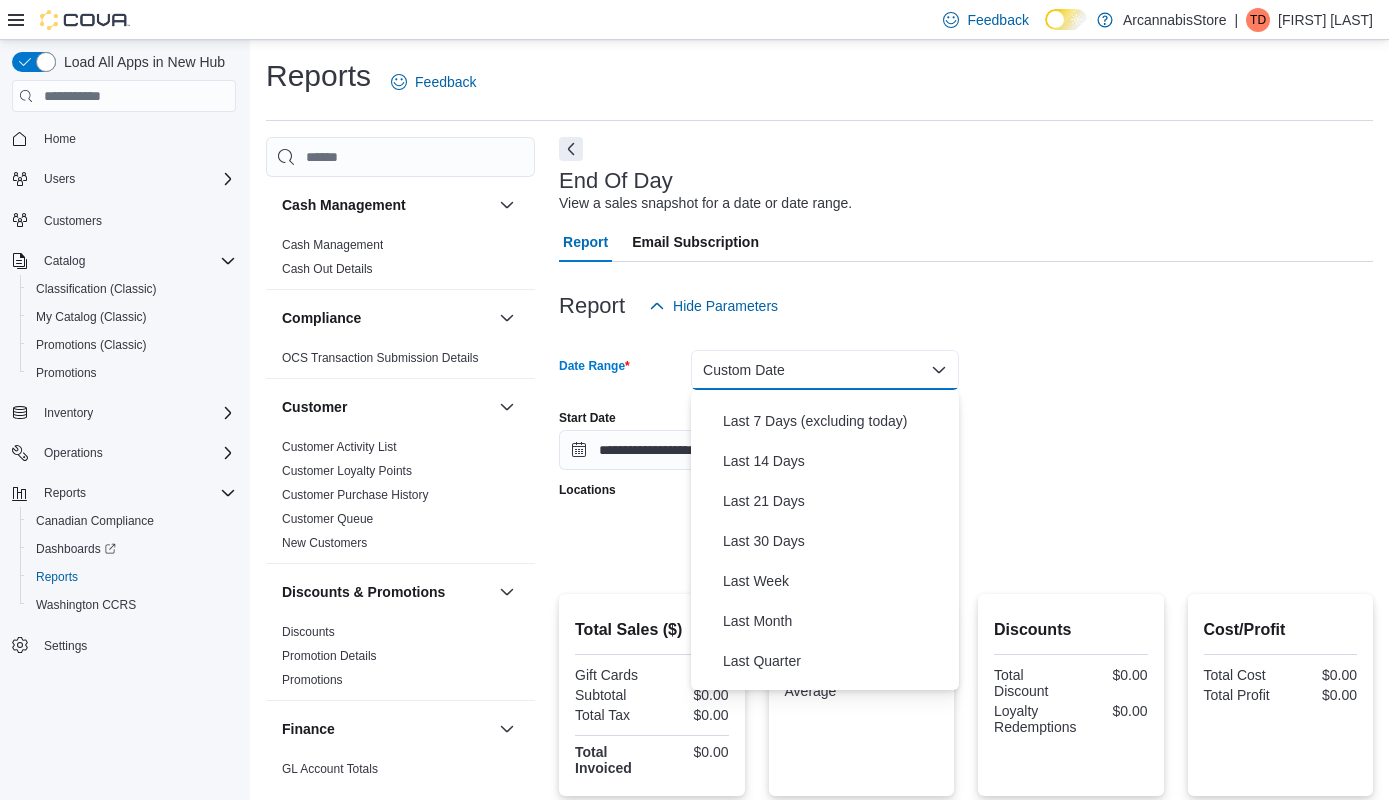 scroll, scrollTop: 153, scrollLeft: 0, axis: vertical 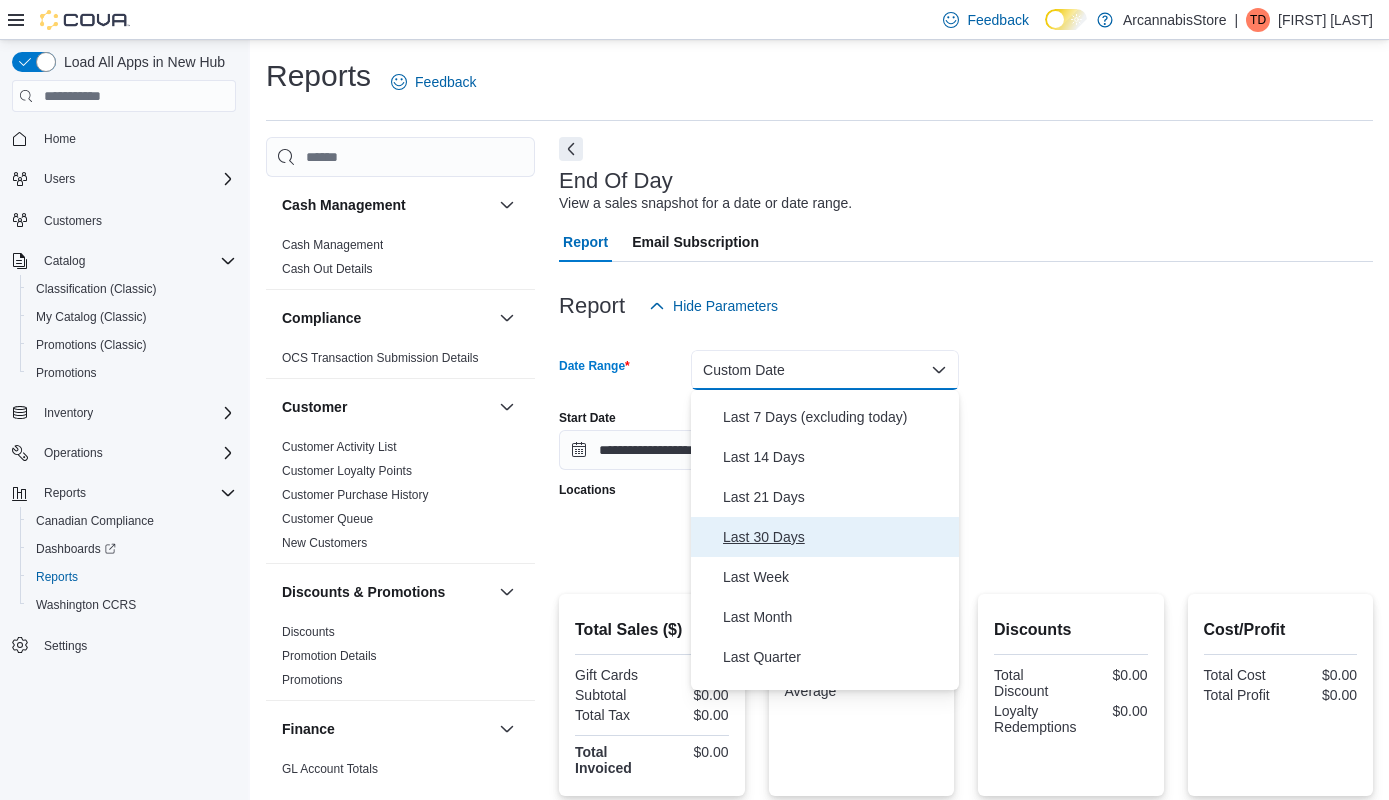 click on "Last 30 Days" at bounding box center [837, 537] 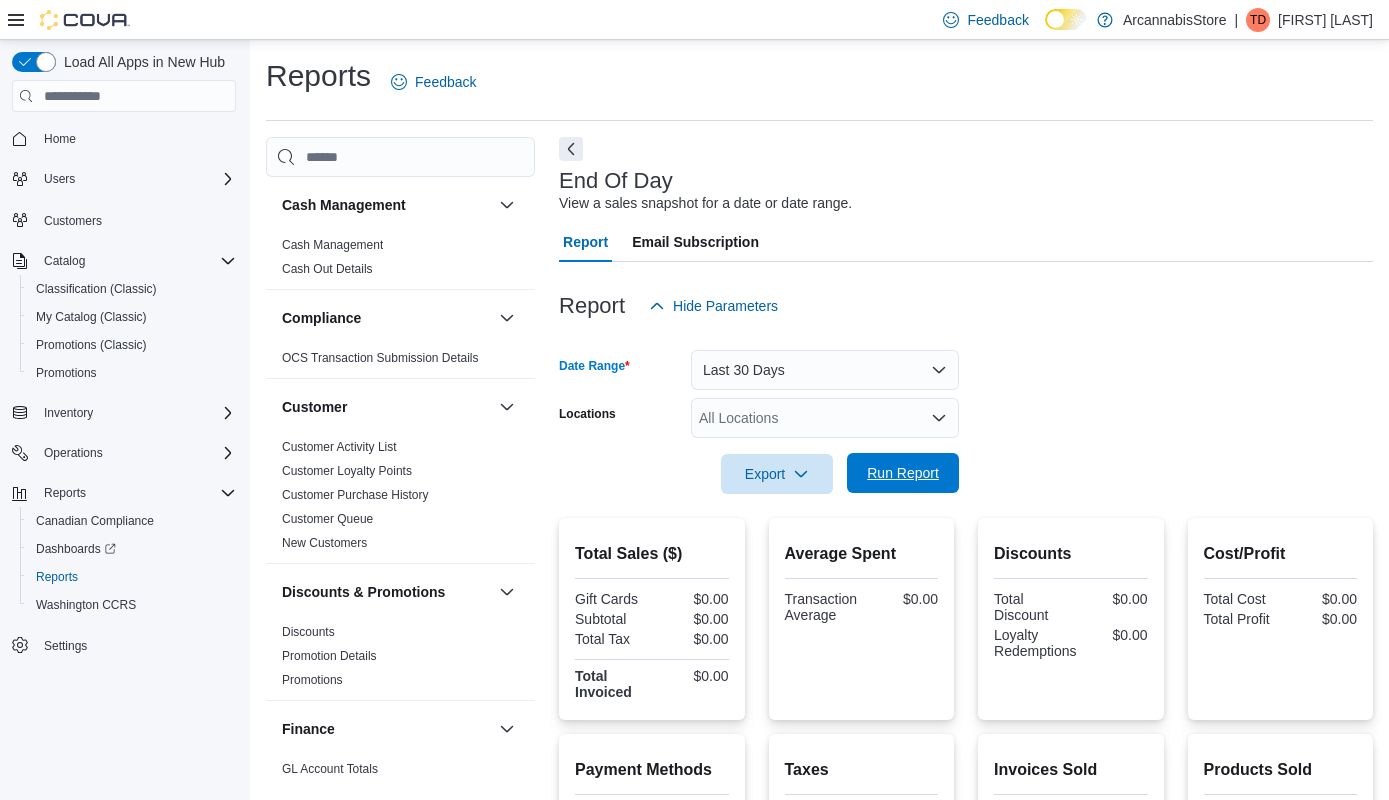 click on "Run Report" at bounding box center (903, 473) 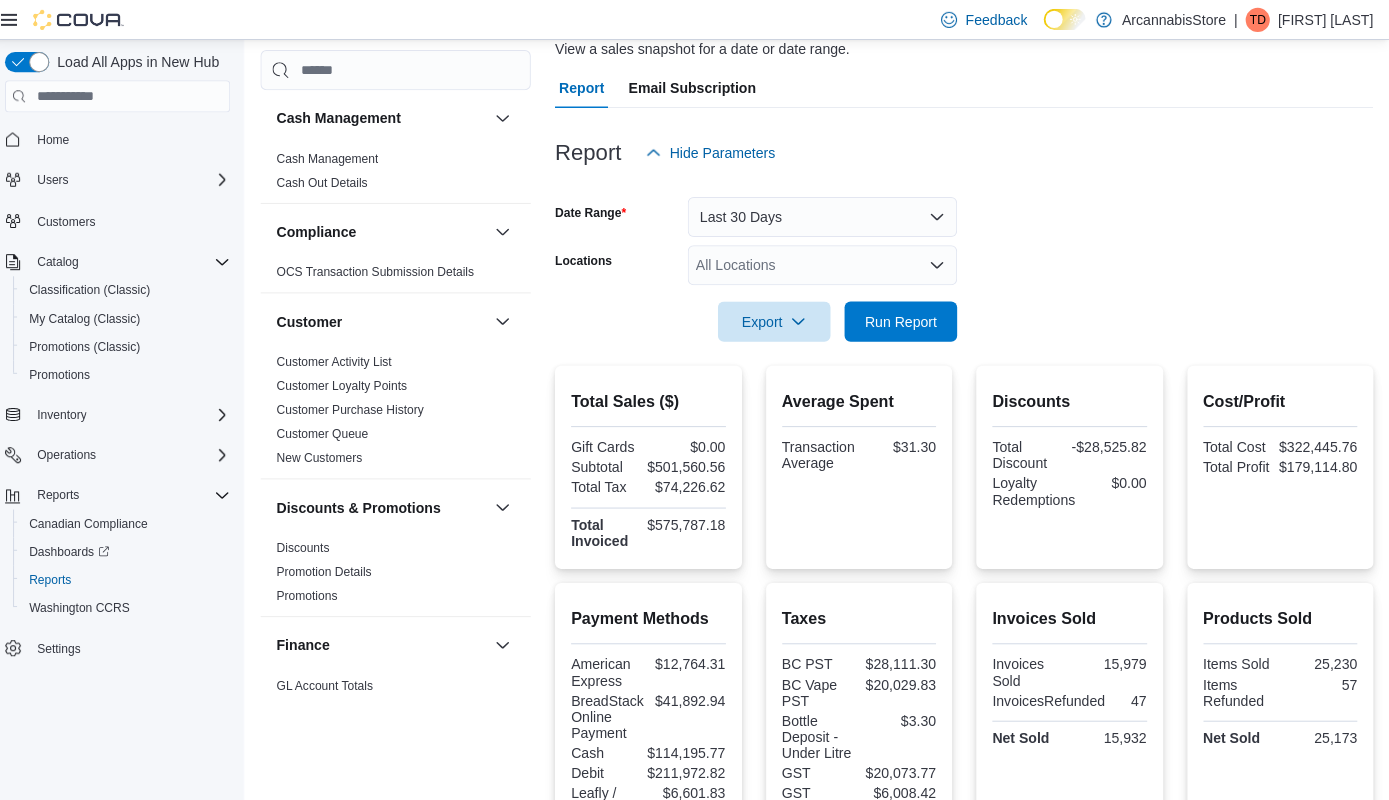scroll, scrollTop: 150, scrollLeft: 0, axis: vertical 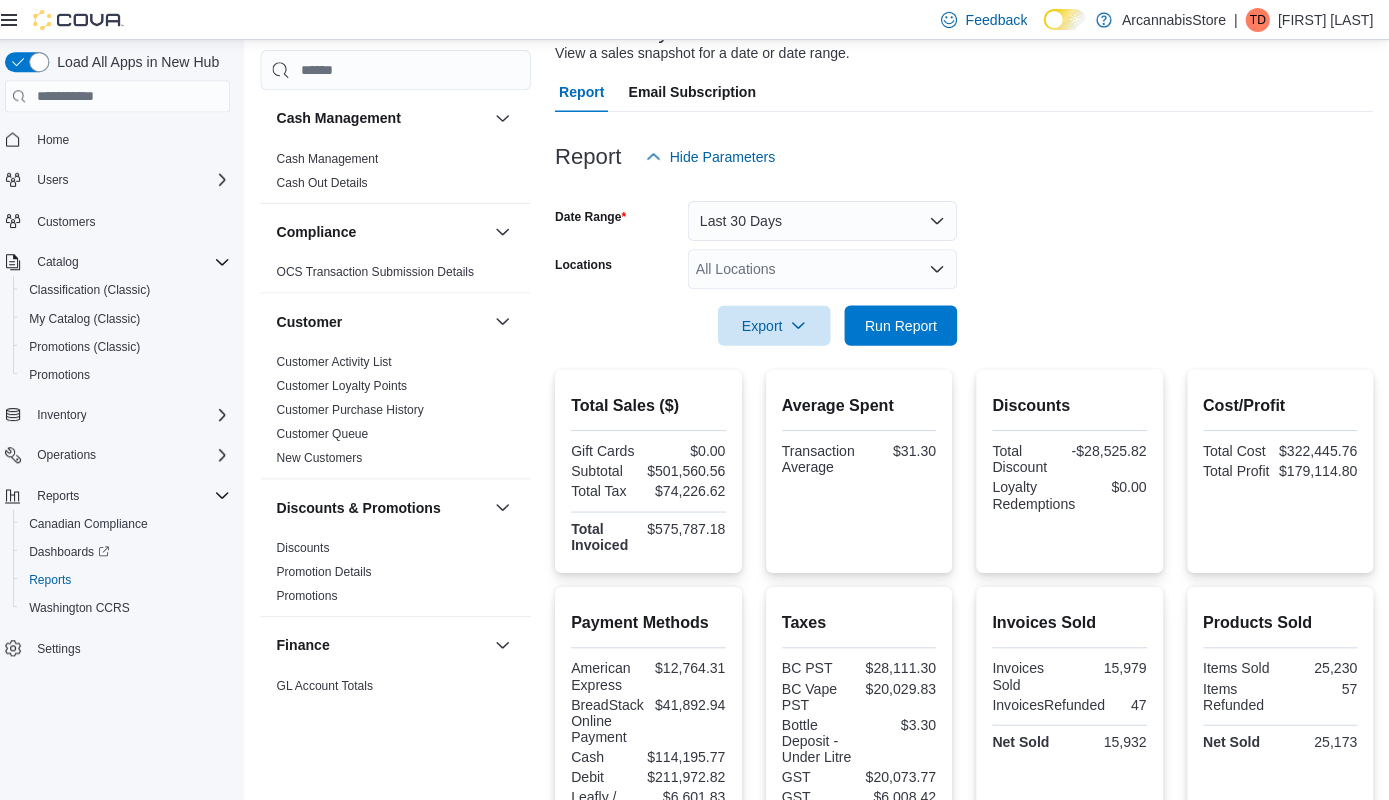 click at bounding box center [966, 296] 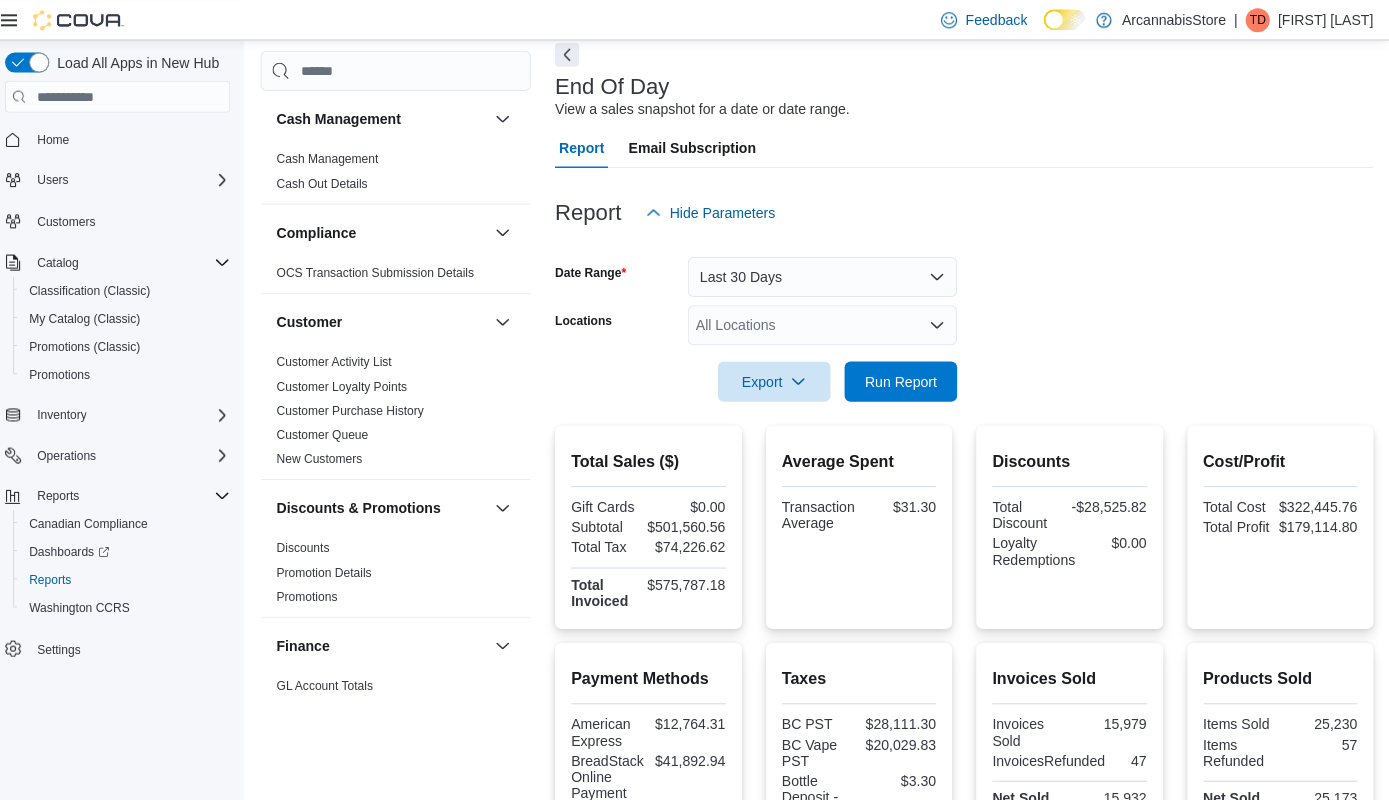 scroll, scrollTop: 84, scrollLeft: 0, axis: vertical 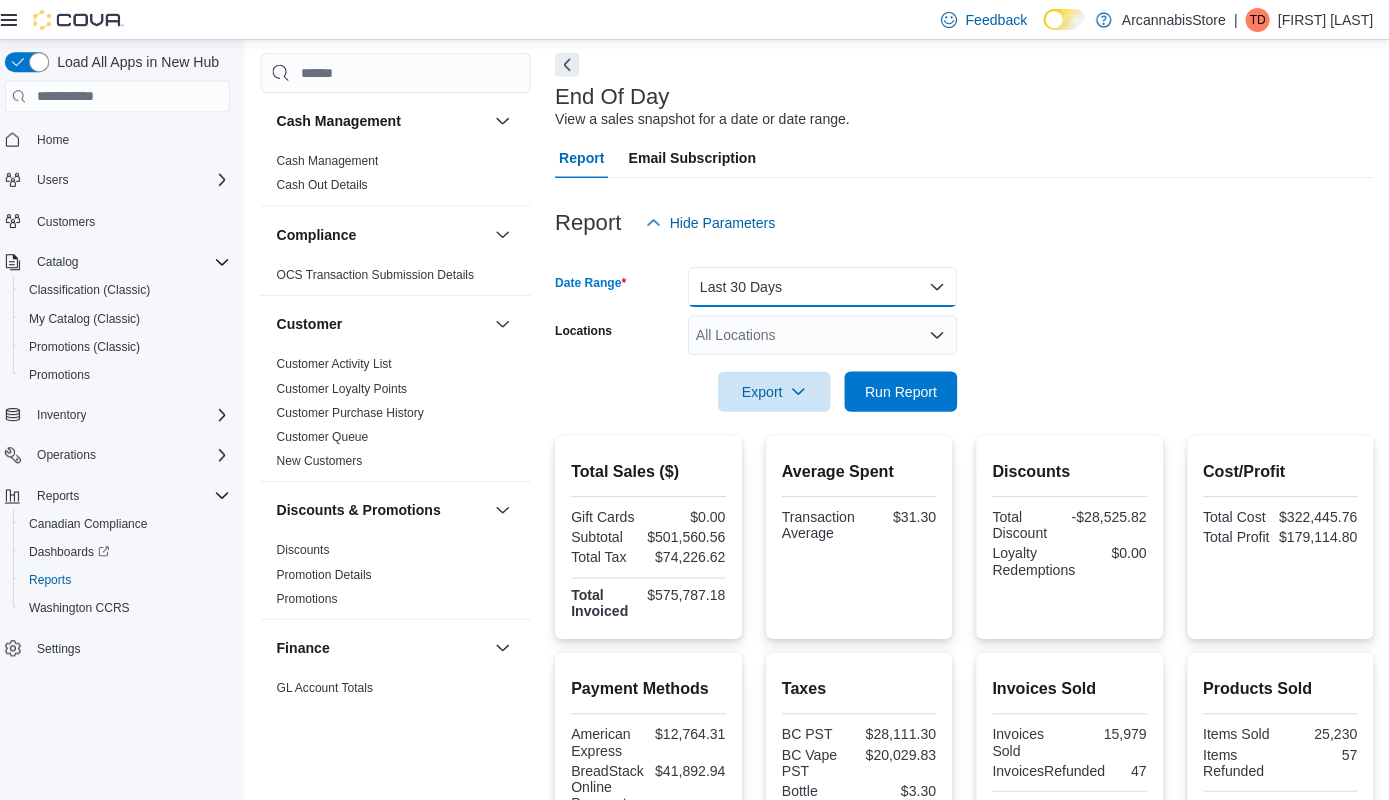 click on "Last 30 Days" at bounding box center (825, 286) 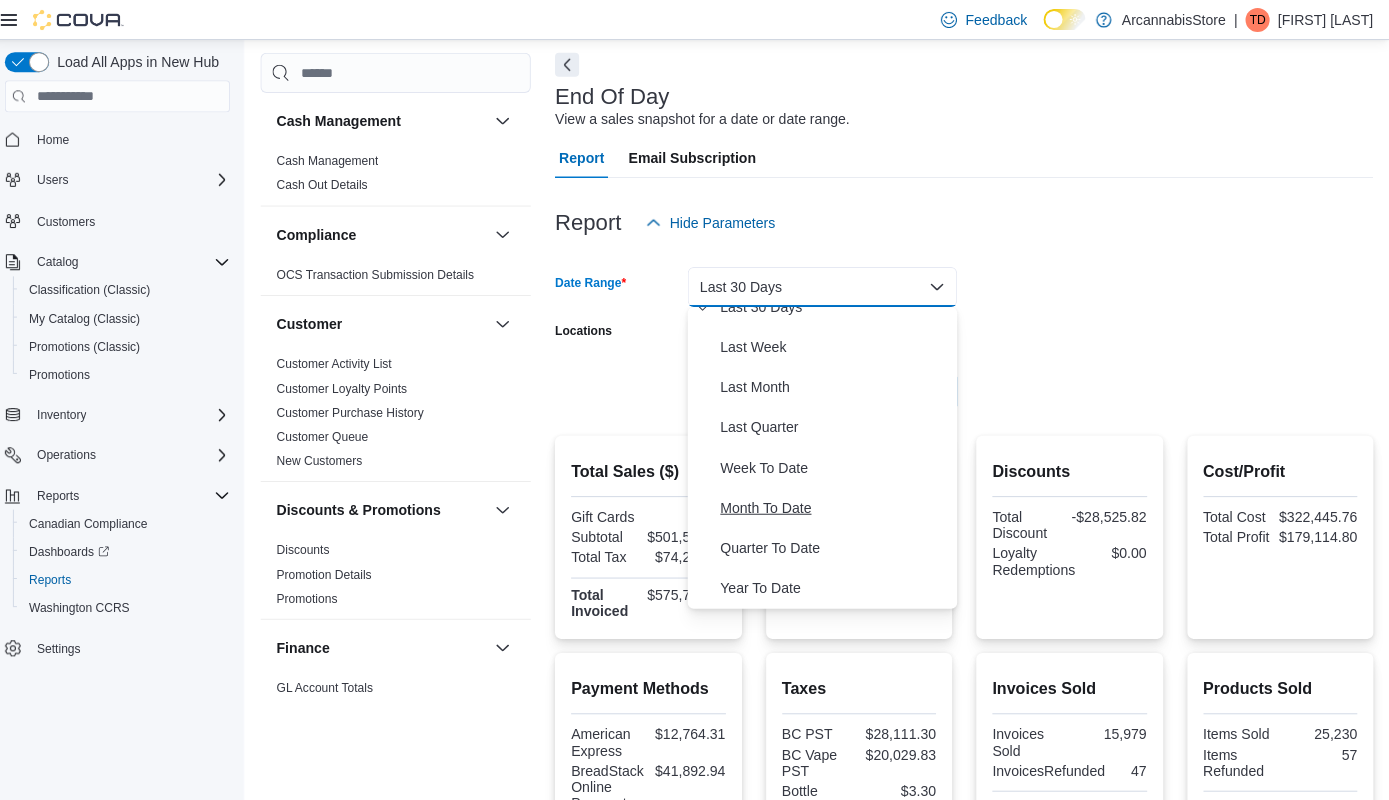 scroll, scrollTop: 69, scrollLeft: 0, axis: vertical 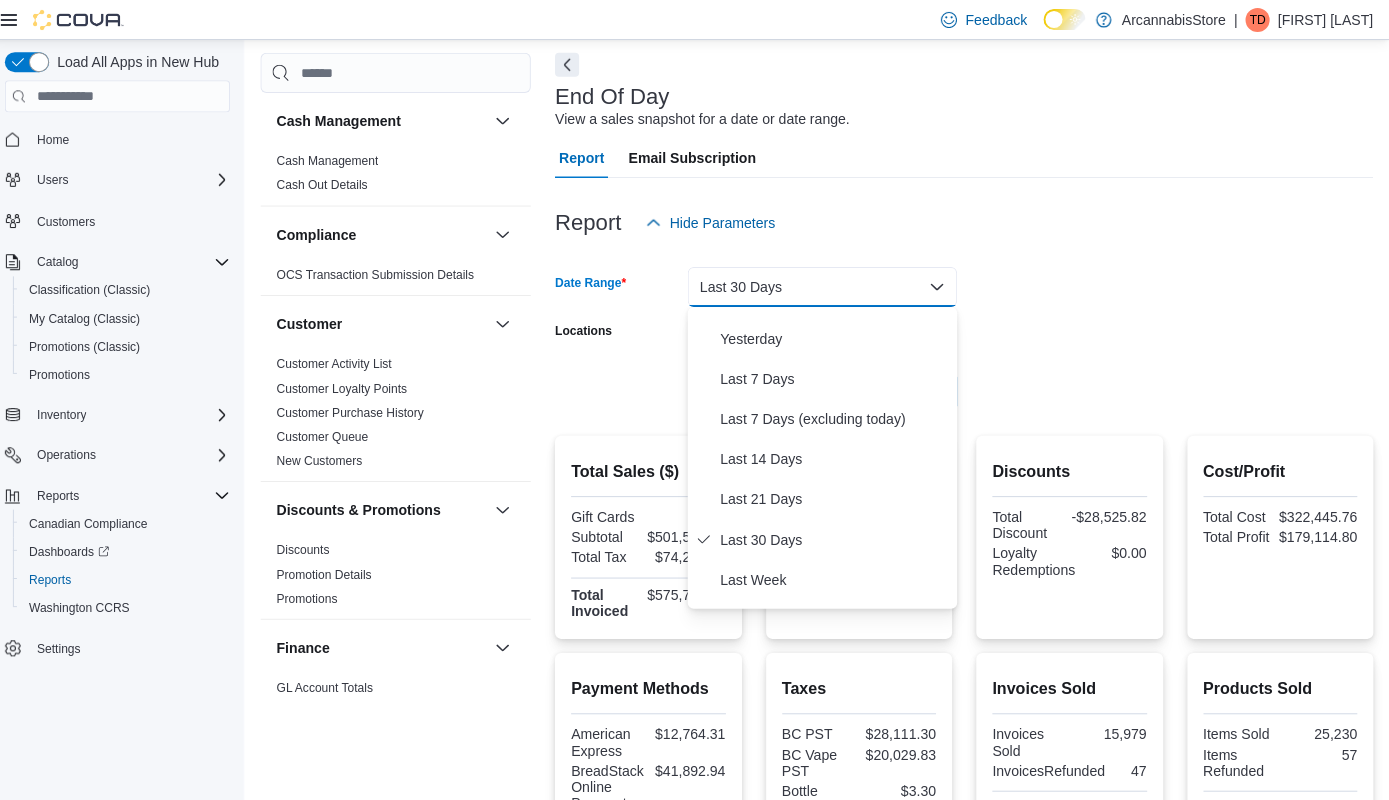 click on "Report Hide Parameters" at bounding box center [966, 222] 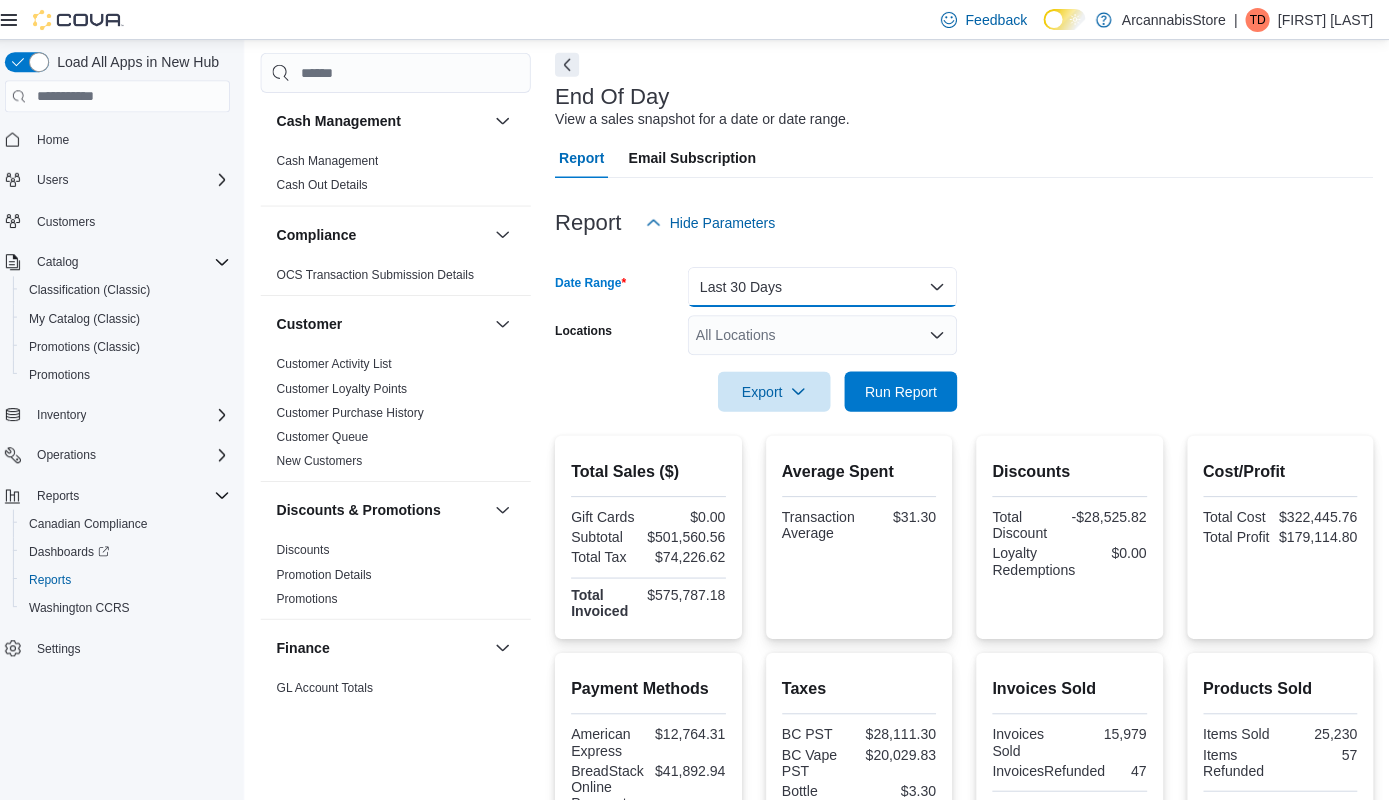 click on "Last 30 Days" at bounding box center (825, 286) 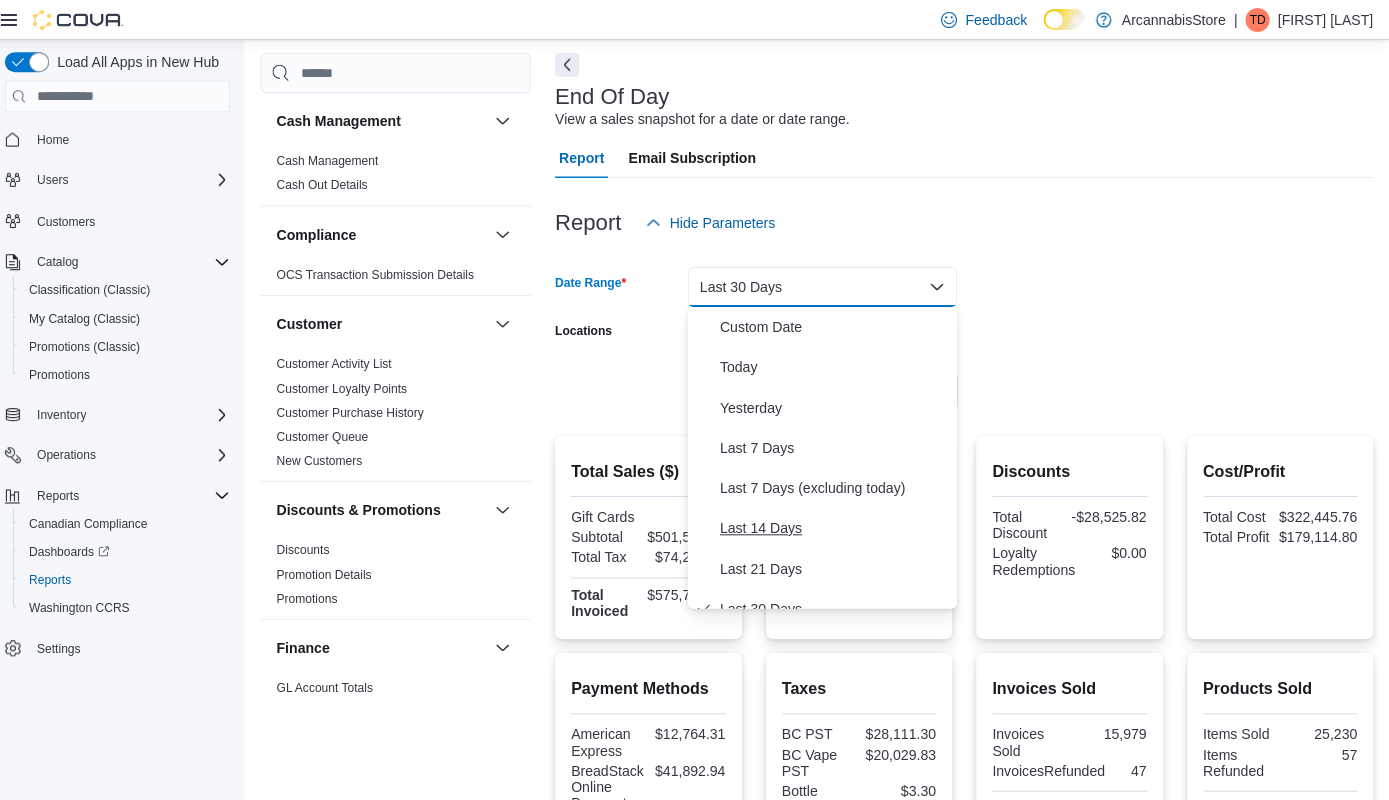 scroll, scrollTop: 300, scrollLeft: 0, axis: vertical 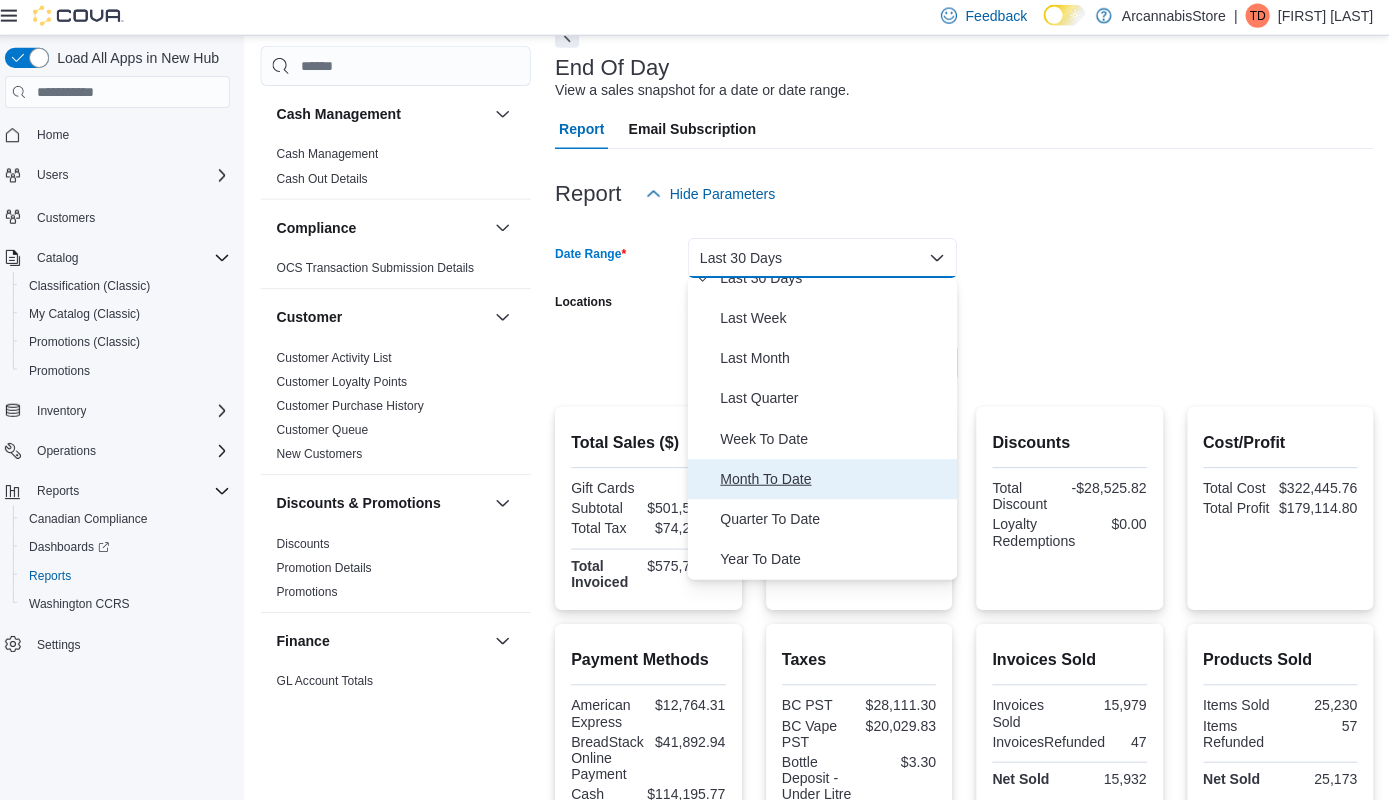 click on "Month To Date" at bounding box center [837, 481] 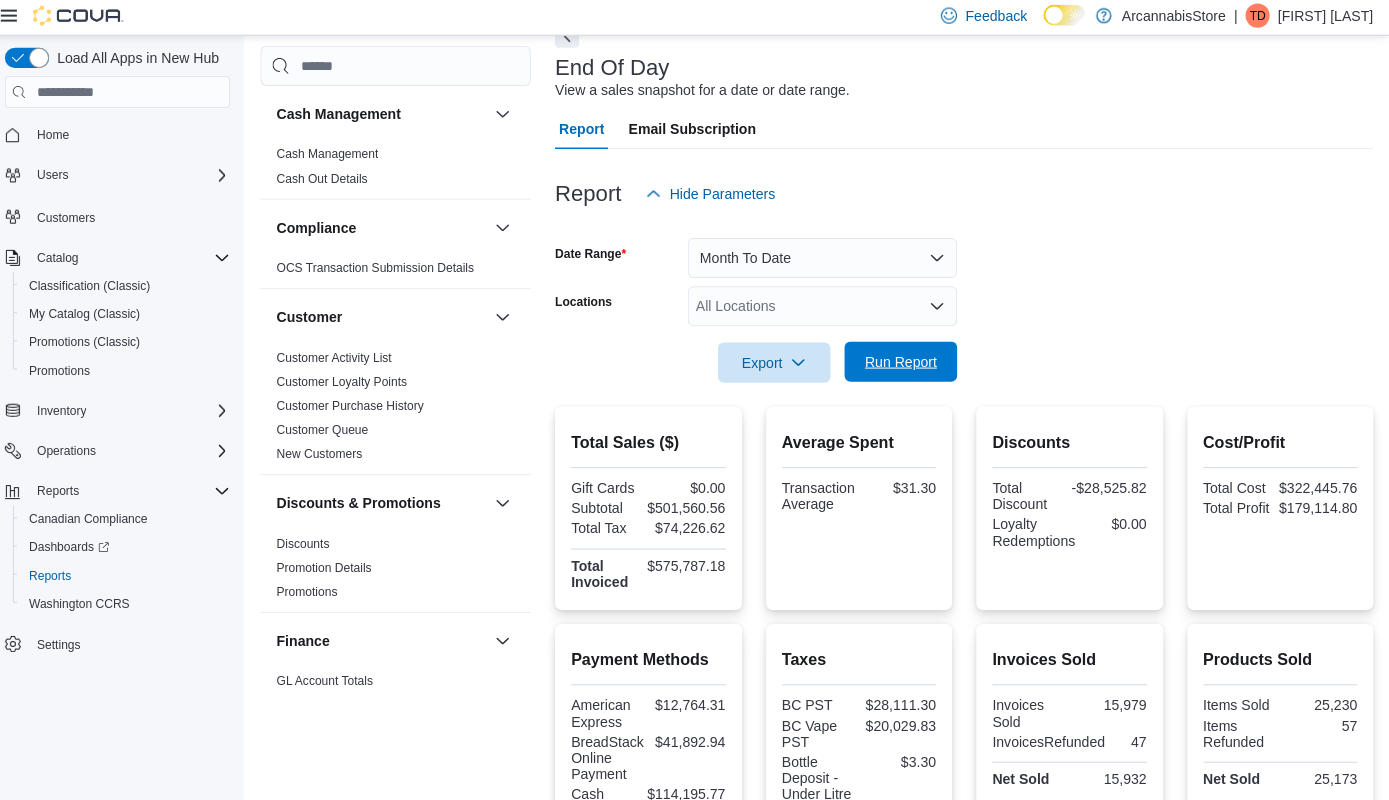 click on "Run Report" at bounding box center (903, 364) 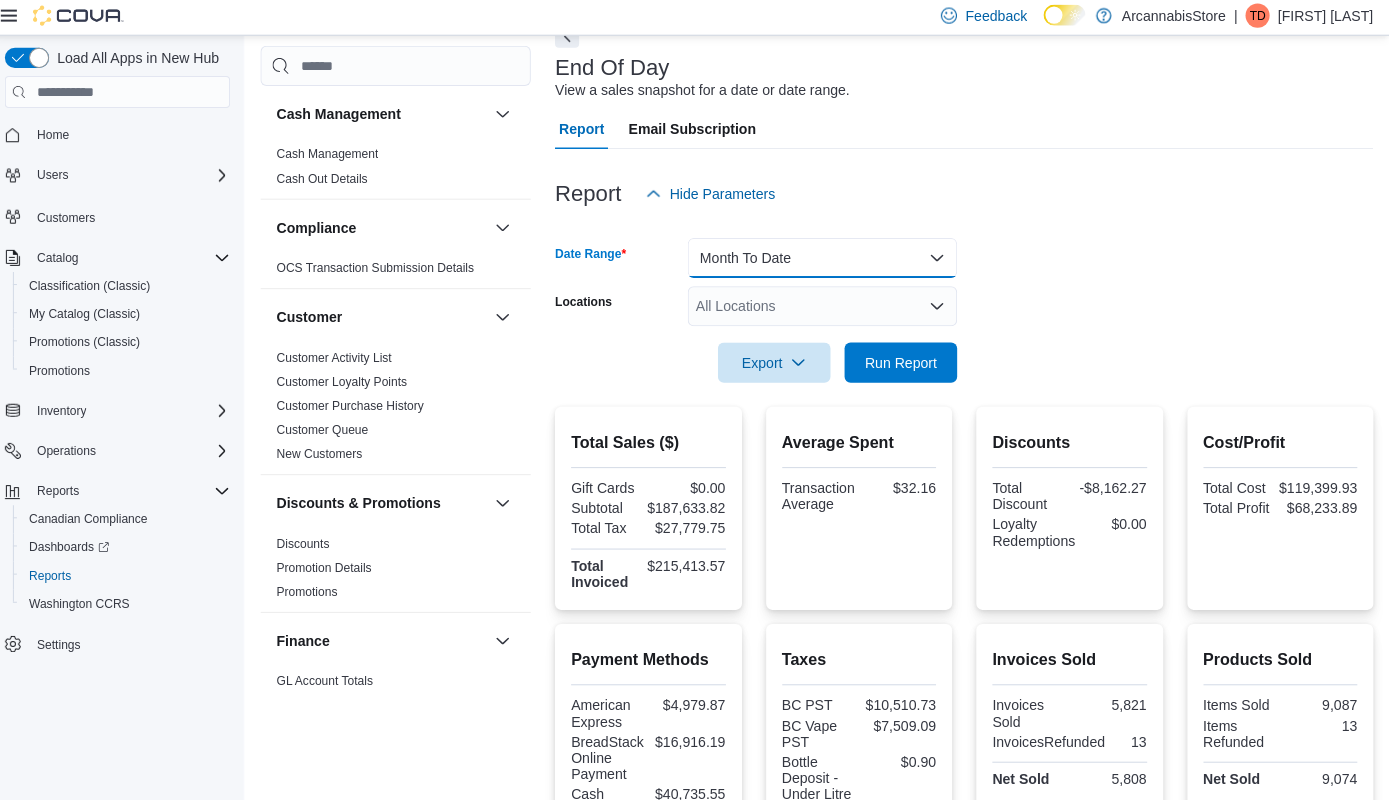 click on "Month To Date" at bounding box center [825, 261] 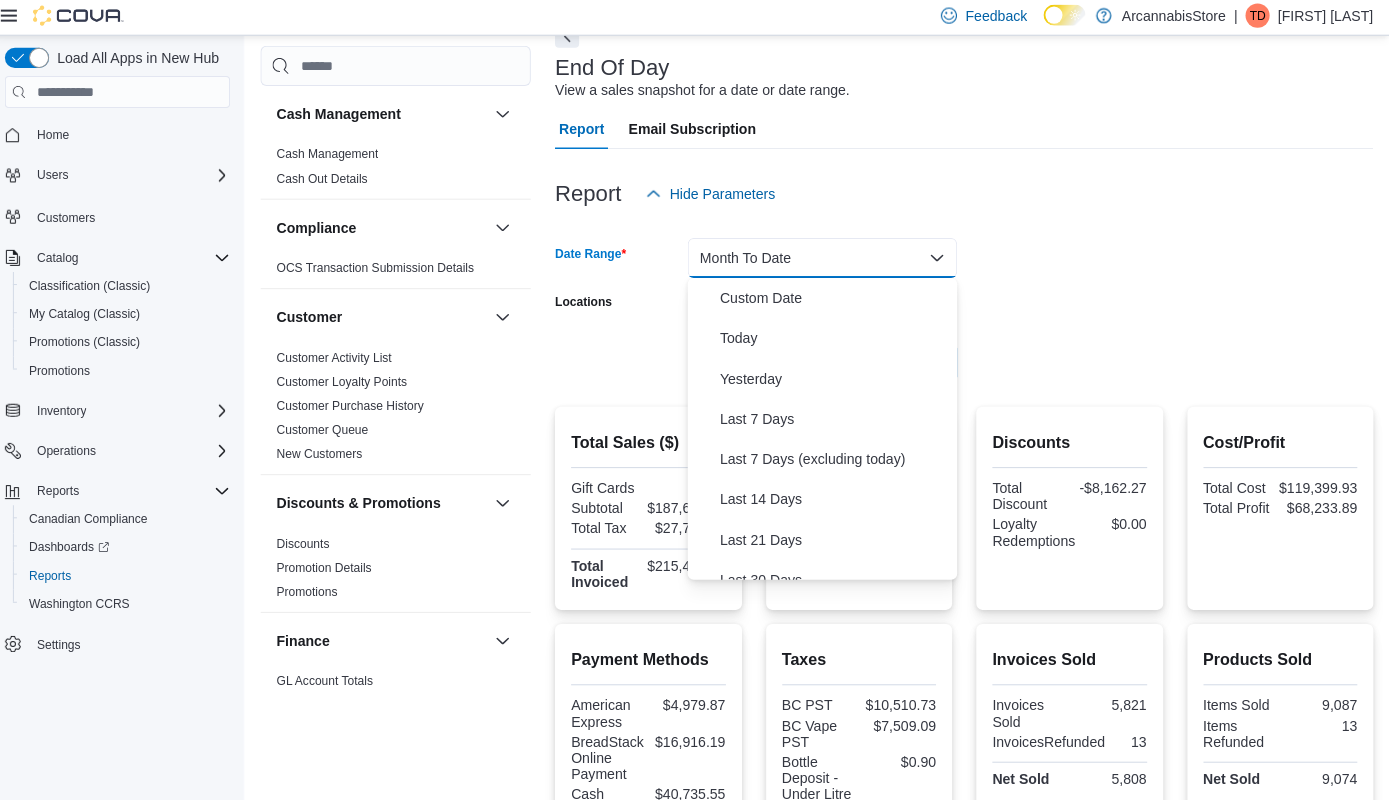 scroll, scrollTop: 300, scrollLeft: 0, axis: vertical 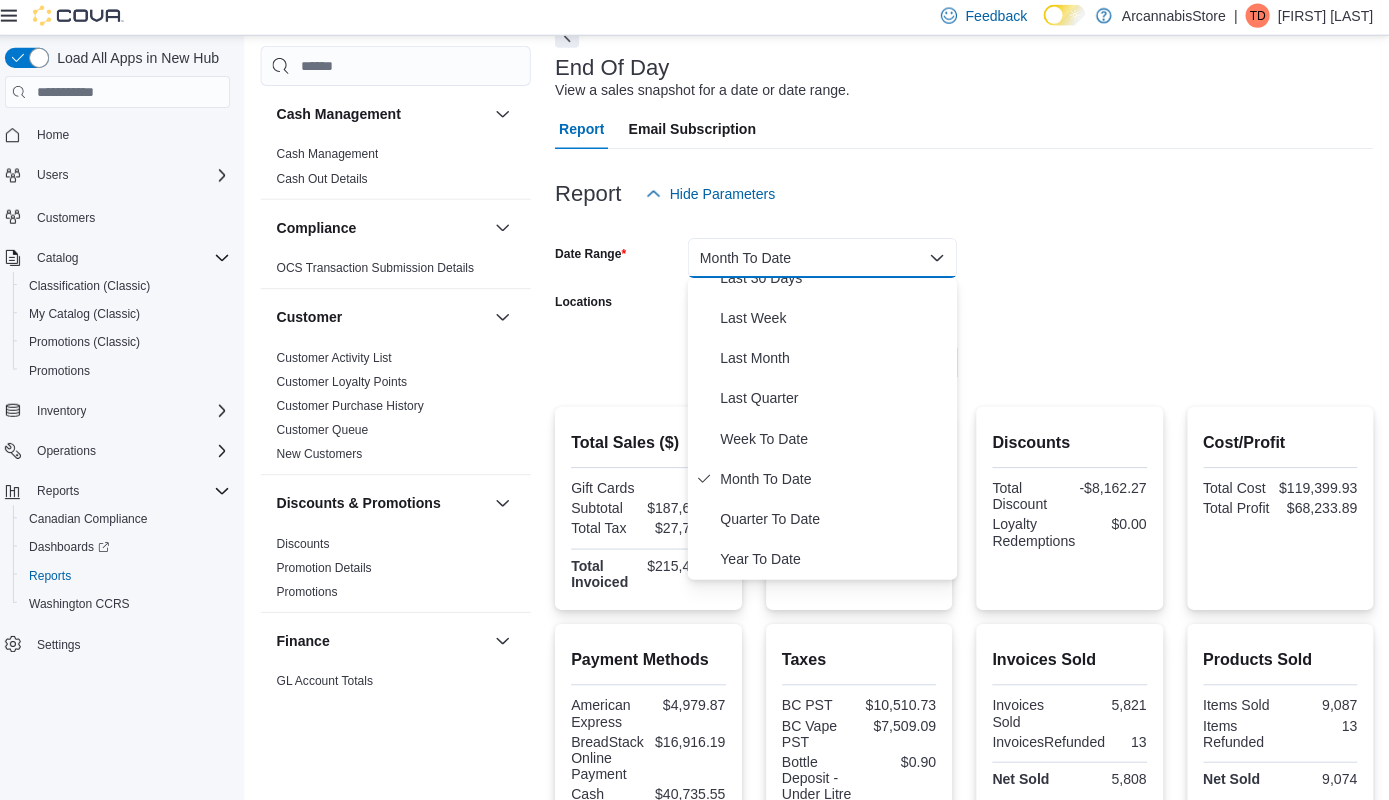 click at bounding box center (966, 337) 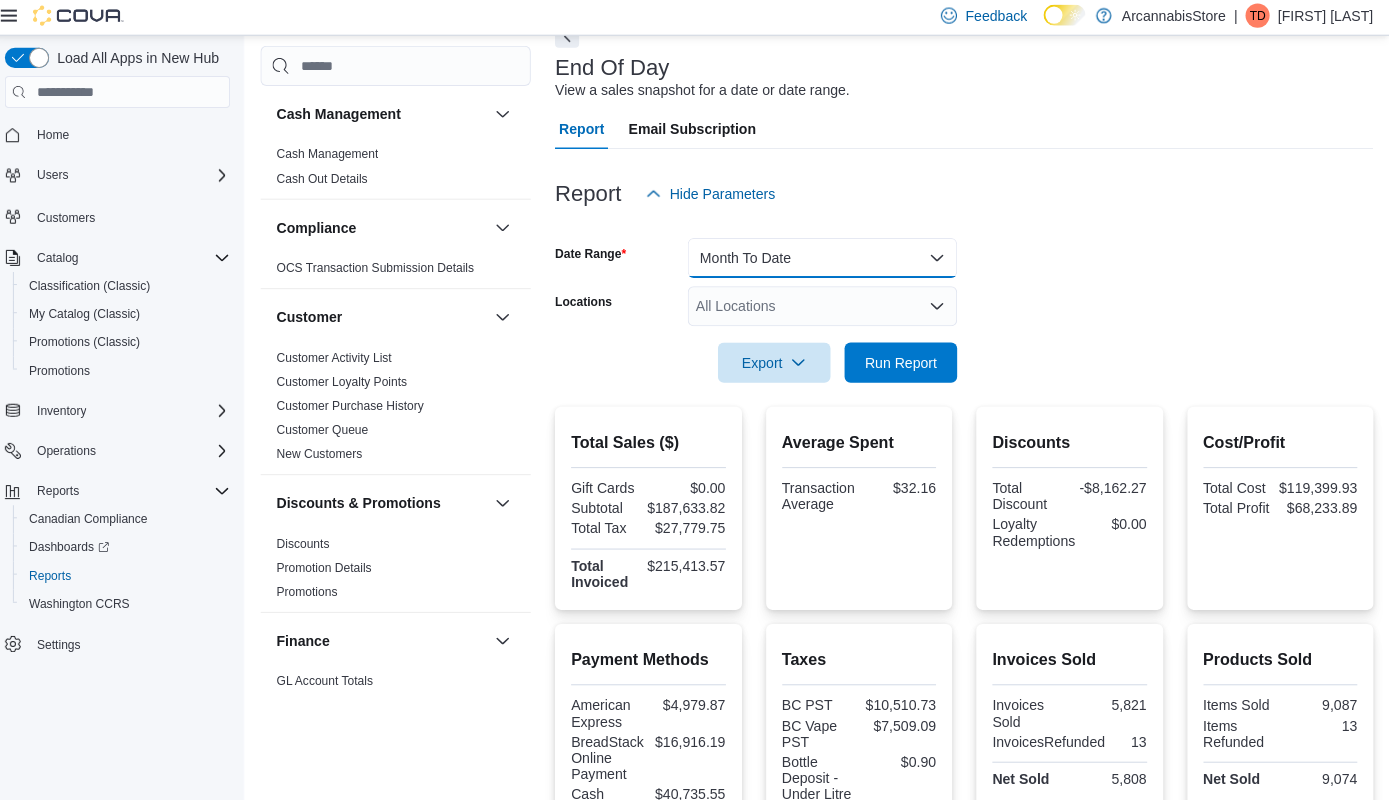 click on "Month To Date" at bounding box center [825, 261] 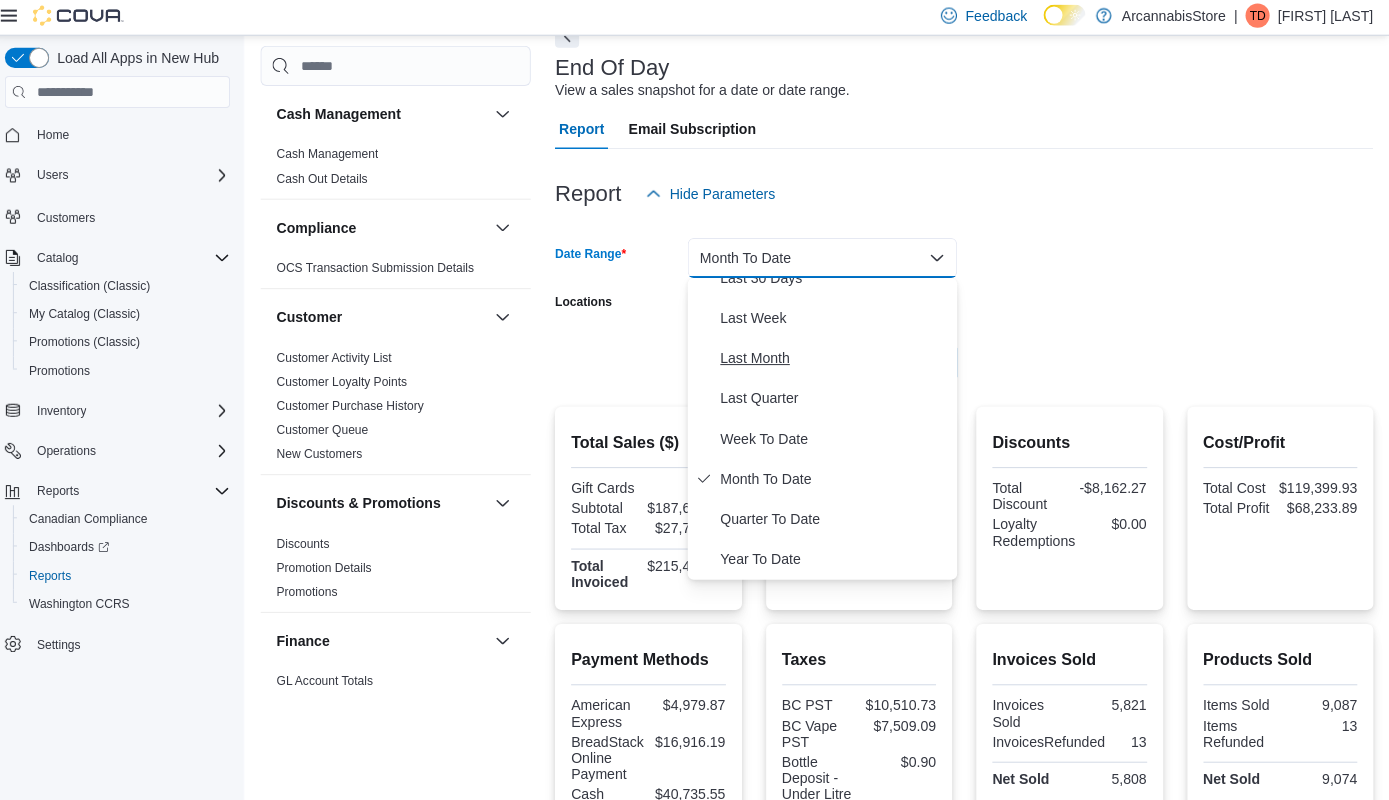 scroll, scrollTop: 0, scrollLeft: 0, axis: both 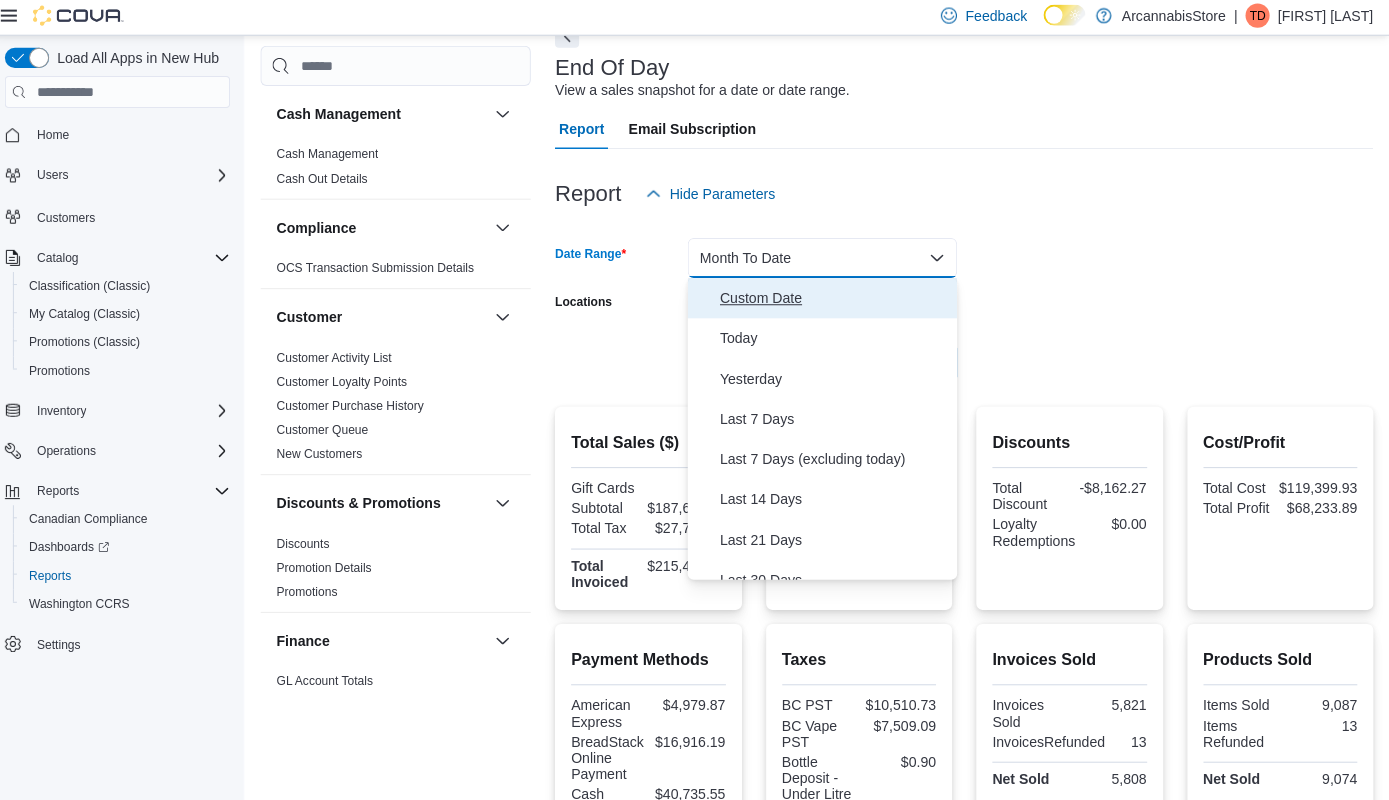 click on "Custom Date" at bounding box center (837, 301) 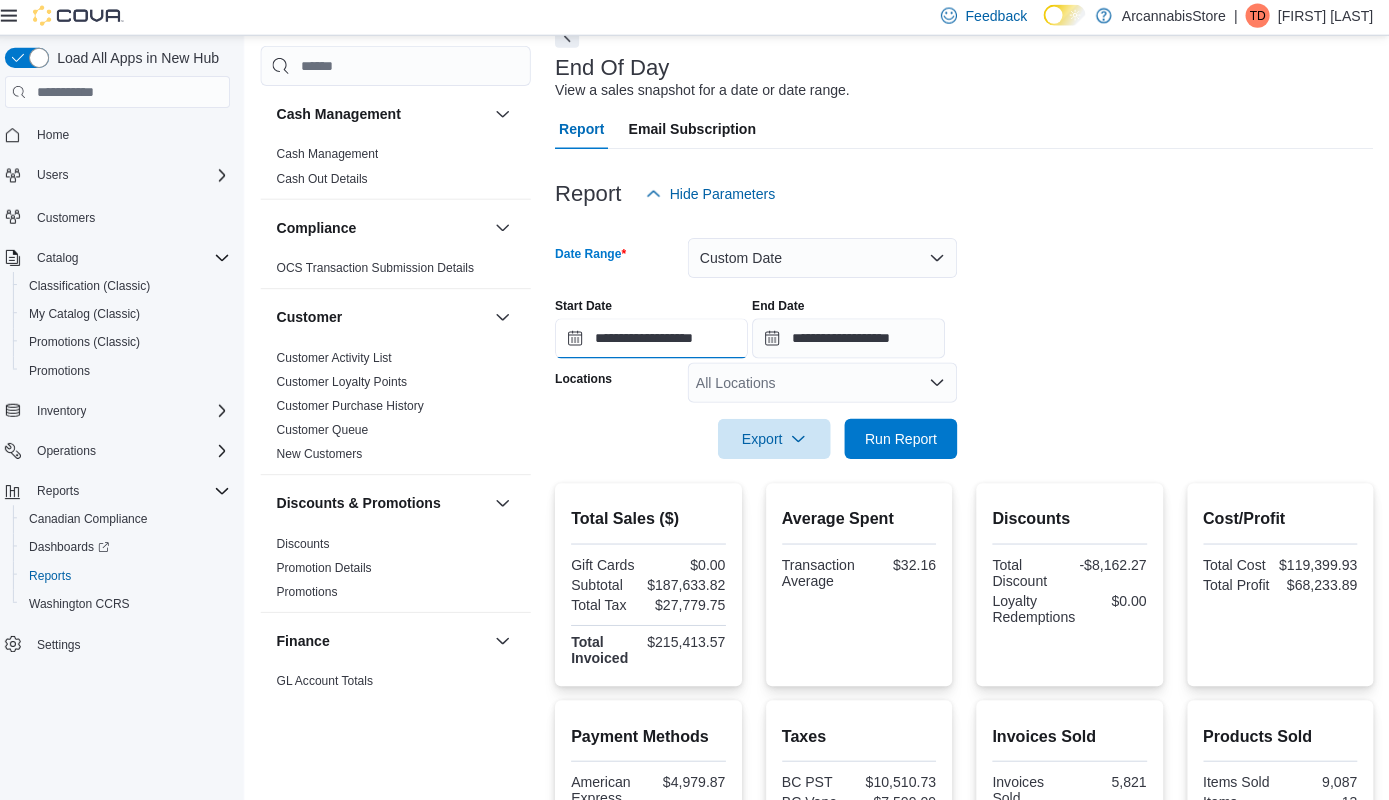 click on "**********" at bounding box center (655, 341) 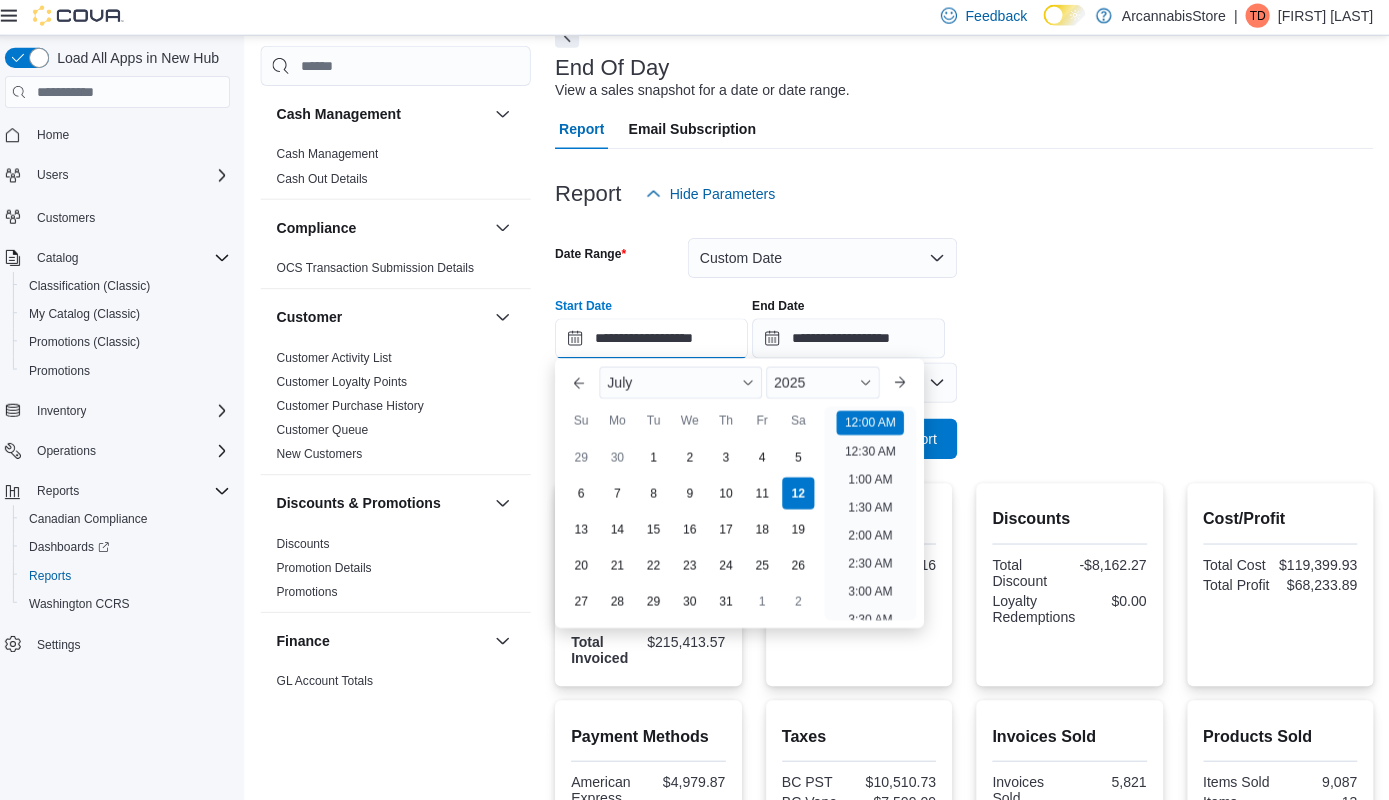 scroll, scrollTop: 62, scrollLeft: 0, axis: vertical 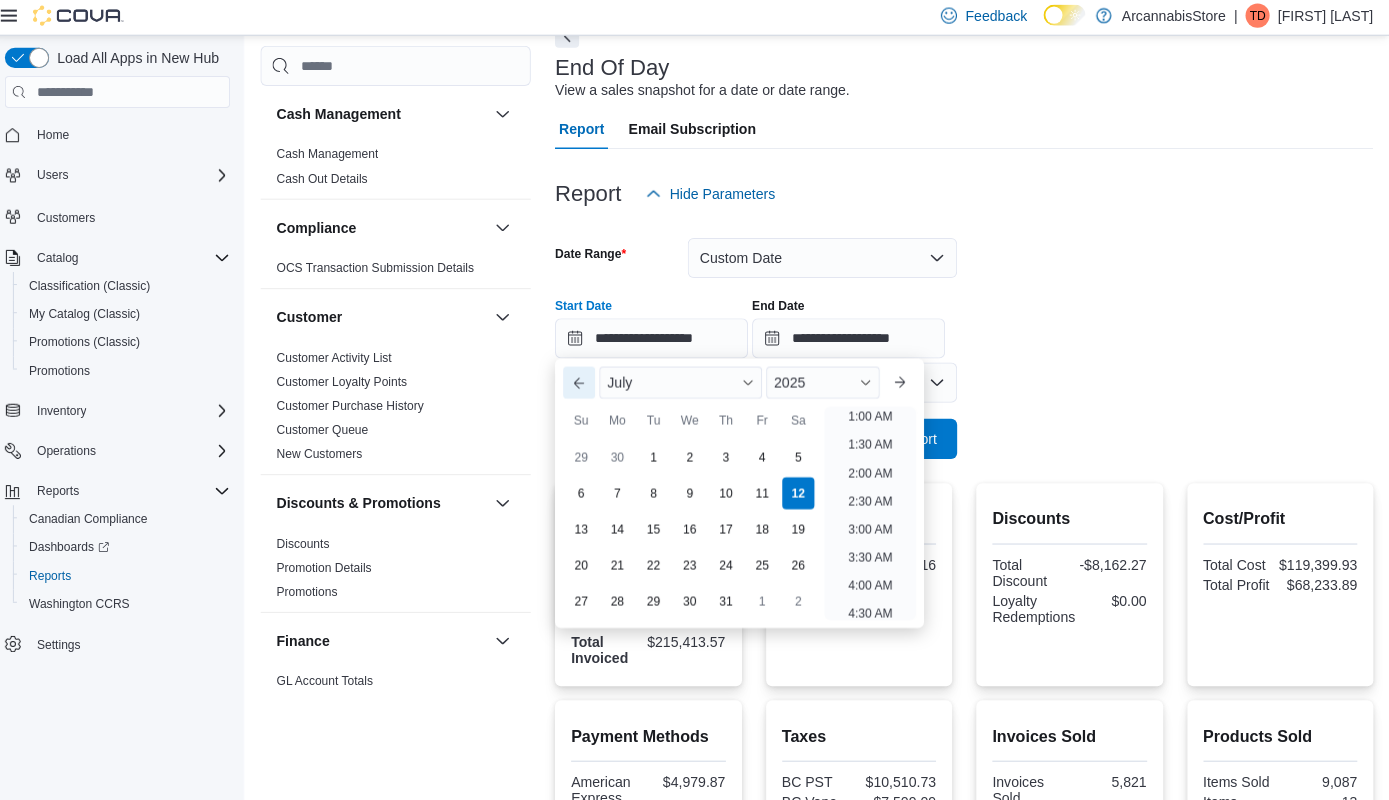 click on "Previous Month" at bounding box center (583, 385) 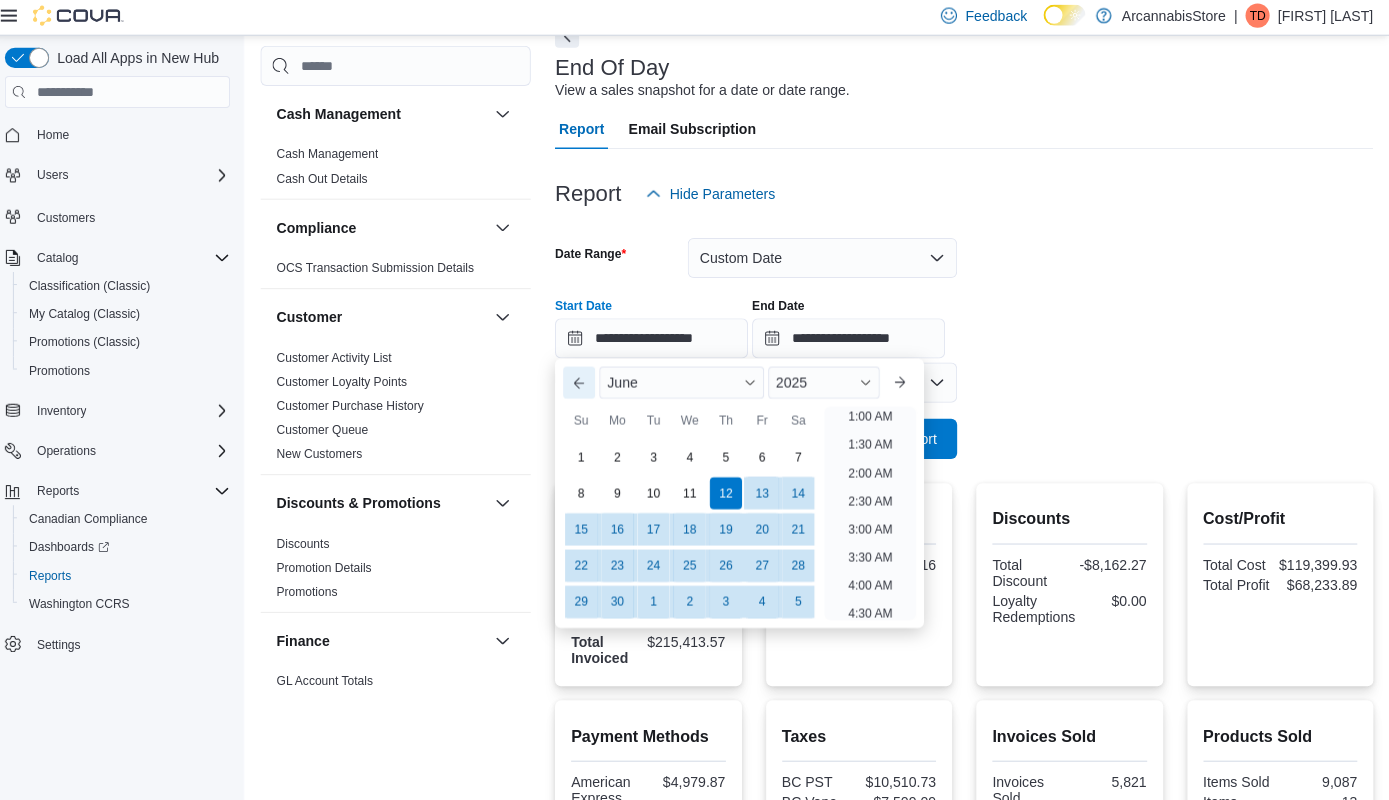 scroll, scrollTop: 4, scrollLeft: 0, axis: vertical 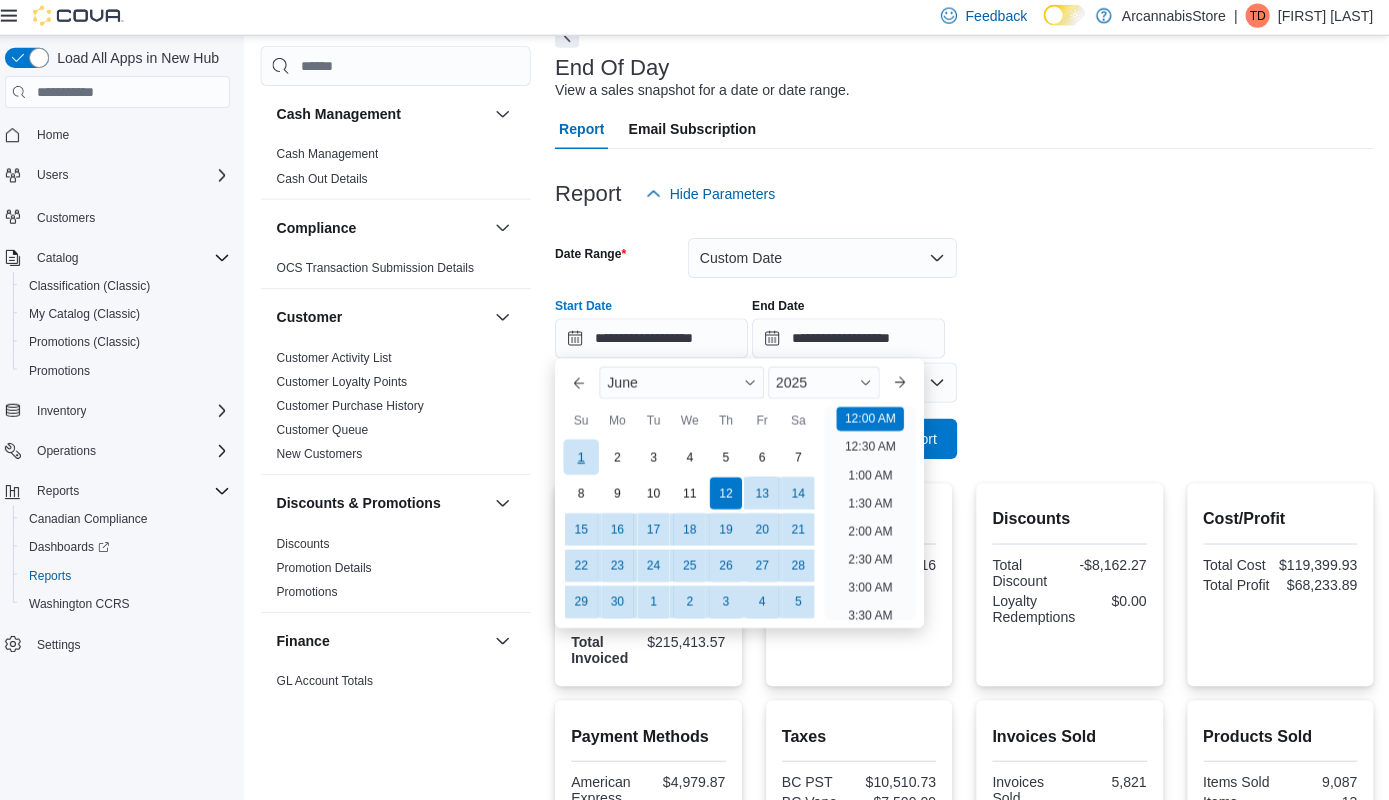 click on "1" at bounding box center (584, 458) 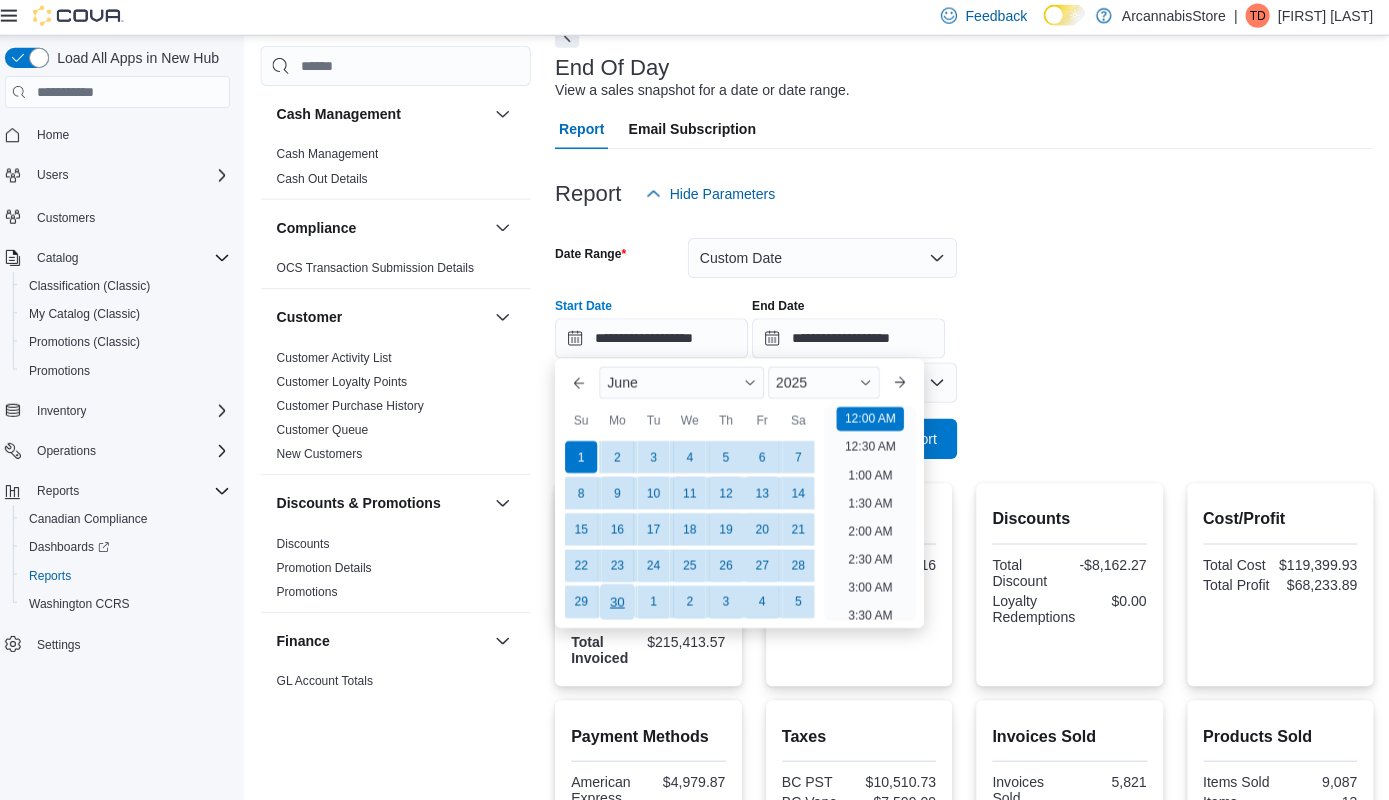 click on "30" at bounding box center (620, 602) 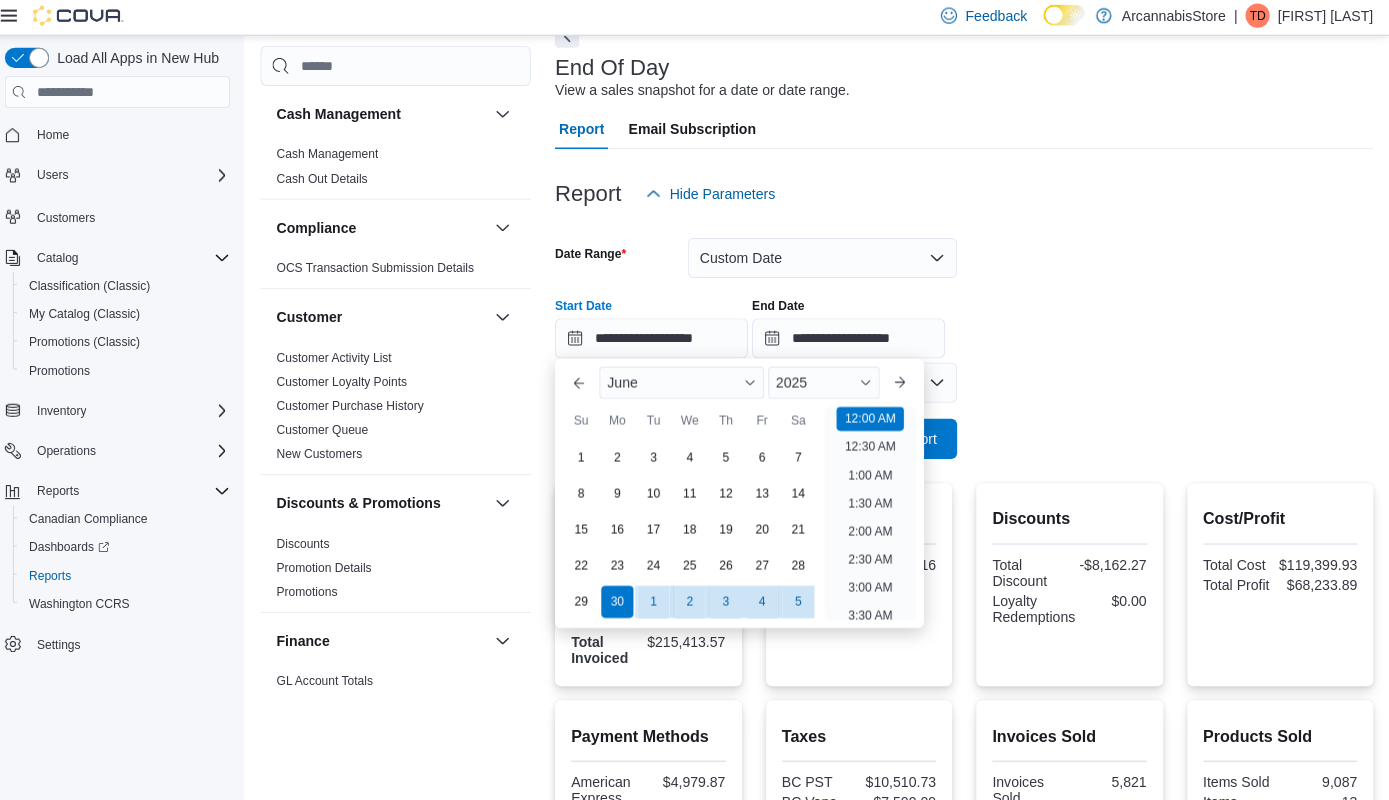 click on "**********" at bounding box center [966, 323] 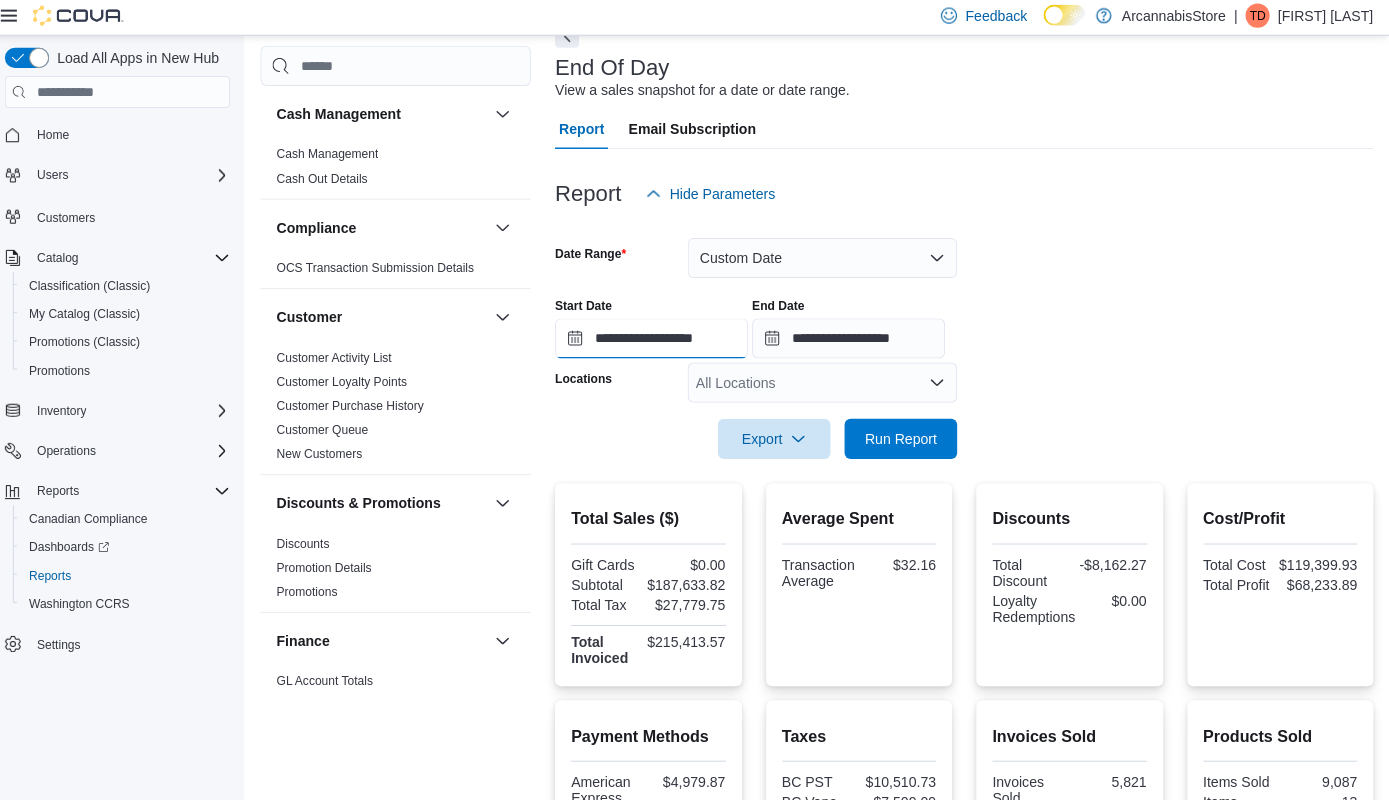 click on "**********" at bounding box center (655, 341) 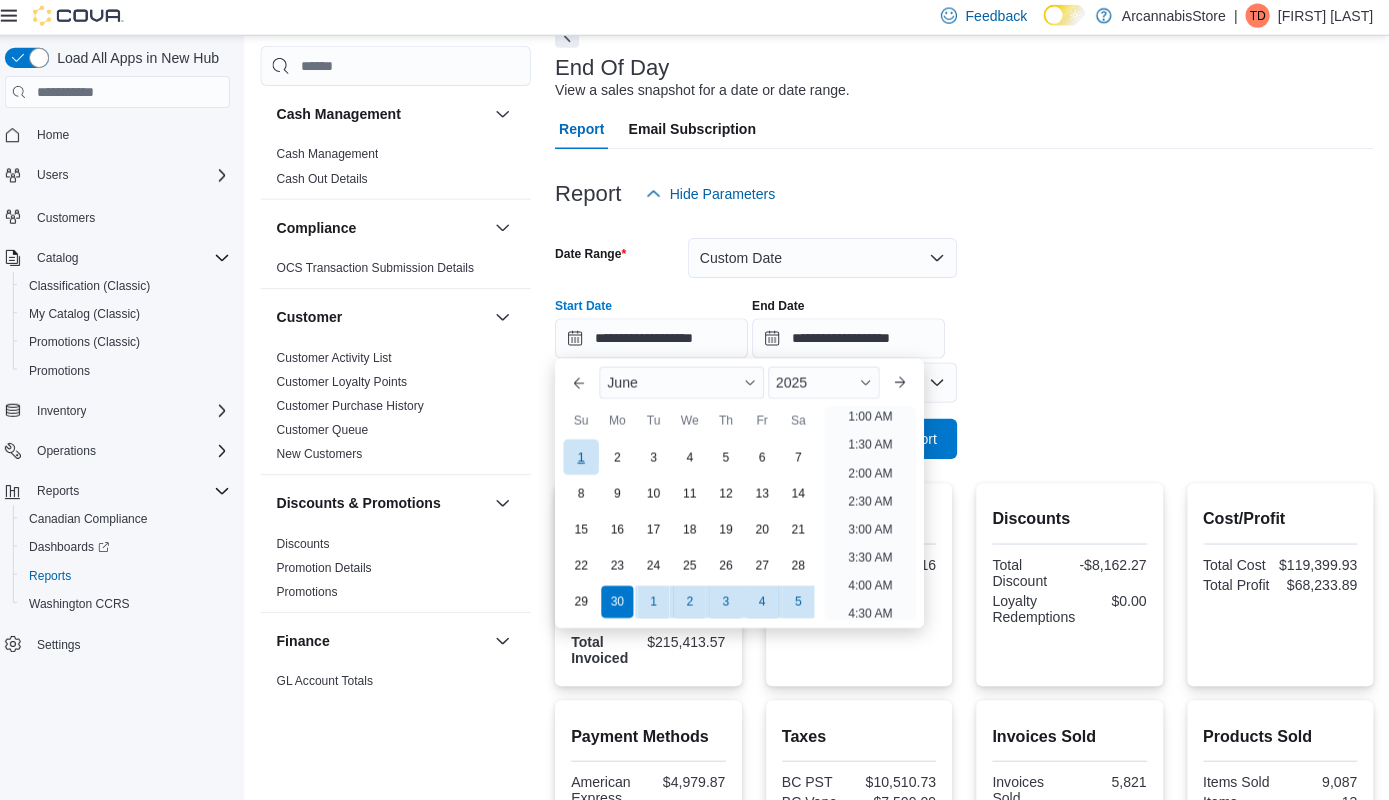 click on "1" at bounding box center (584, 458) 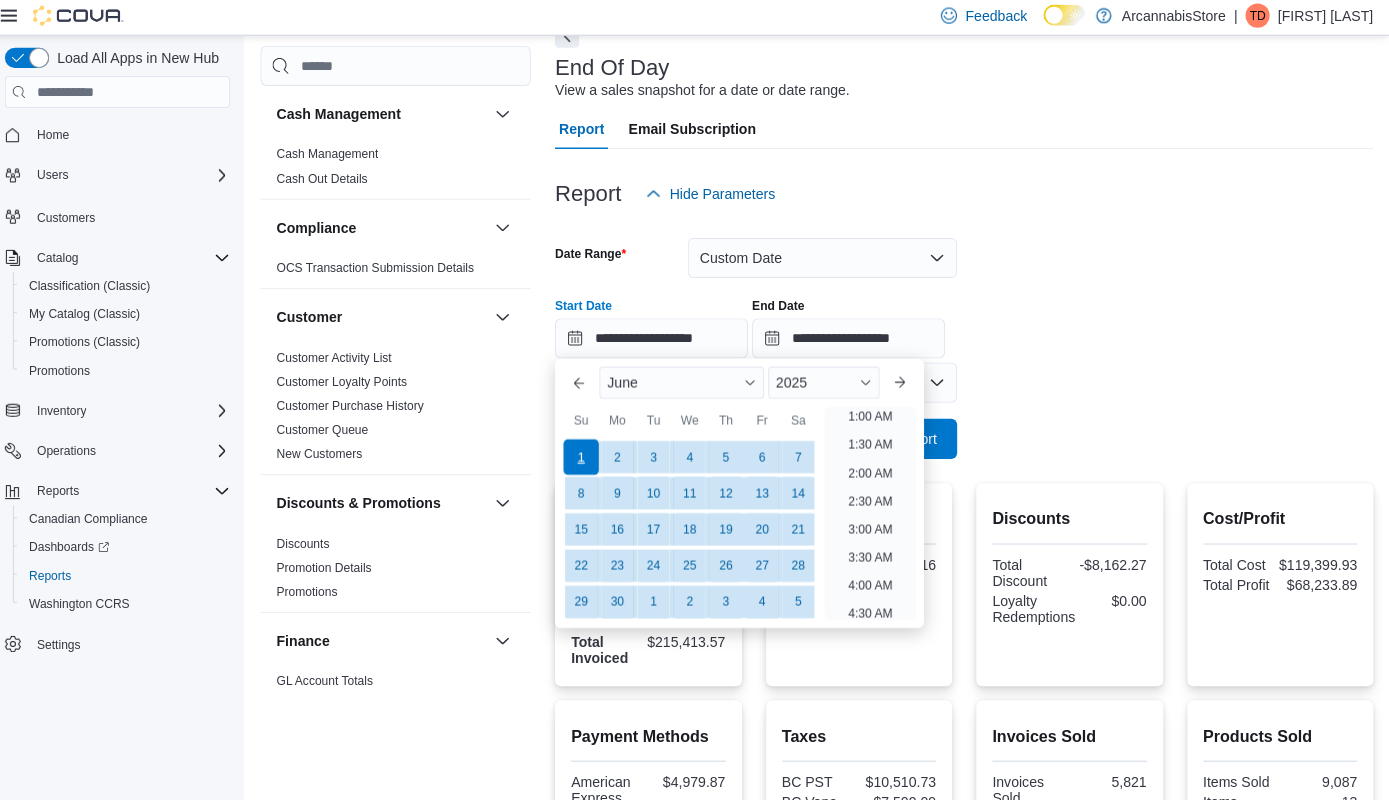 scroll, scrollTop: 4, scrollLeft: 0, axis: vertical 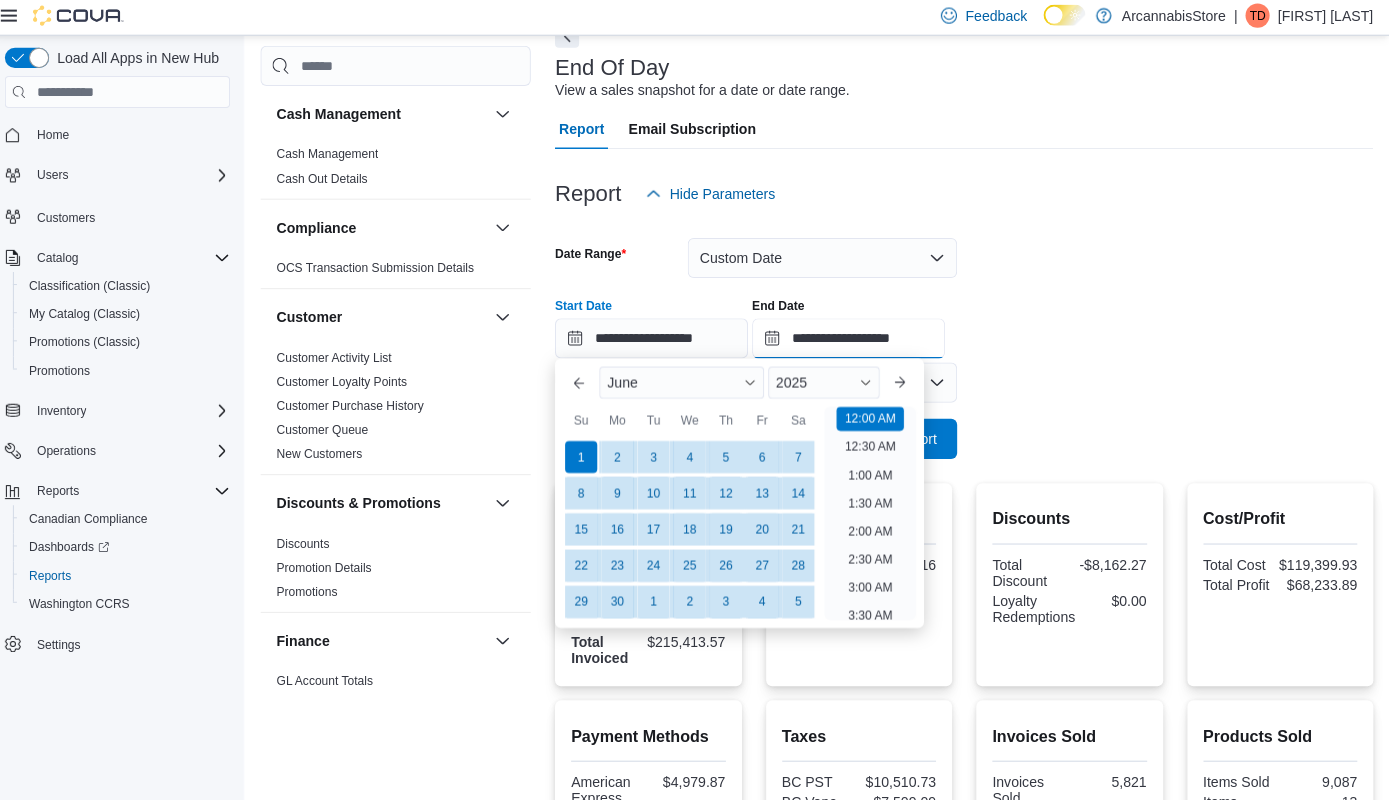 click on "**********" at bounding box center [851, 341] 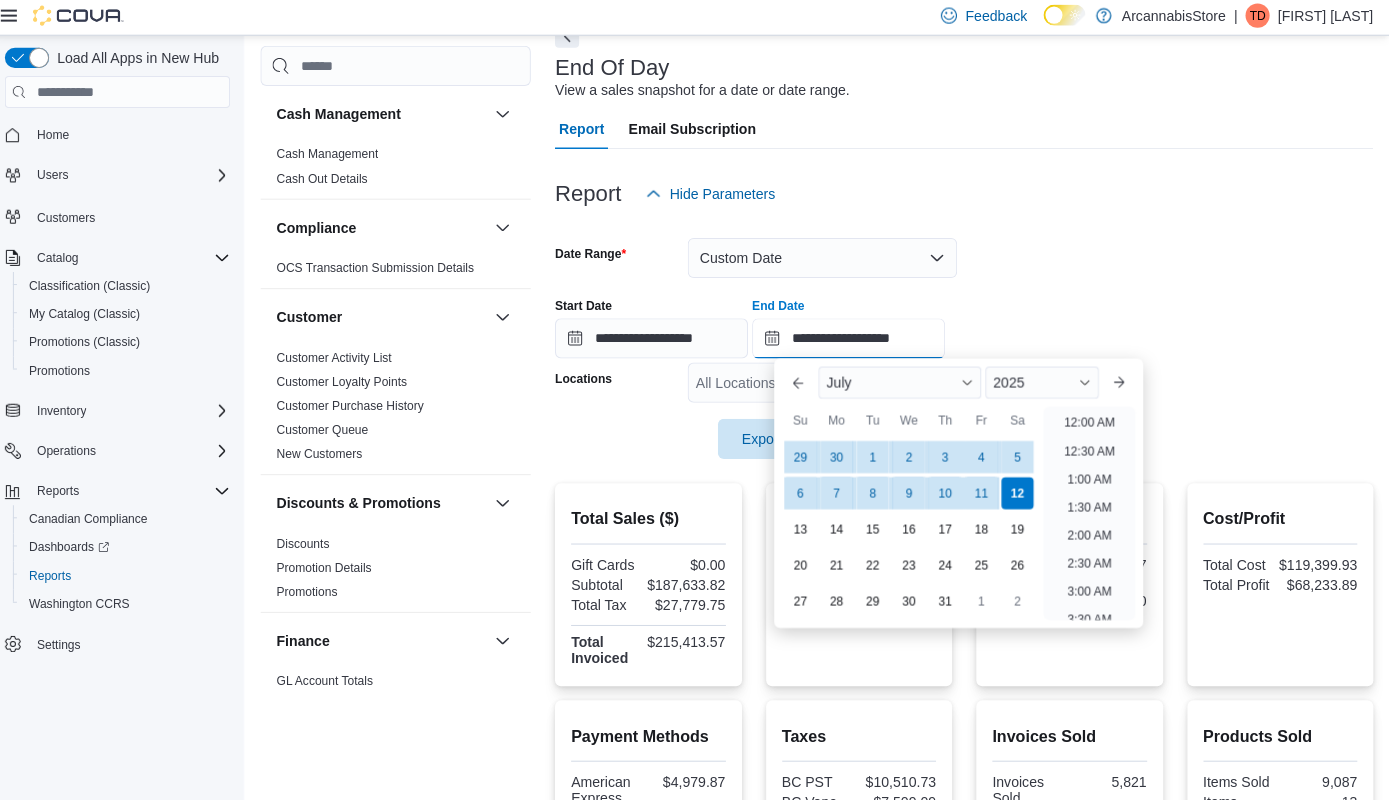 scroll, scrollTop: 1136, scrollLeft: 0, axis: vertical 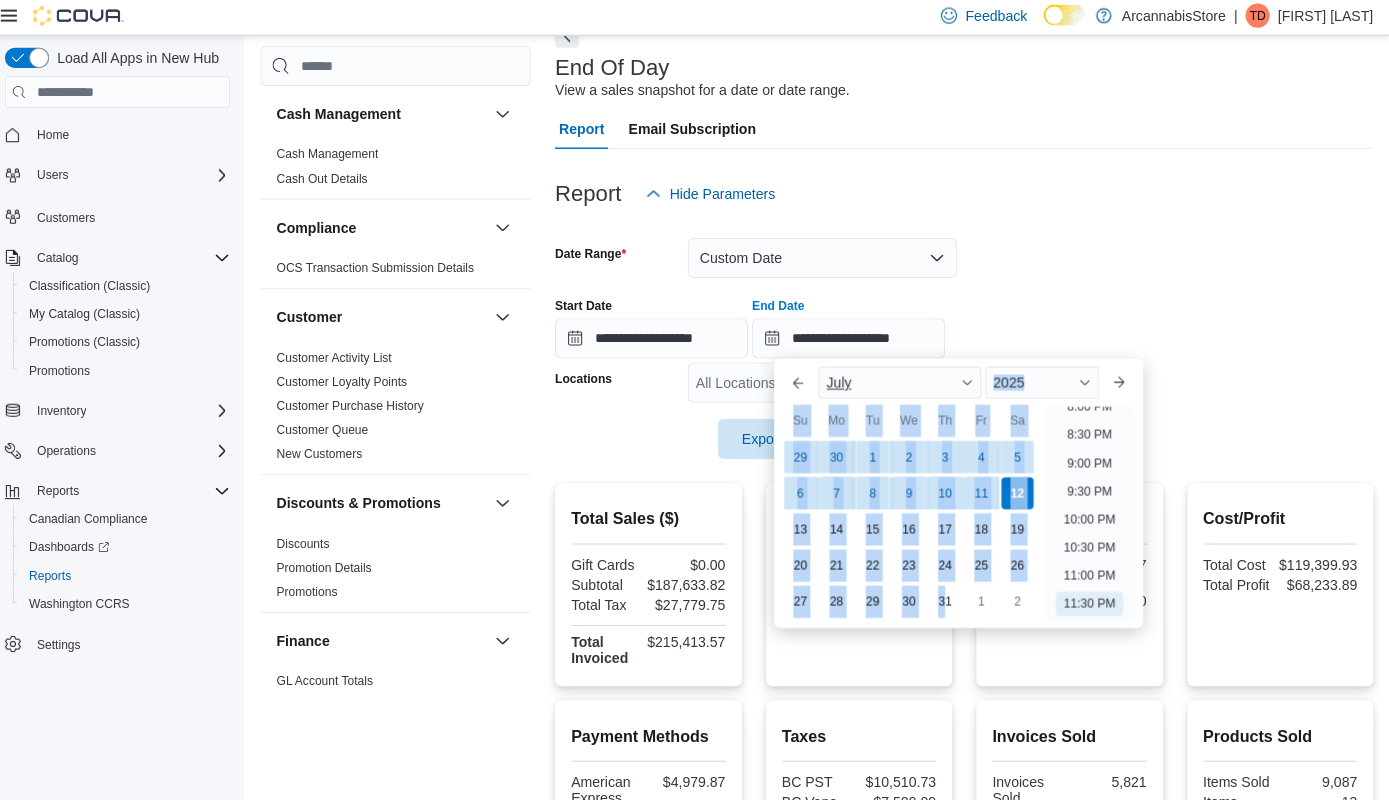 drag, startPoint x: 949, startPoint y: 602, endPoint x: 878, endPoint y: 400, distance: 214.11446 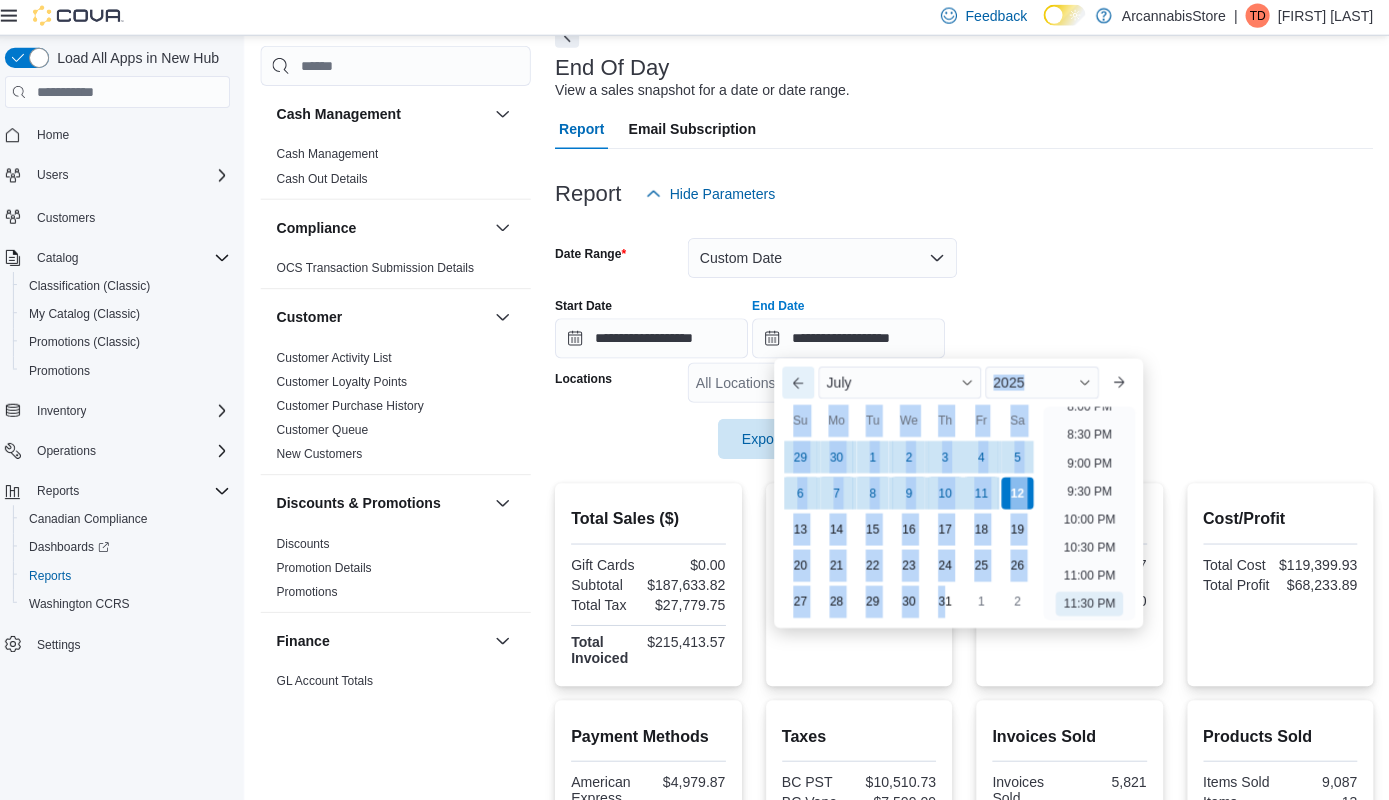 click on "Previous Month" at bounding box center (801, 385) 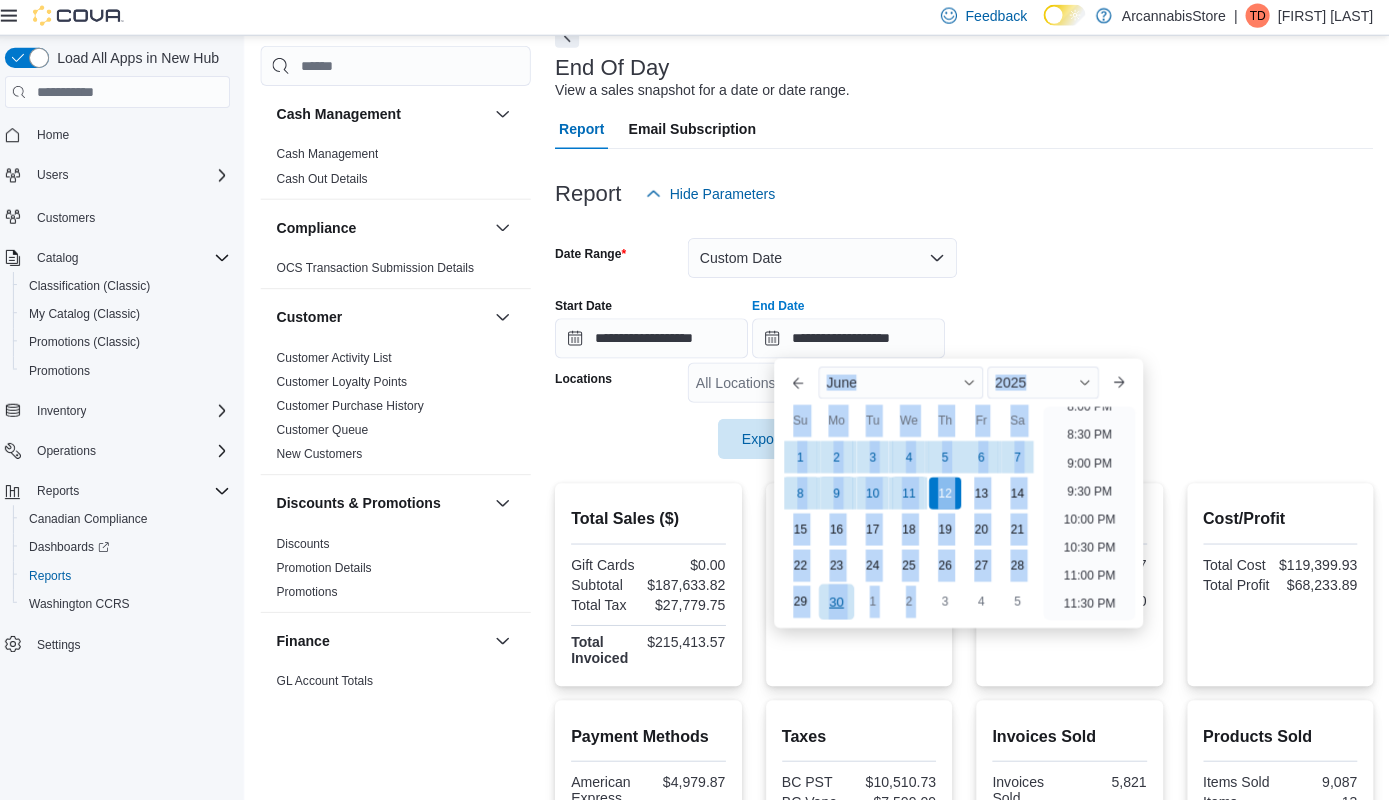 click on "30" at bounding box center (838, 602) 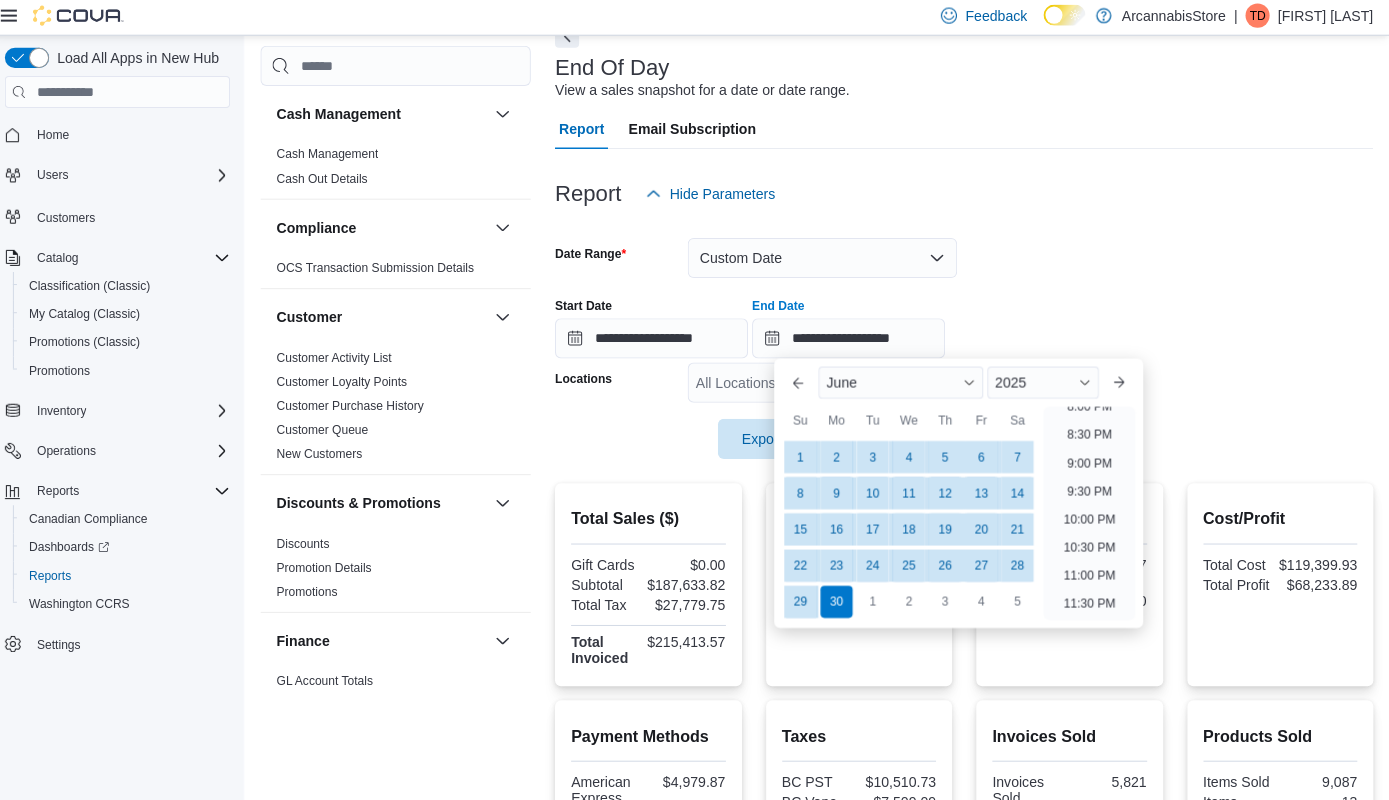 click on "**********" at bounding box center [966, 323] 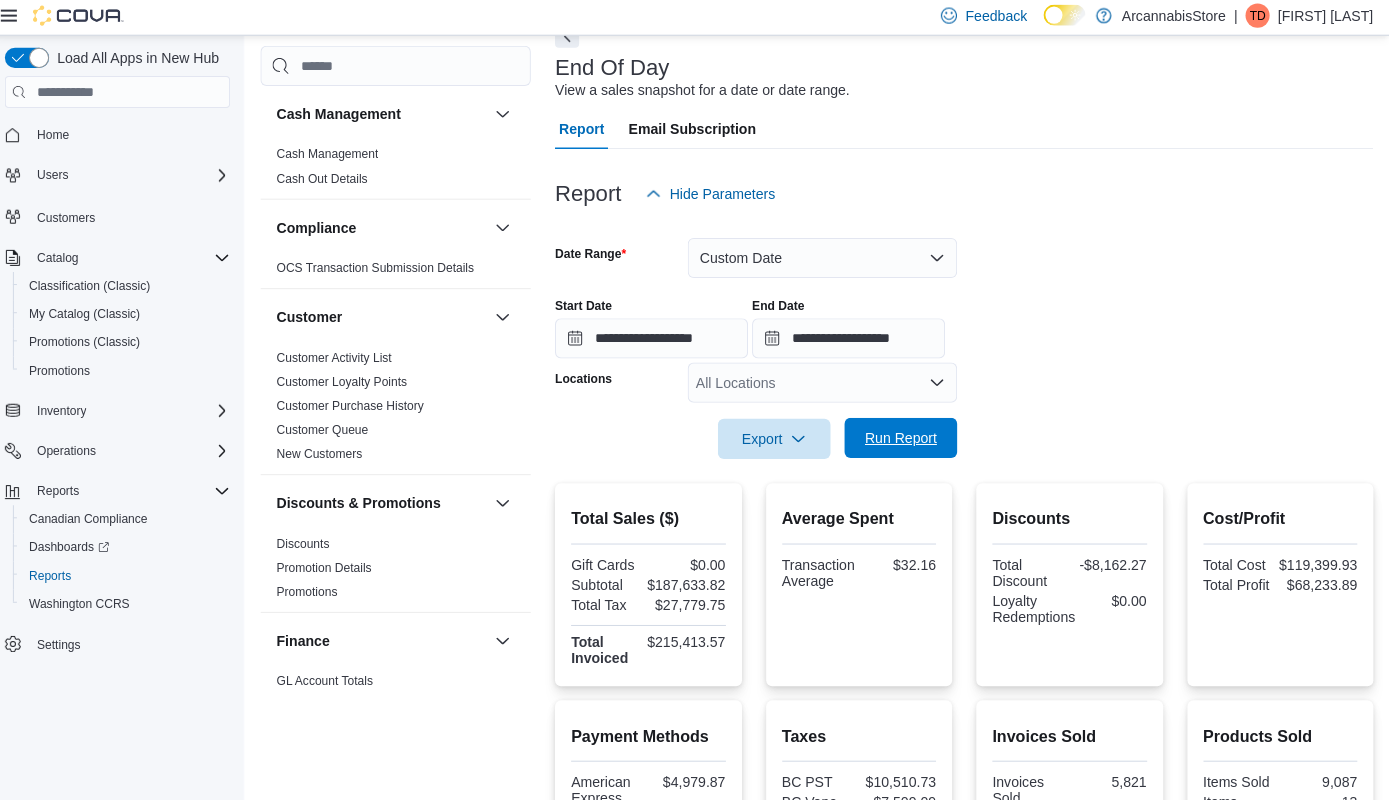 click on "Run Report" at bounding box center [903, 440] 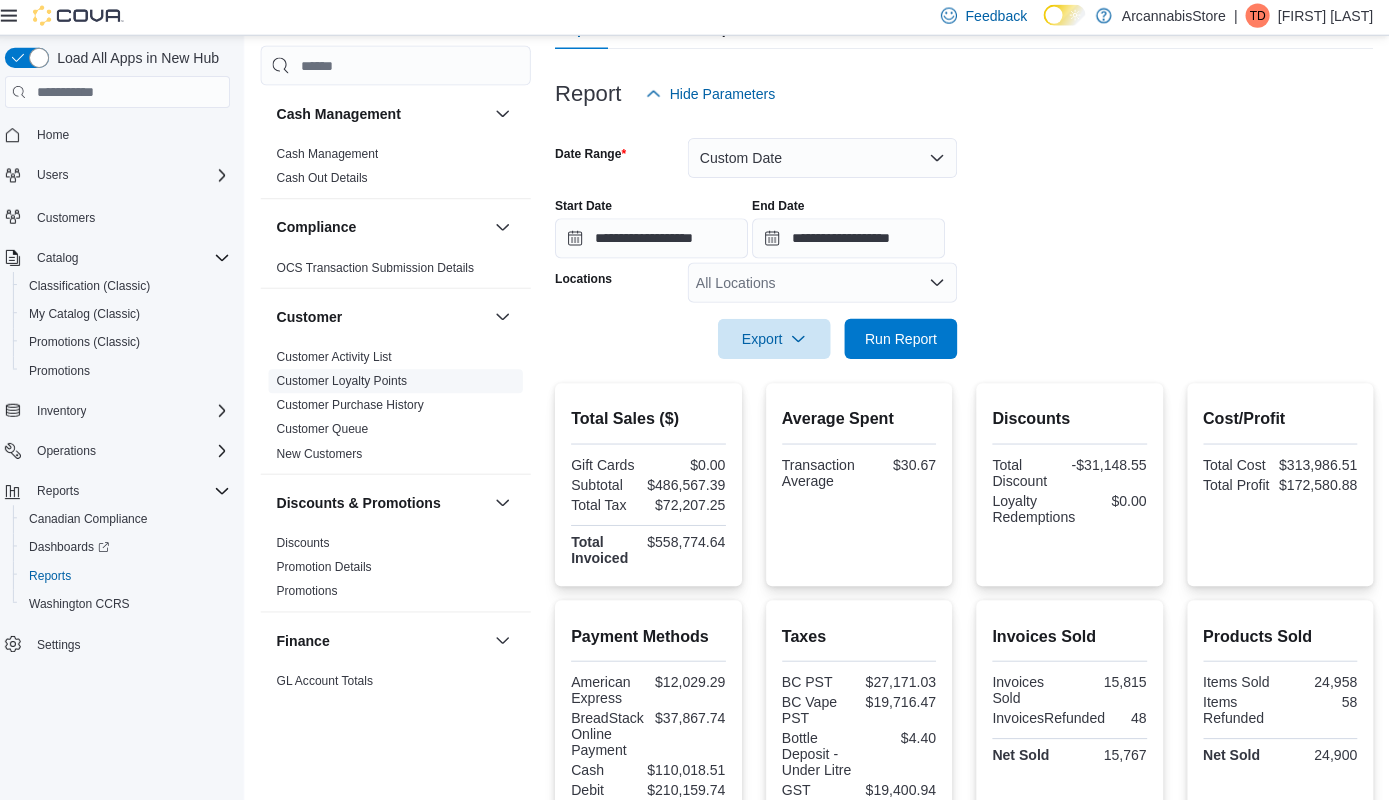 scroll, scrollTop: 210, scrollLeft: 0, axis: vertical 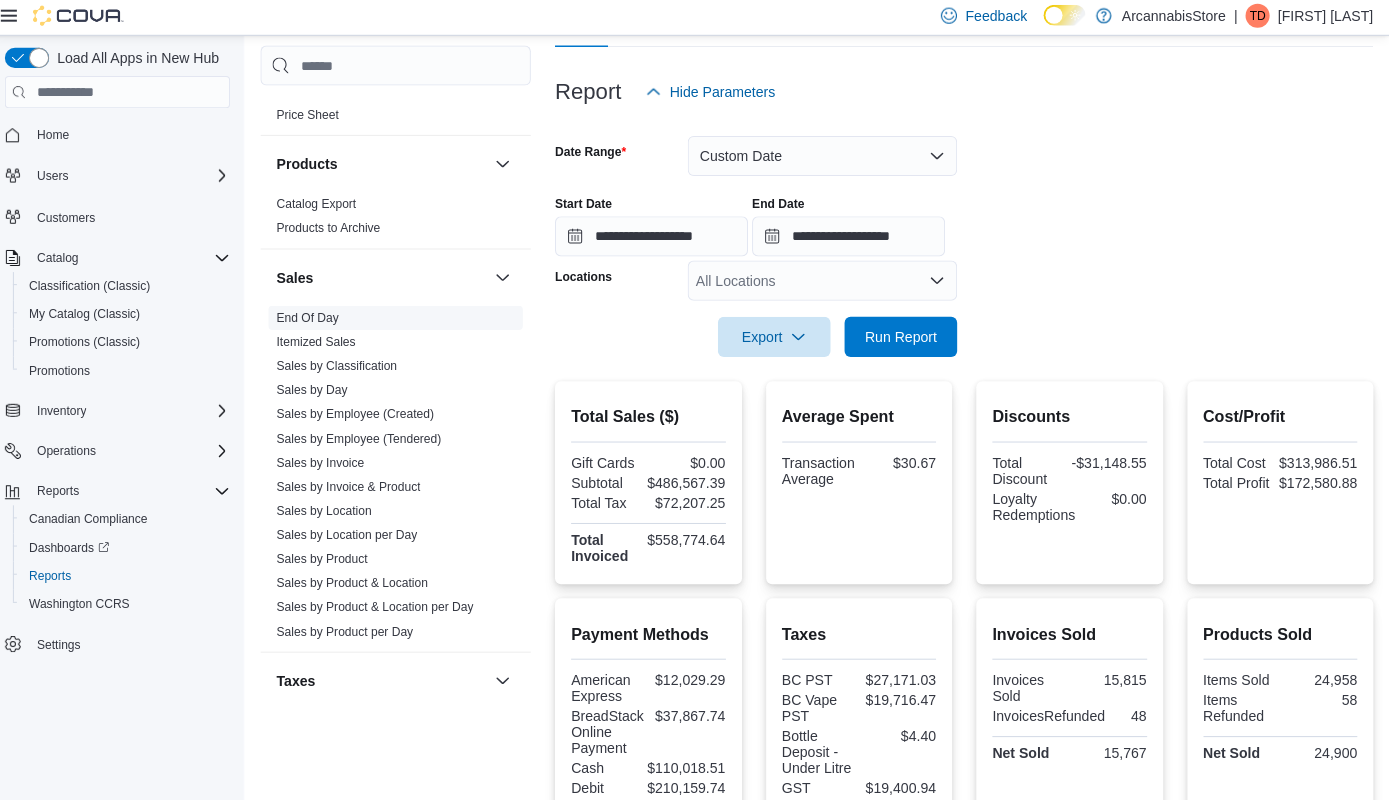 click on "End Of Day" at bounding box center (313, 321) 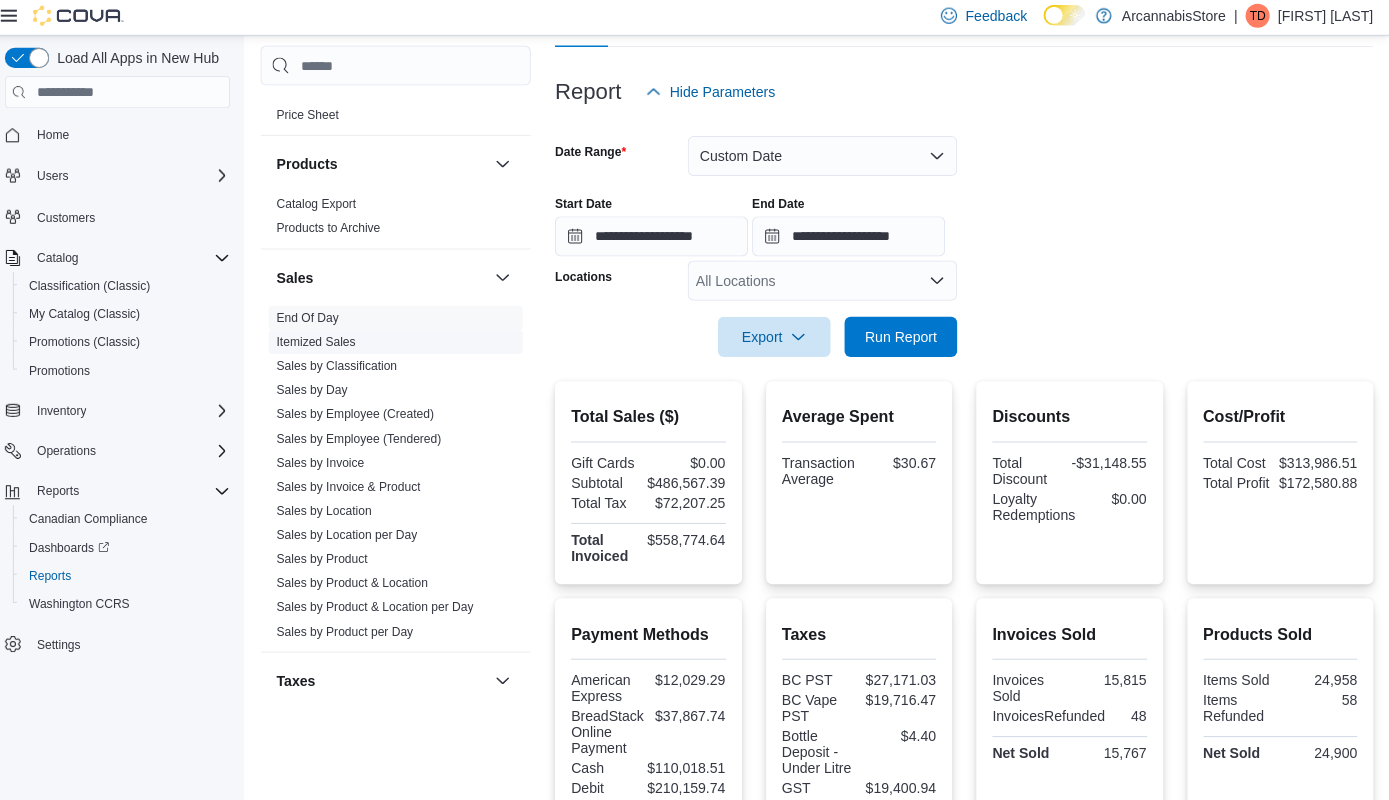 scroll, scrollTop: 1328, scrollLeft: 0, axis: vertical 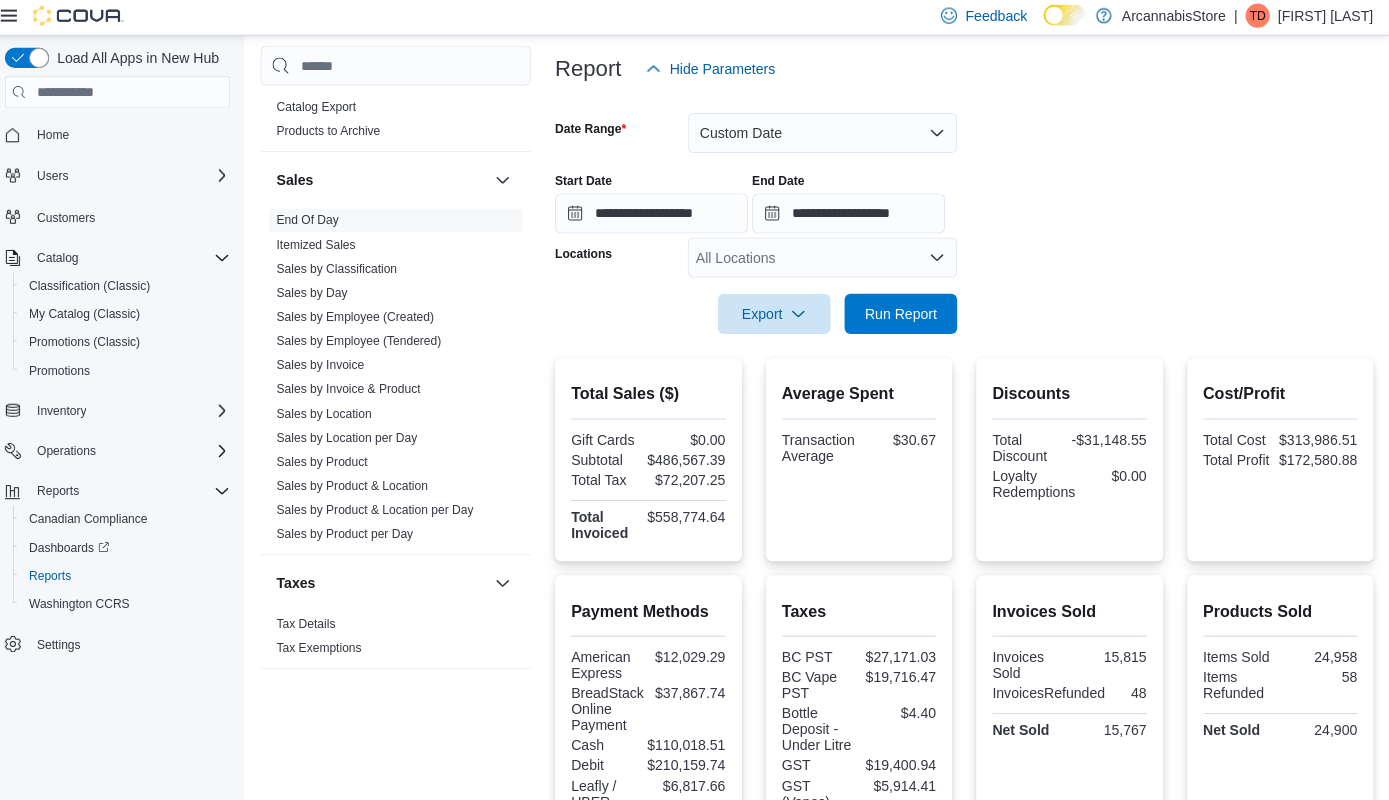 click at bounding box center [966, 289] 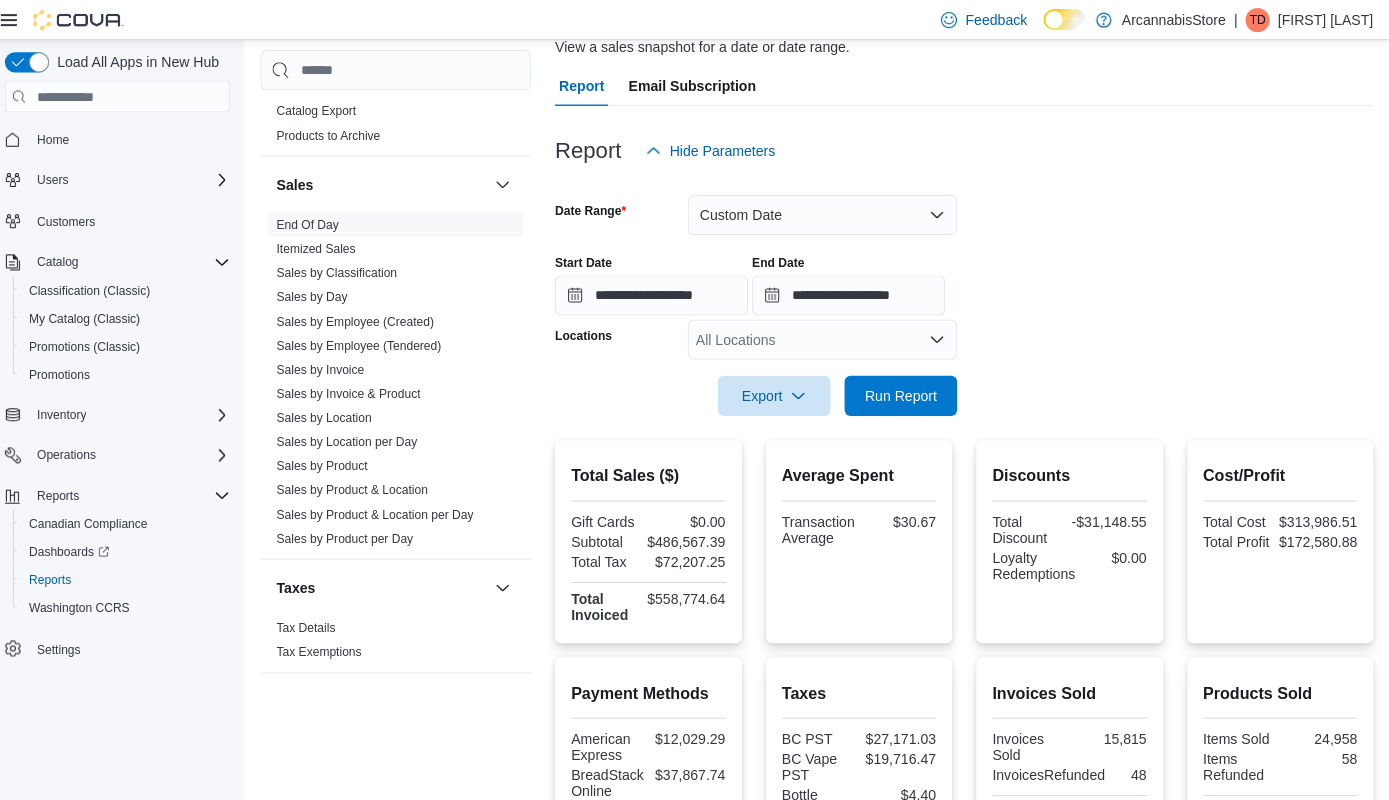 scroll, scrollTop: 155, scrollLeft: 0, axis: vertical 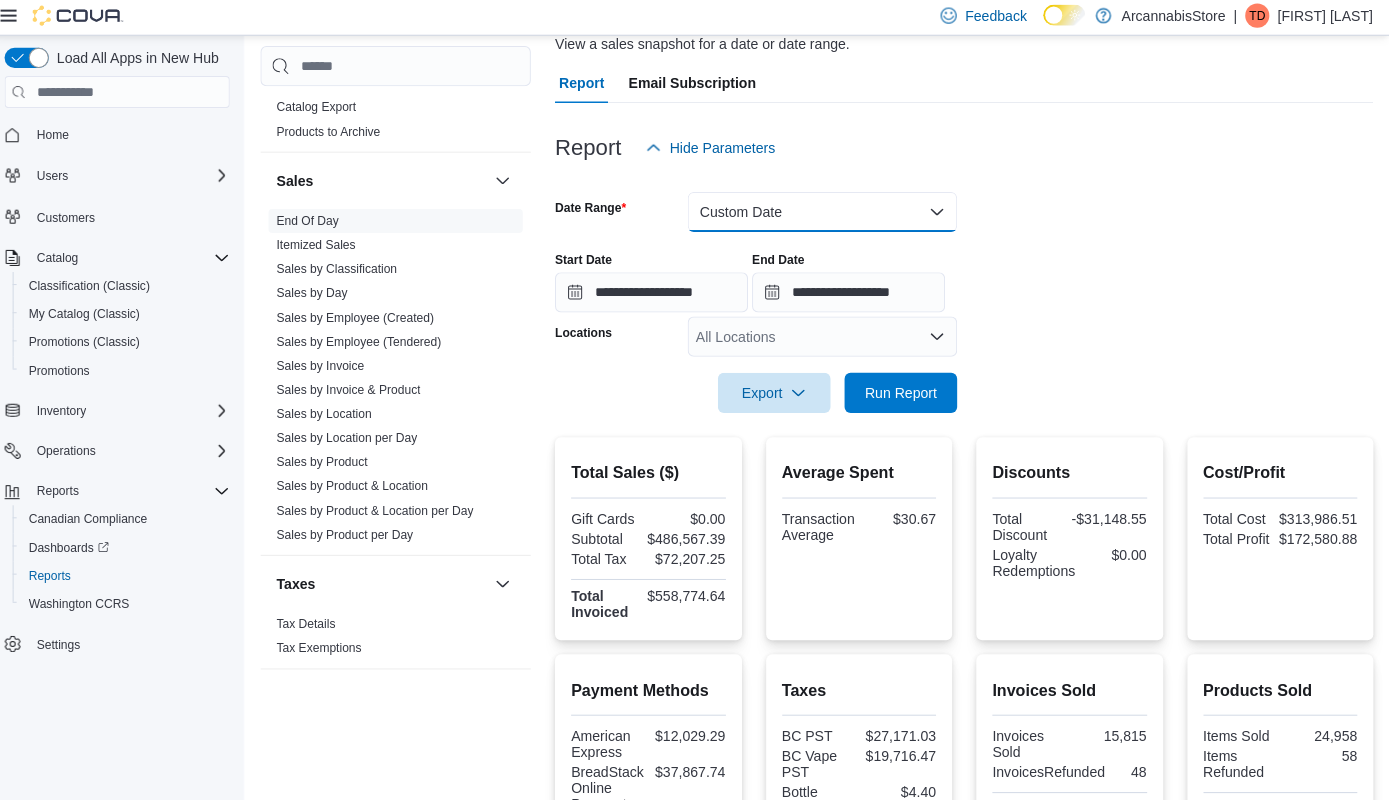 click on "Custom Date" at bounding box center (825, 215) 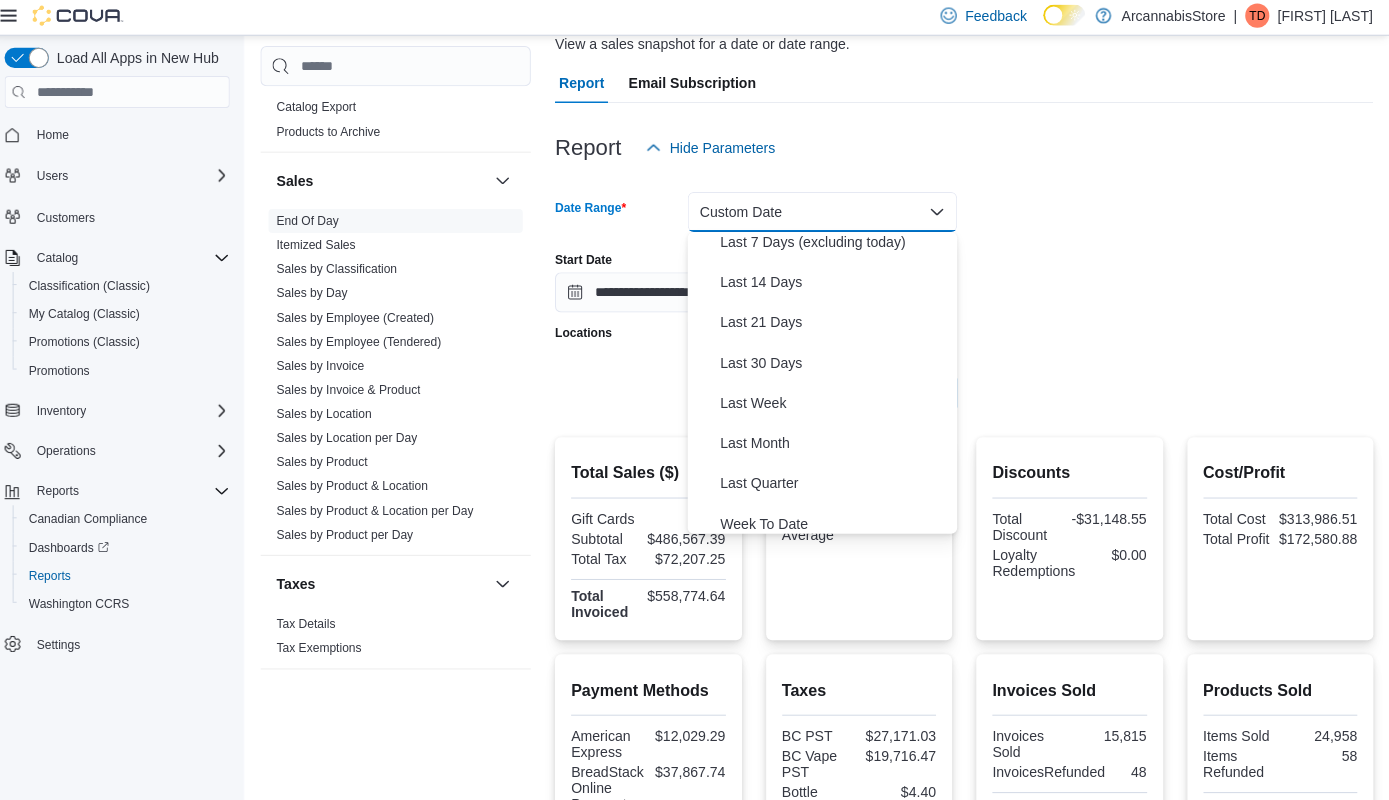 scroll, scrollTop: 206, scrollLeft: 0, axis: vertical 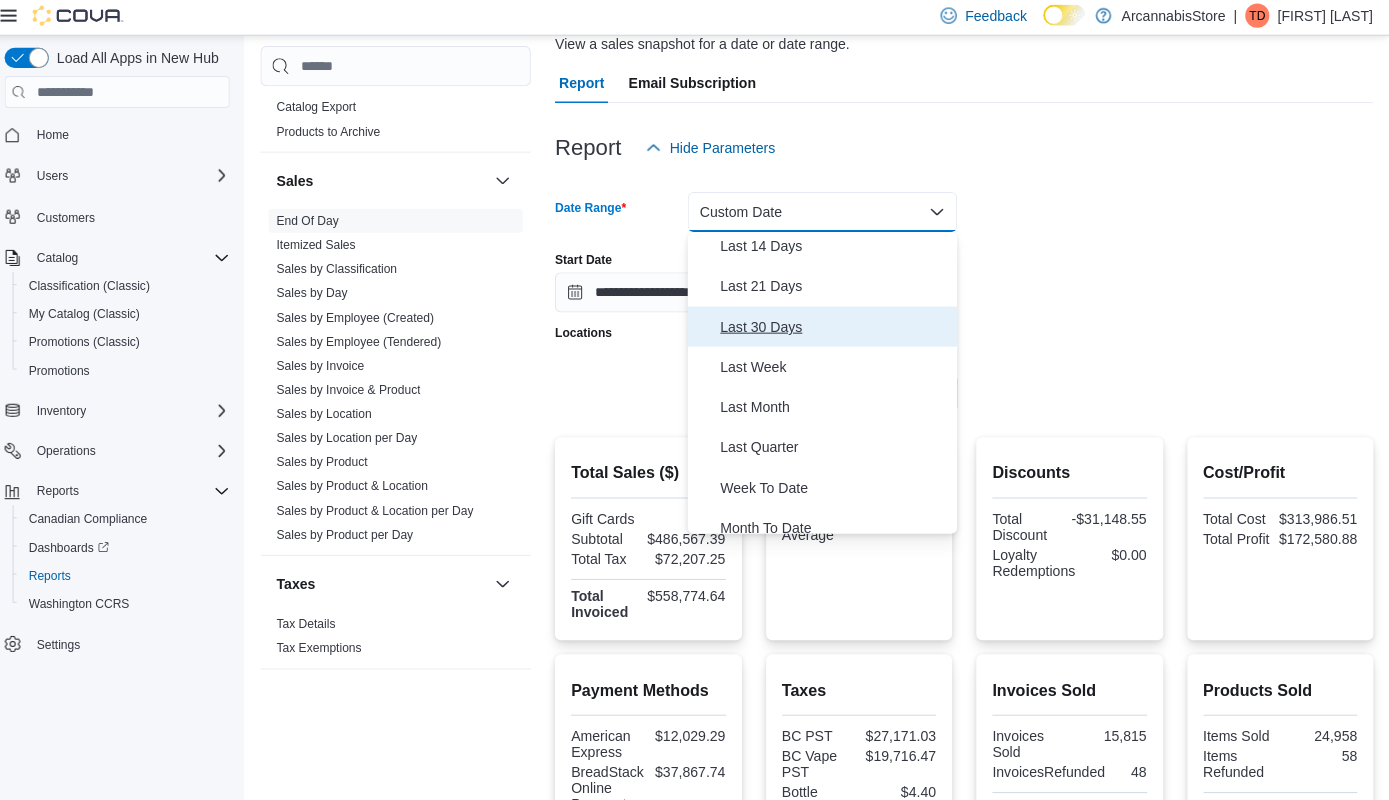 click on "Last 30 Days" at bounding box center (837, 329) 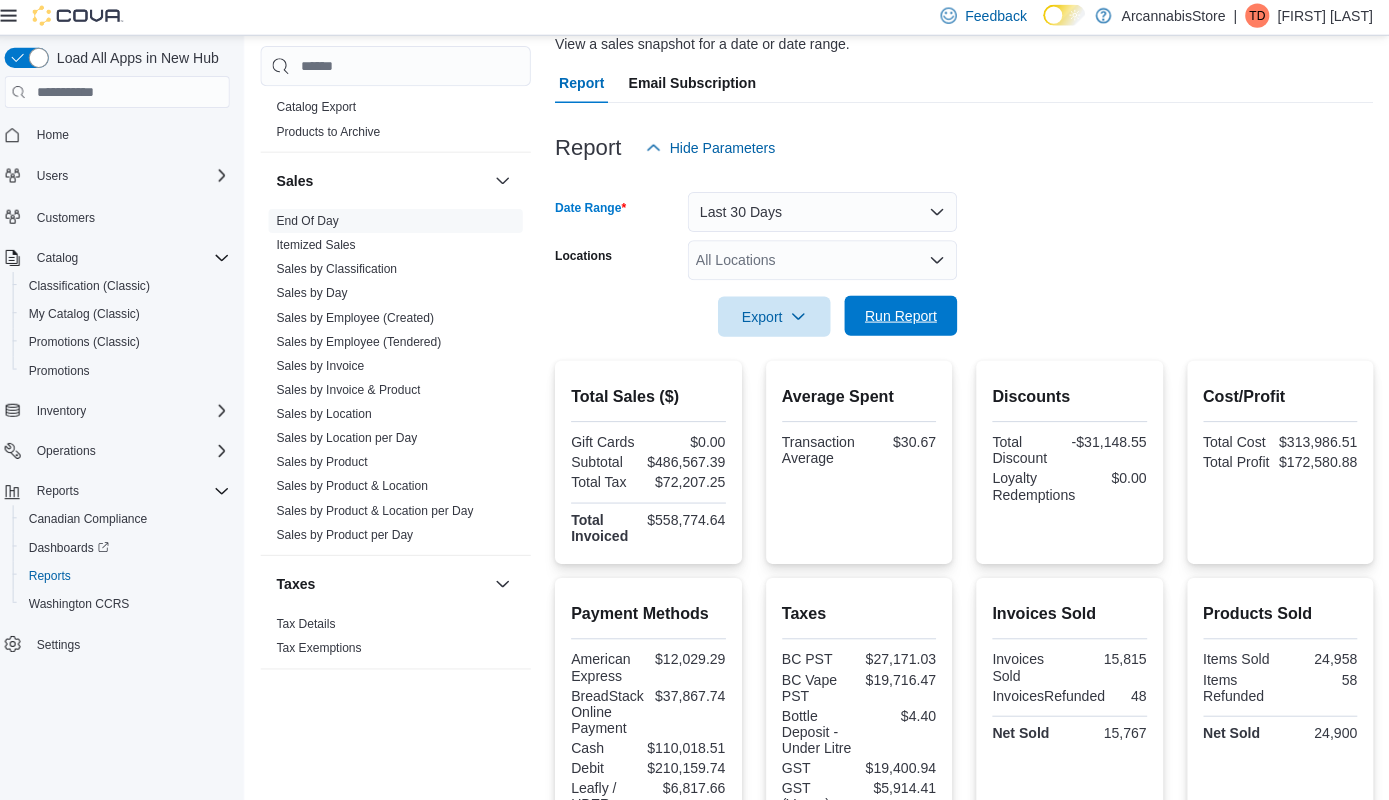 click on "Run Report" at bounding box center [903, 318] 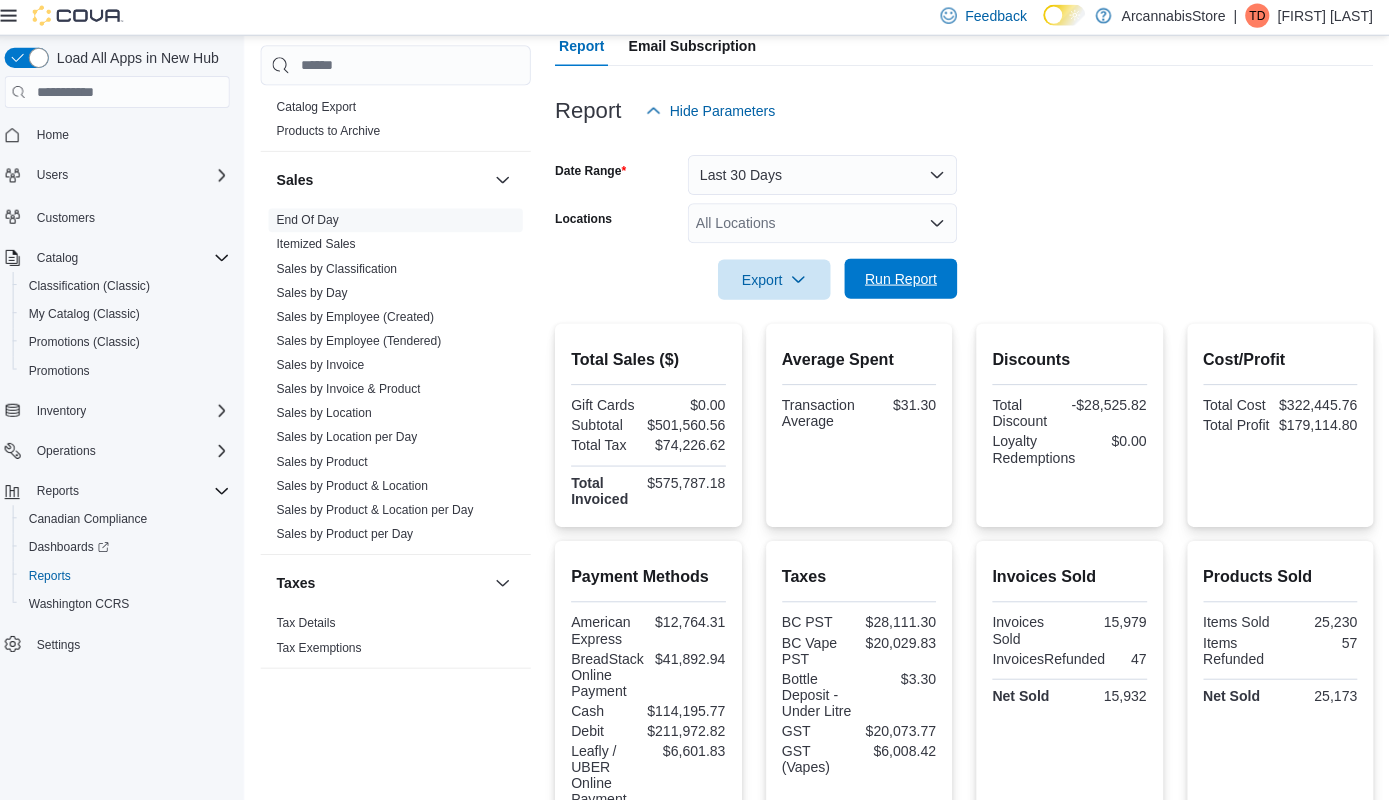 scroll, scrollTop: 206, scrollLeft: 0, axis: vertical 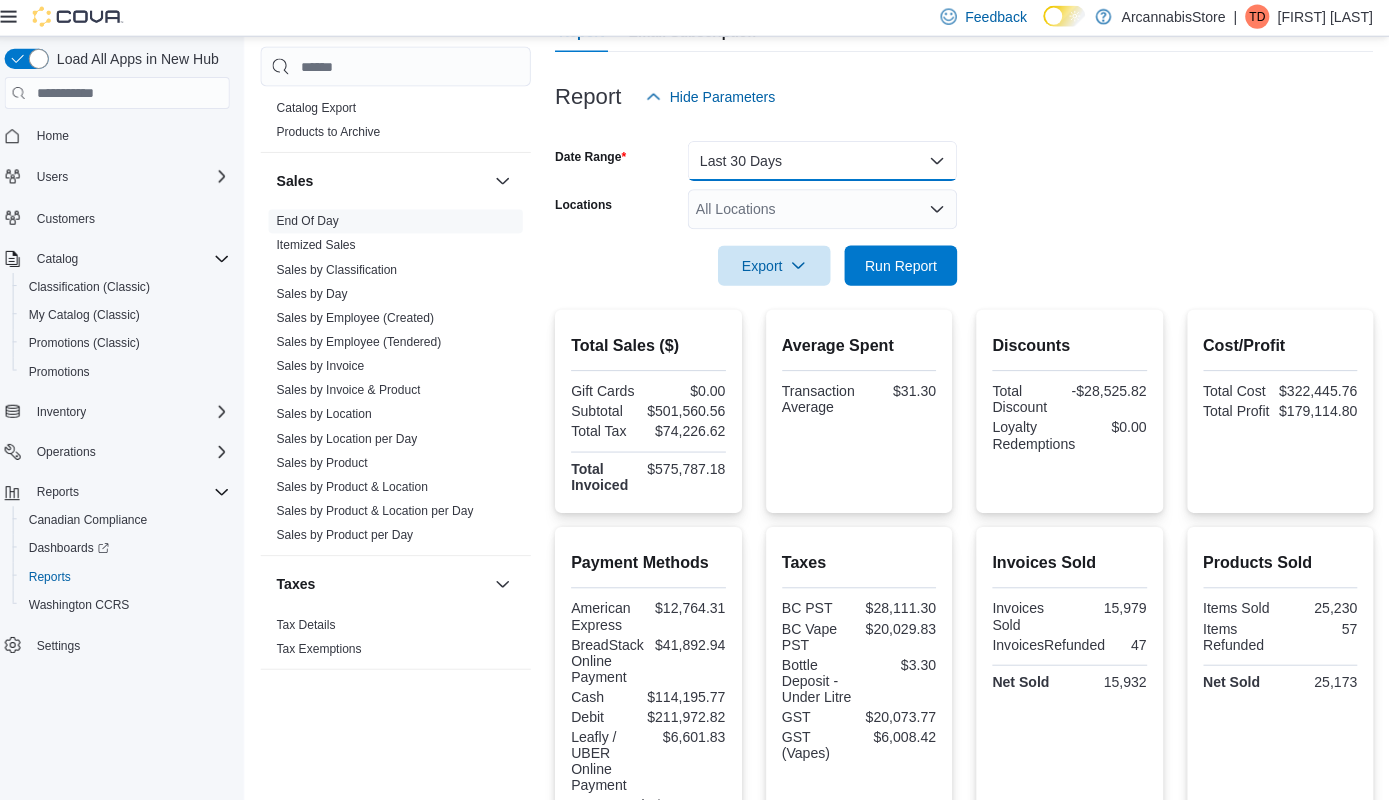 click on "Last 30 Days" at bounding box center [825, 164] 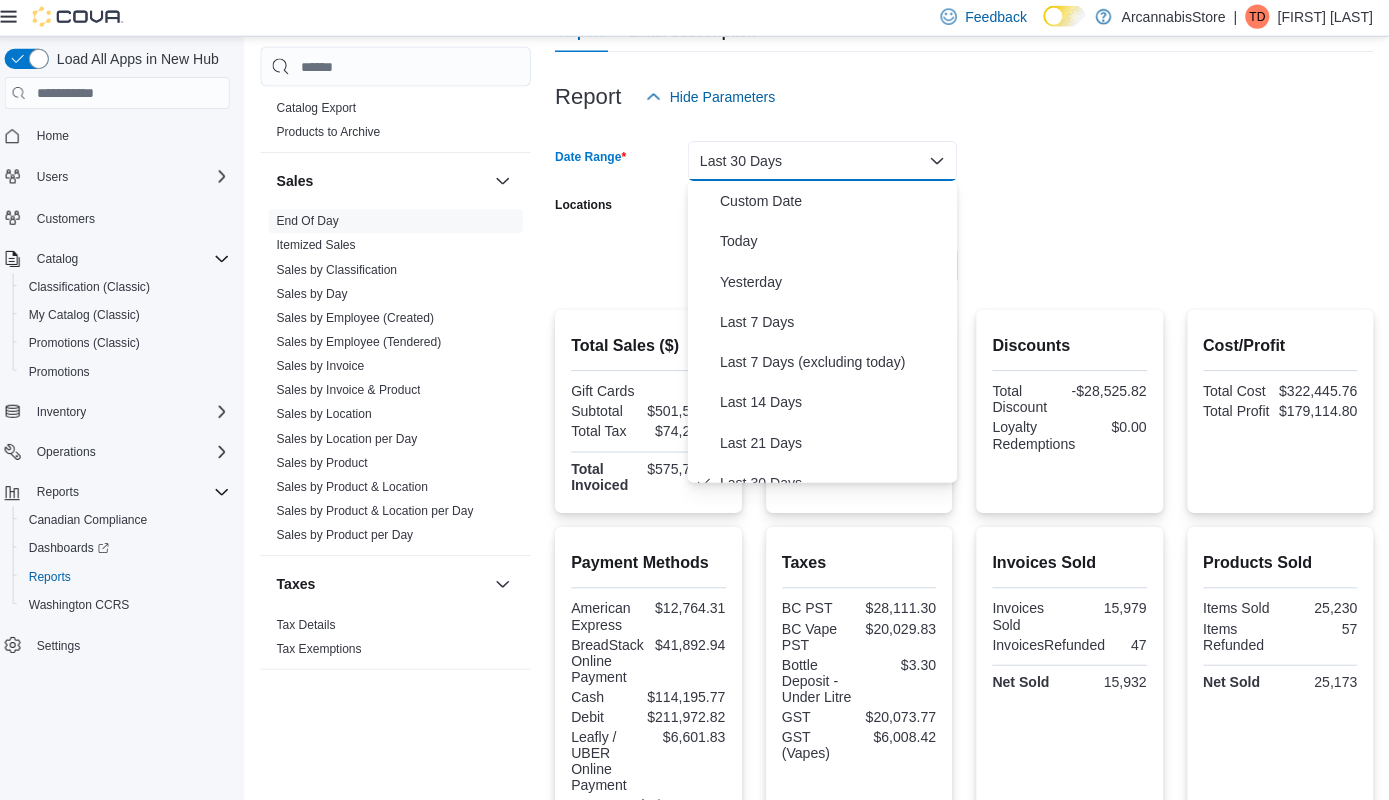 click on "Date Range Last 30 Days Locations All Locations Export Run Report" at bounding box center [966, 204] 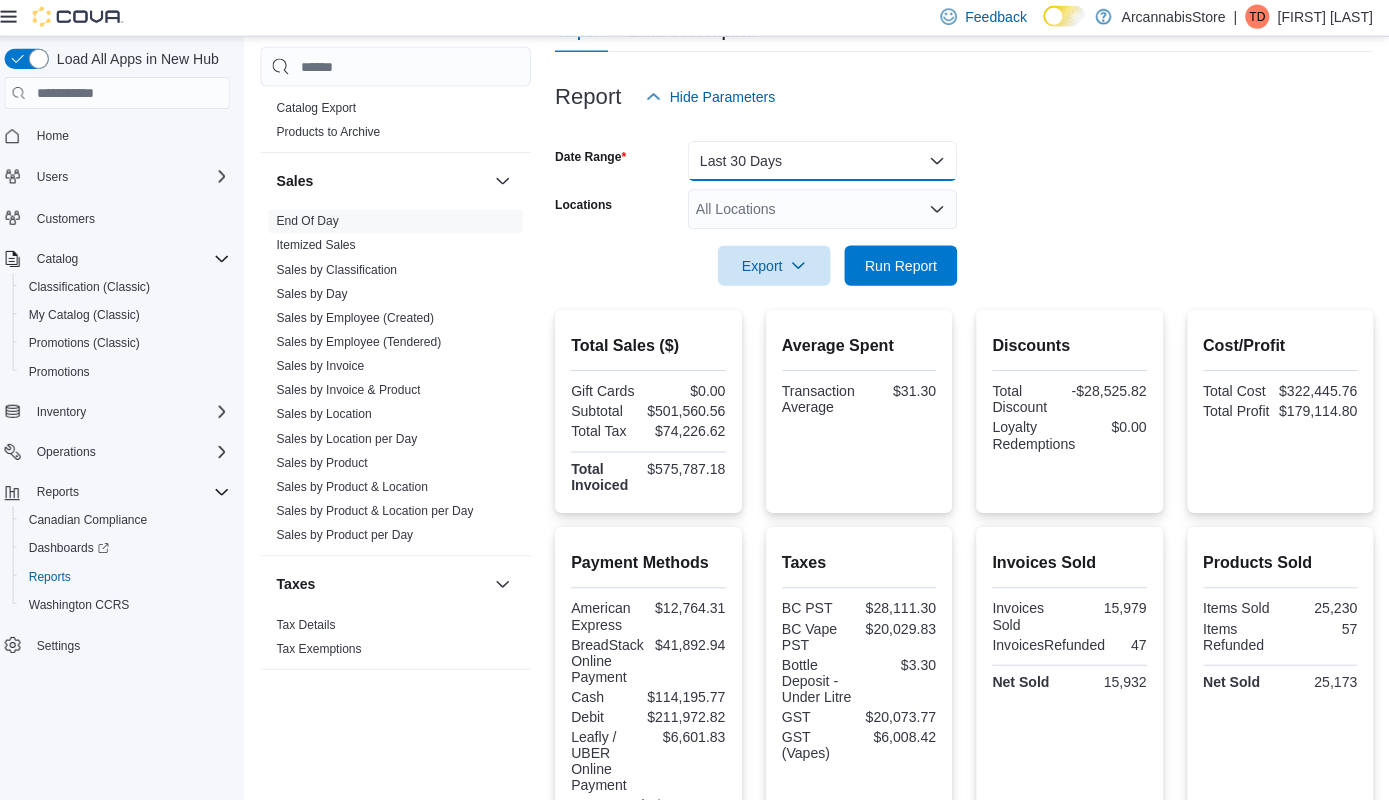 click on "Last 30 Days" at bounding box center (825, 164) 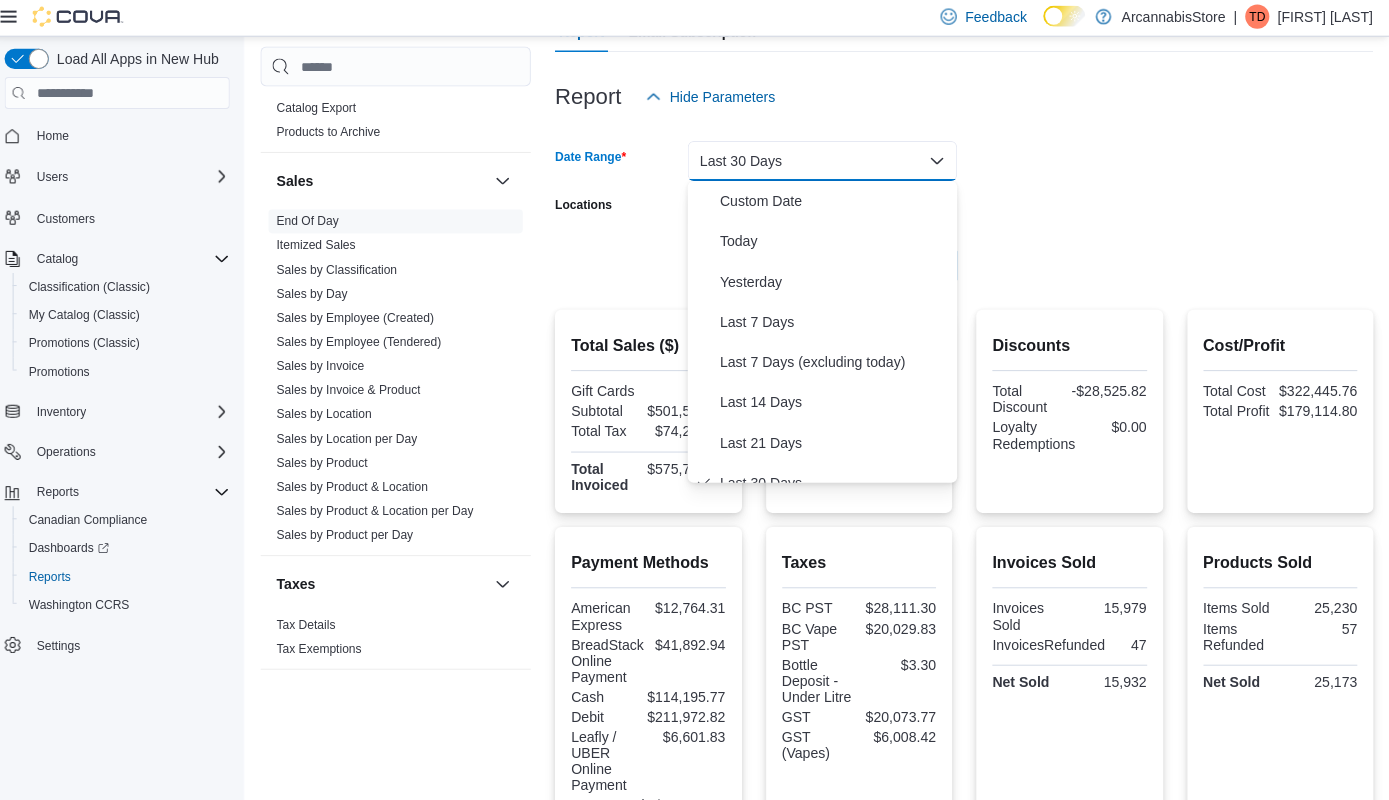 click on "Date Range Last 30 Days Locations All Locations Export Run Report" at bounding box center (966, 204) 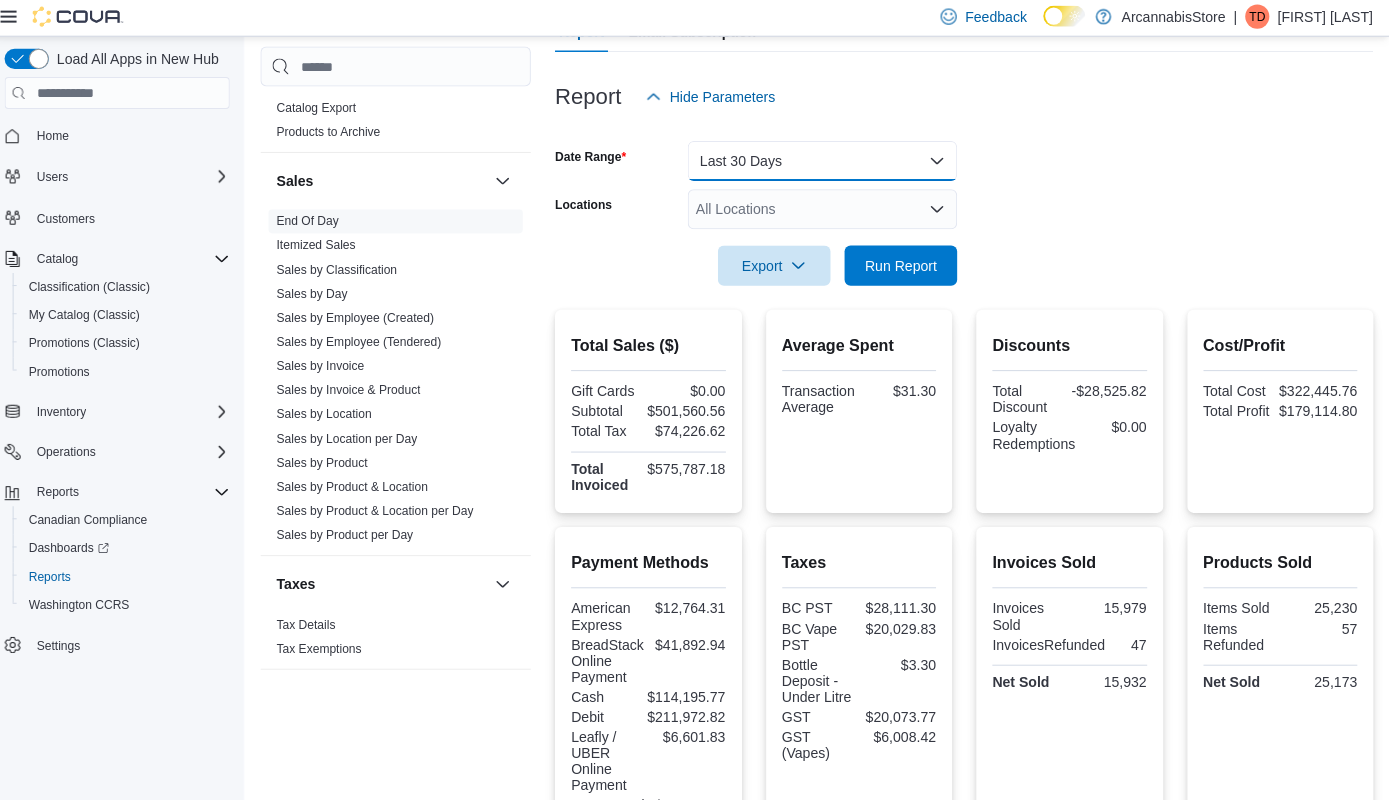 click on "Last 30 Days" at bounding box center (825, 164) 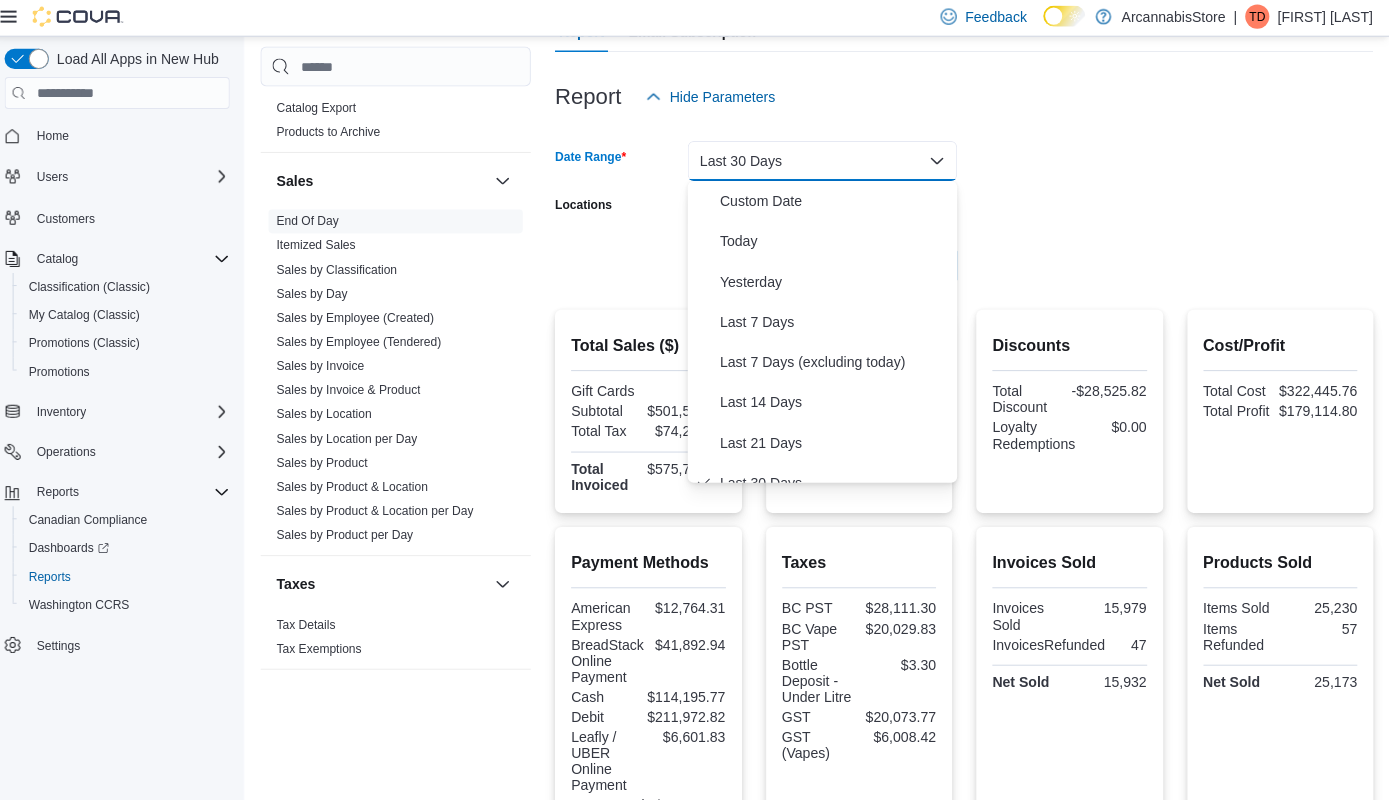 click on "Date Range Last 30 Days Locations All Locations Export Run Report" at bounding box center (966, 204) 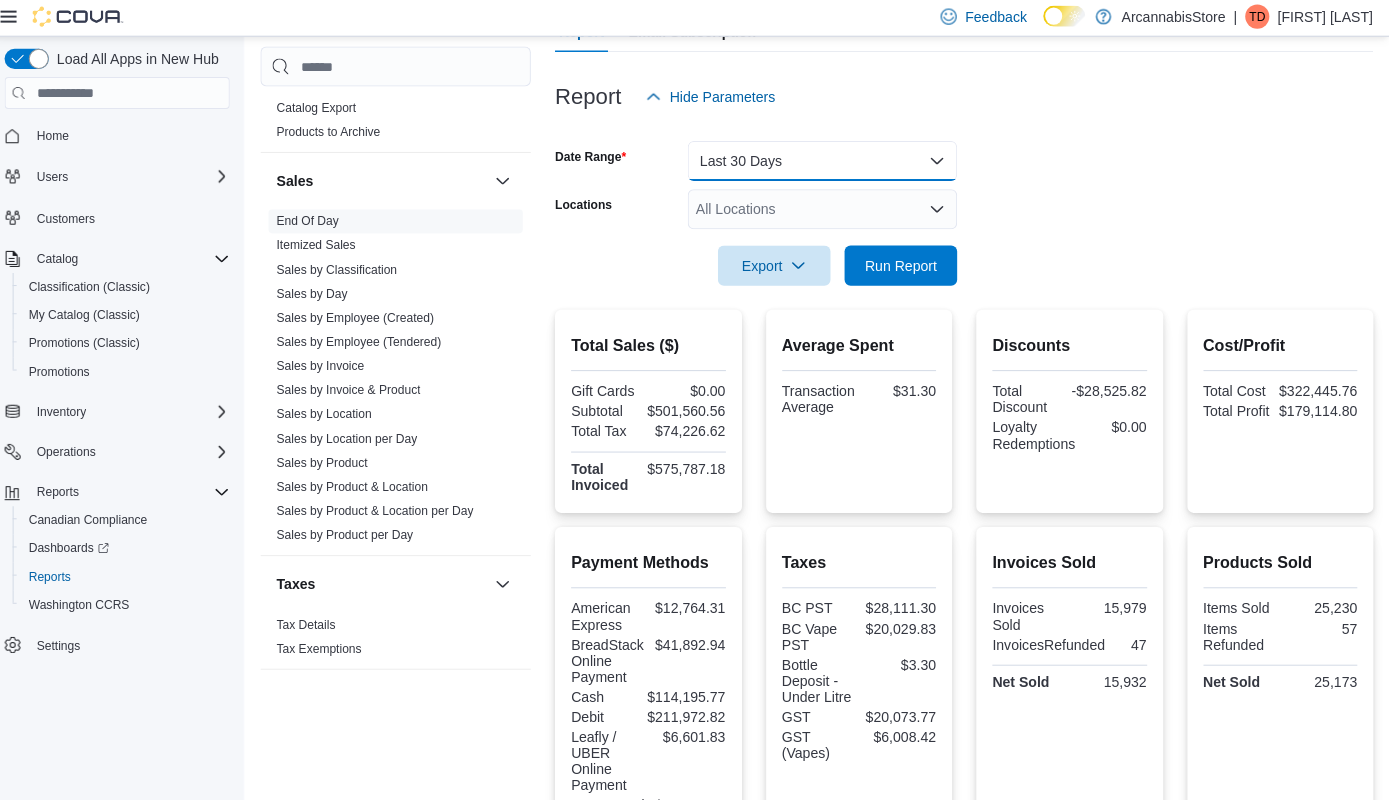 click on "Last 30 Days" at bounding box center [825, 164] 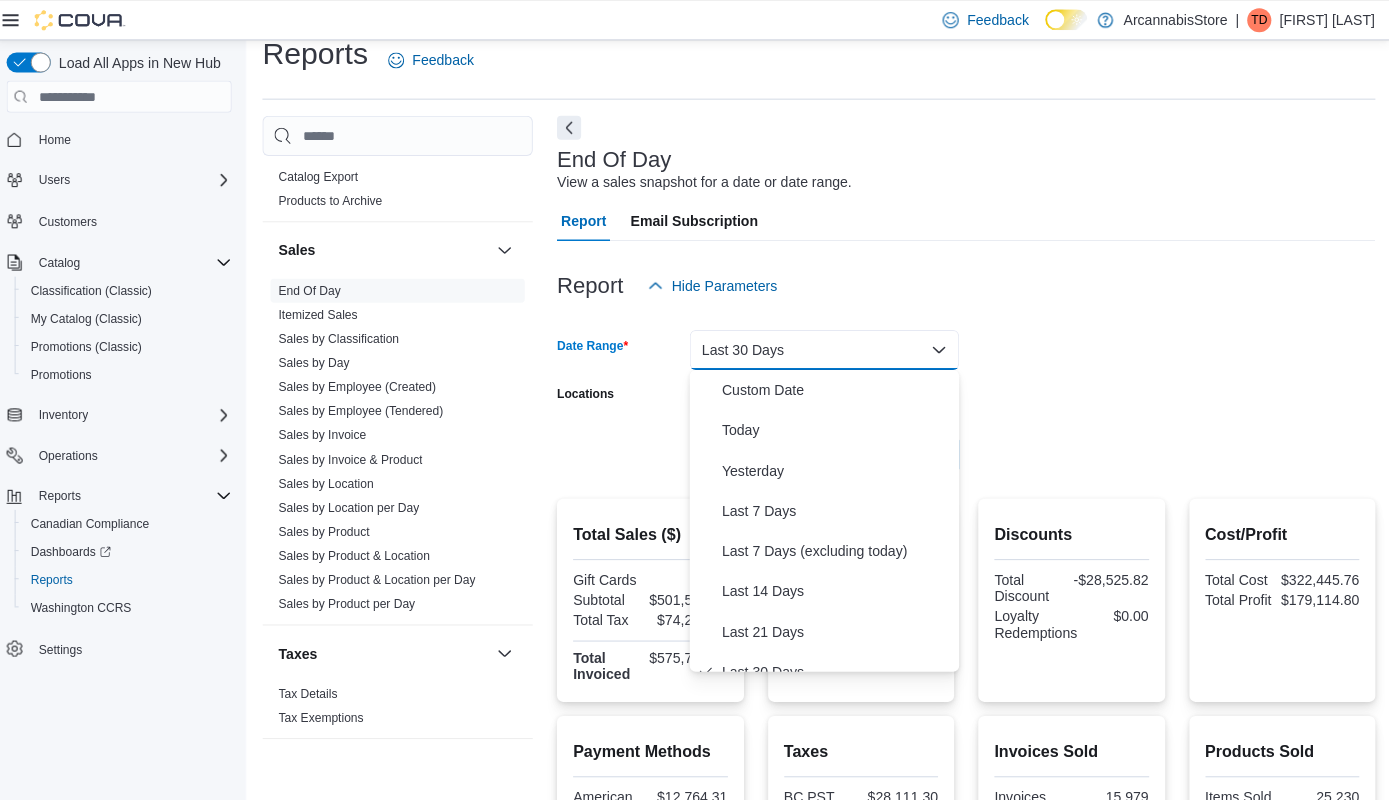 scroll, scrollTop: 0, scrollLeft: 0, axis: both 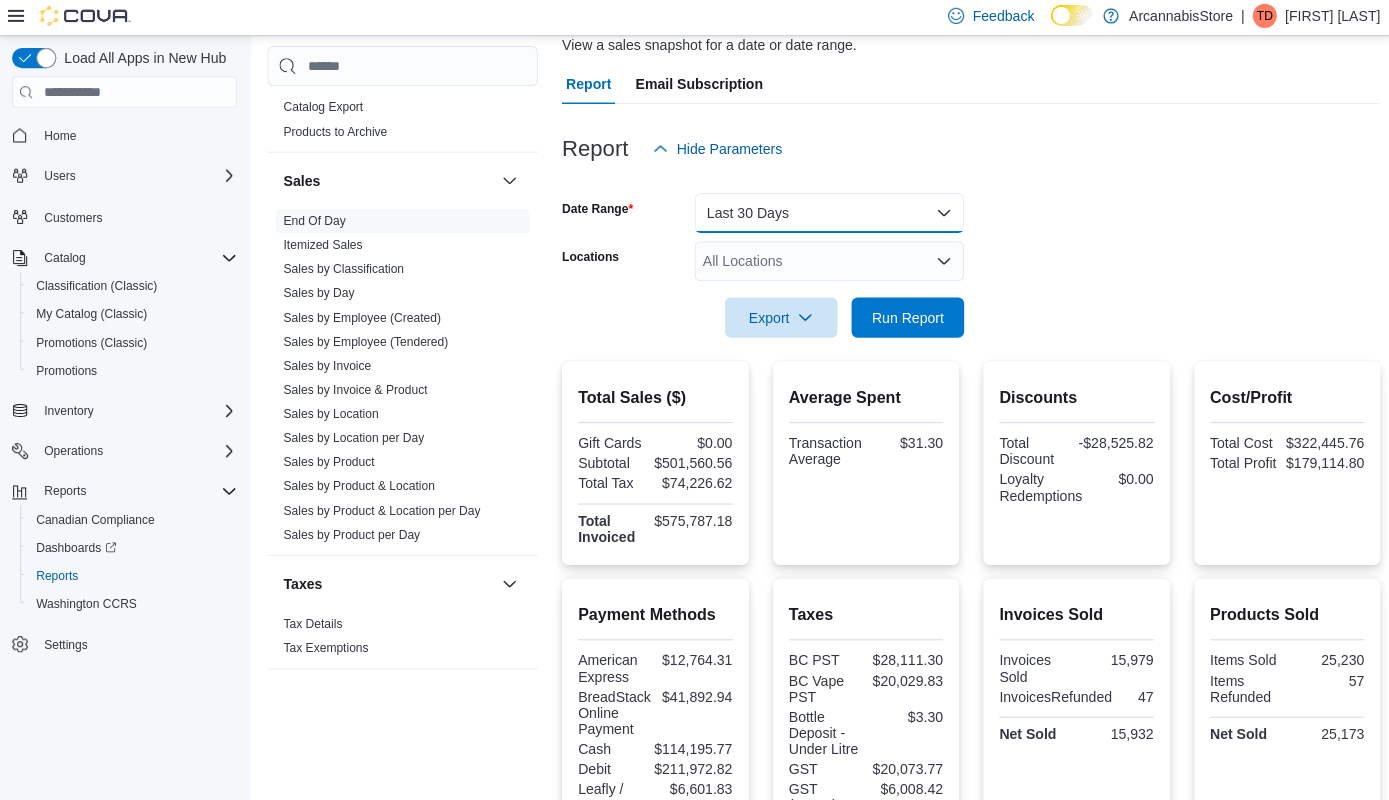 click on "Last 30 Days" at bounding box center [825, 216] 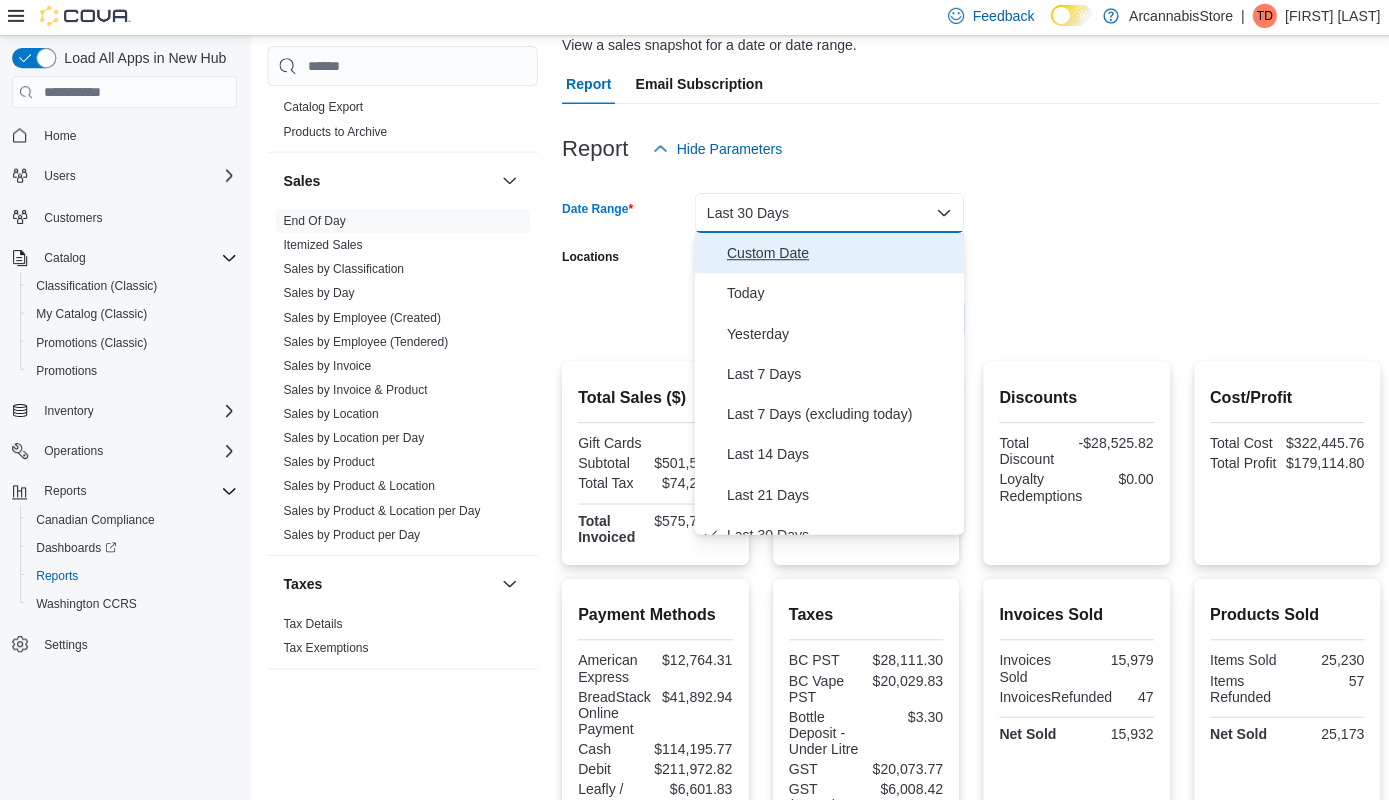 click on "Custom Date" at bounding box center [837, 256] 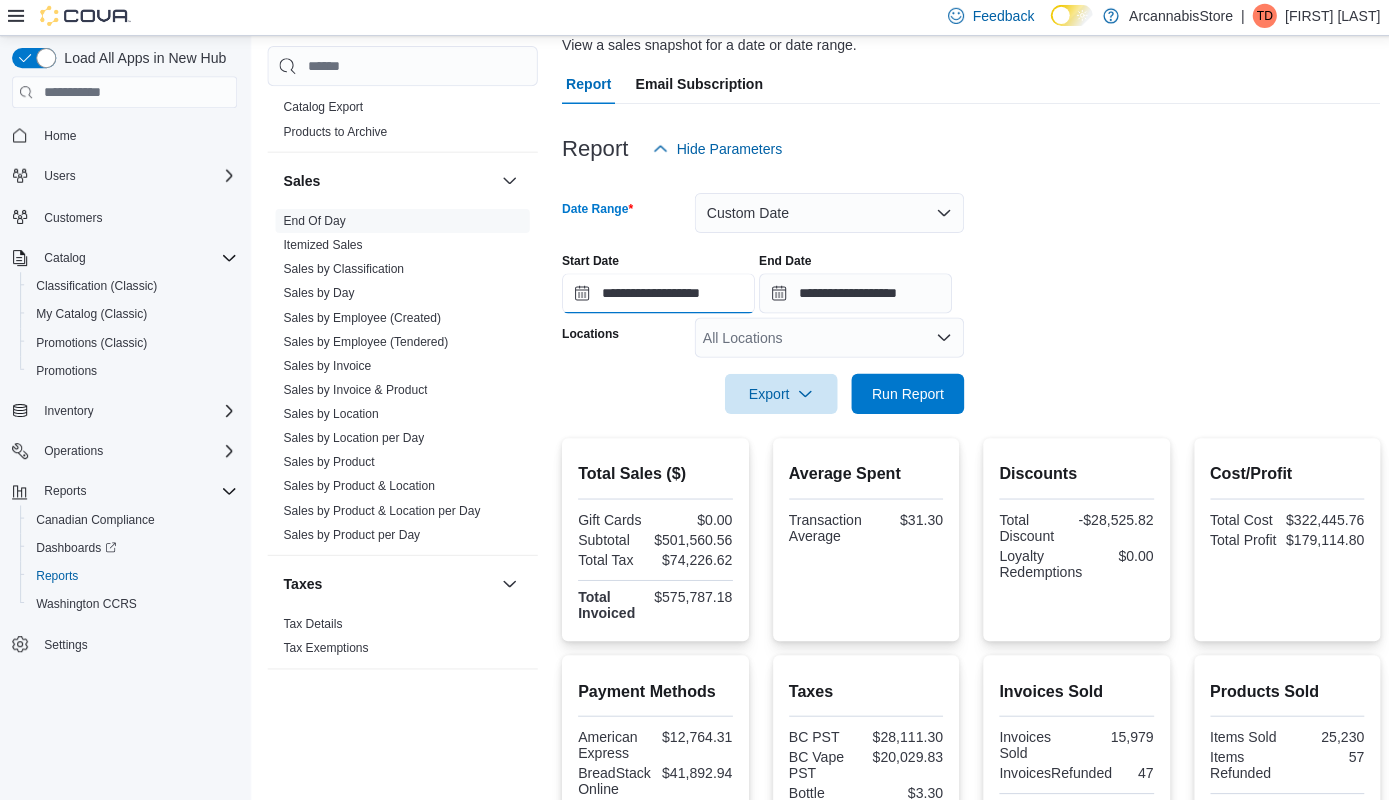 click on "**********" at bounding box center [655, 296] 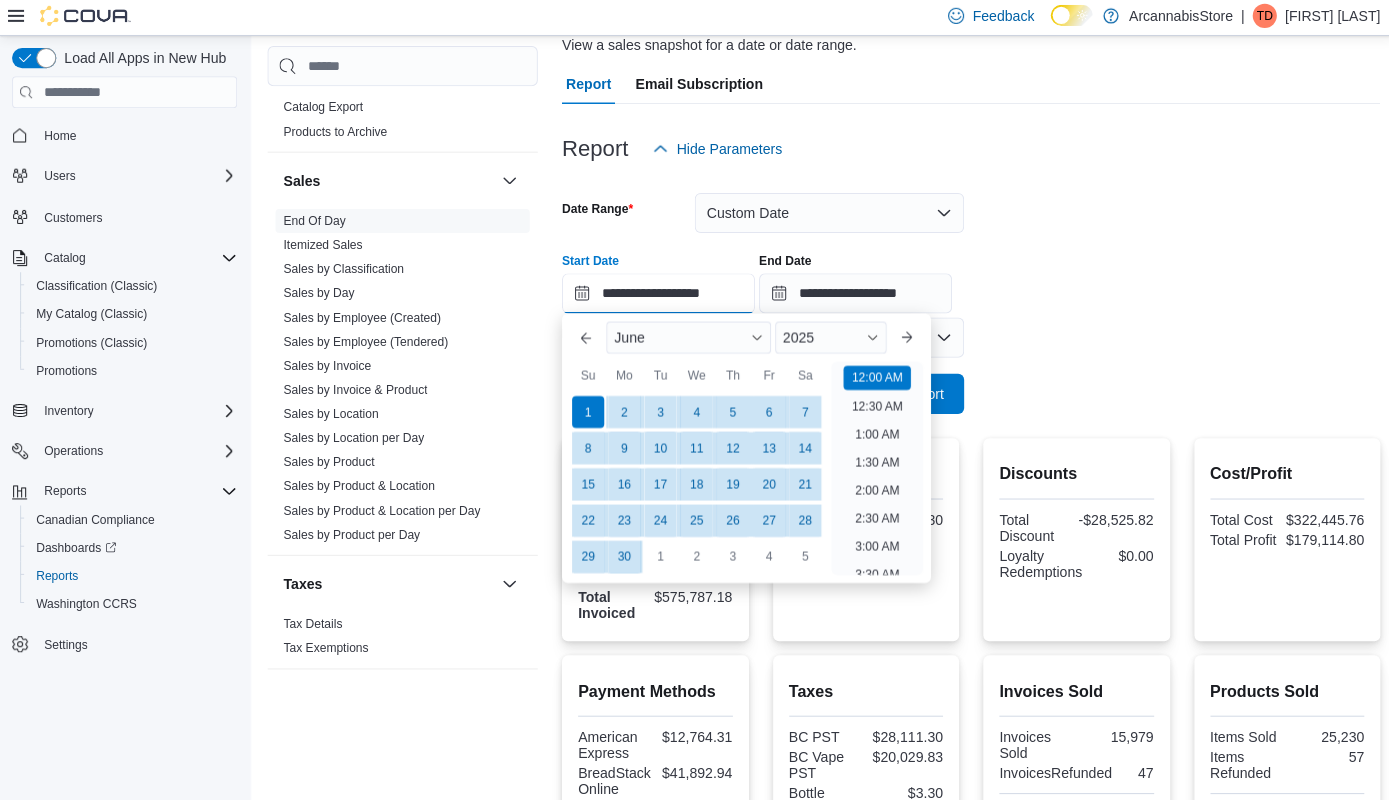 scroll, scrollTop: 62, scrollLeft: 0, axis: vertical 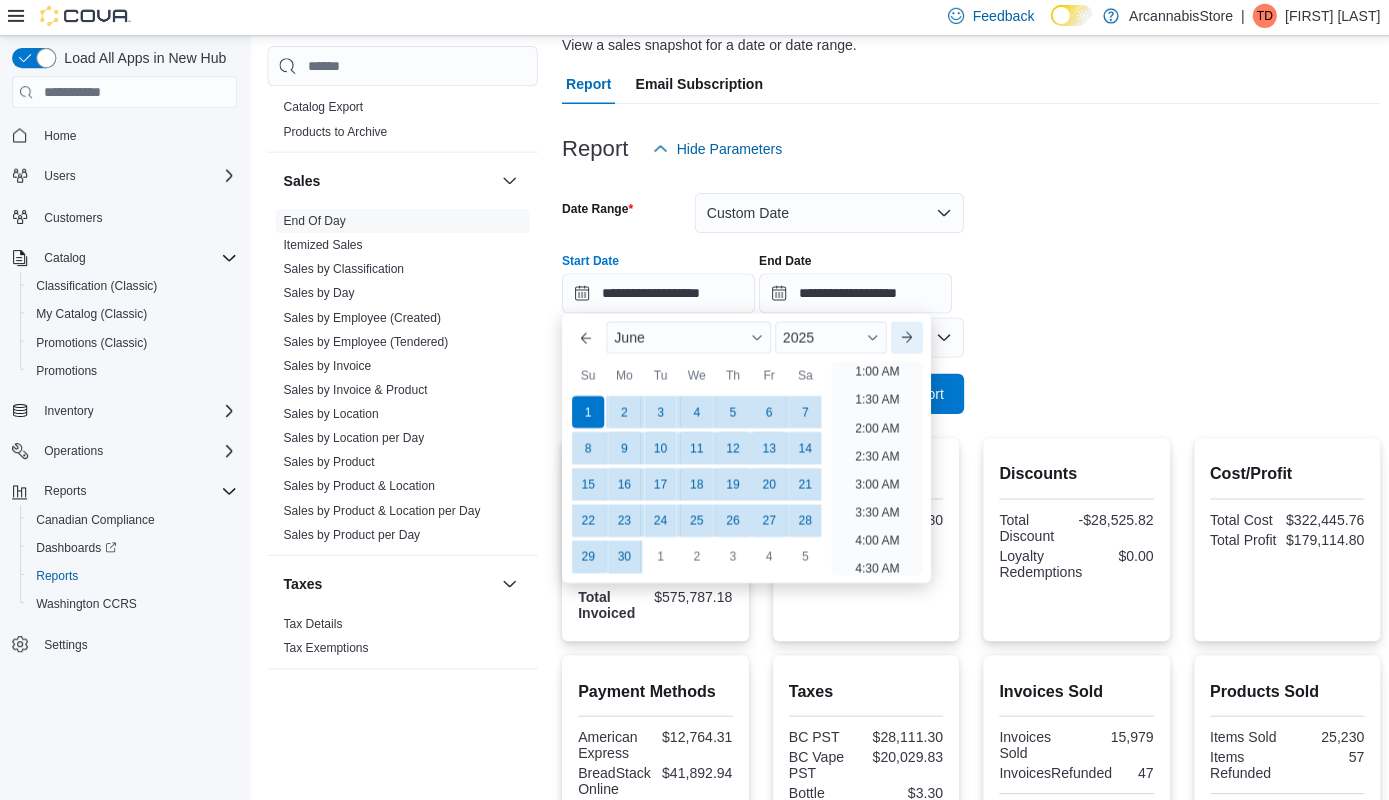 click on "Next month" at bounding box center [902, 340] 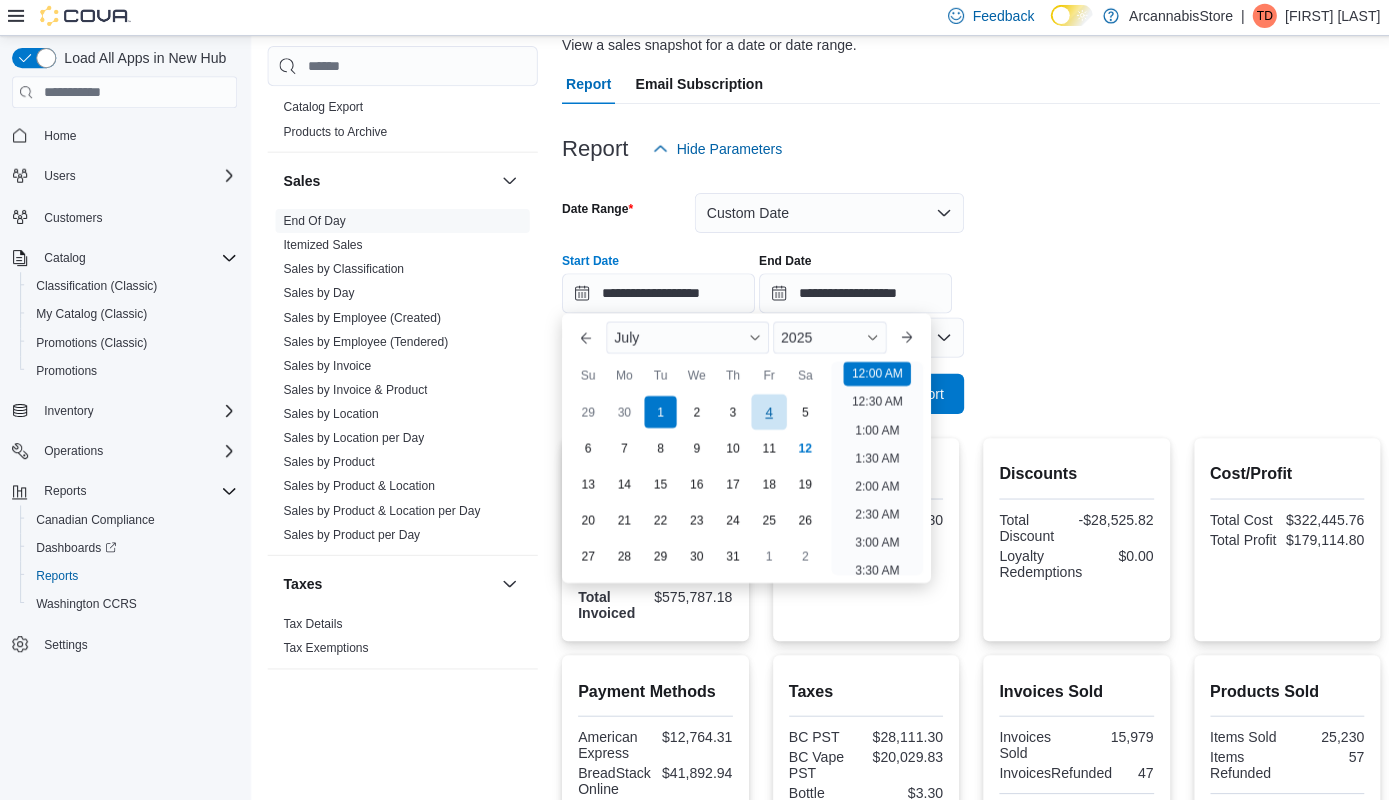 click on "4" at bounding box center (764, 413) 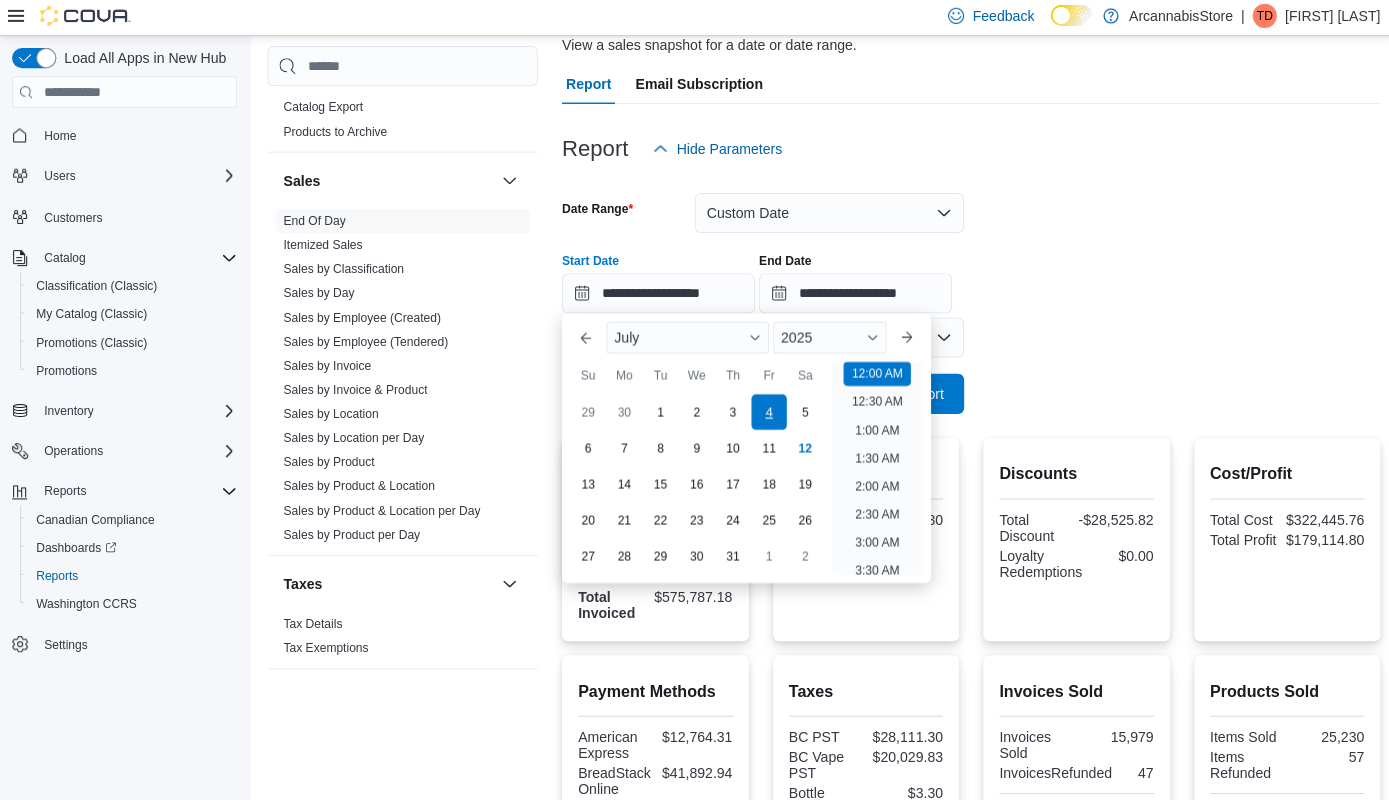 click on "4" at bounding box center (764, 413) 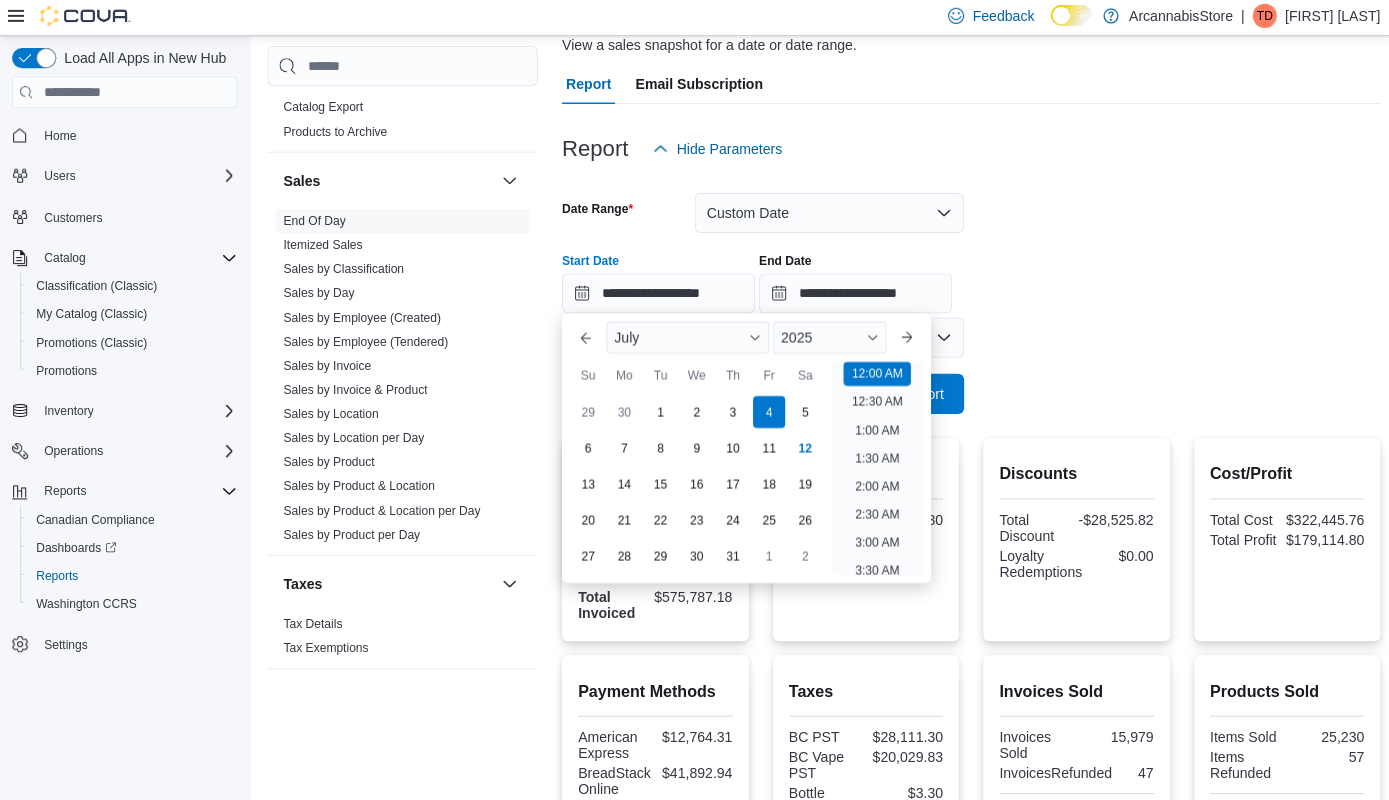 click at bounding box center [966, 368] 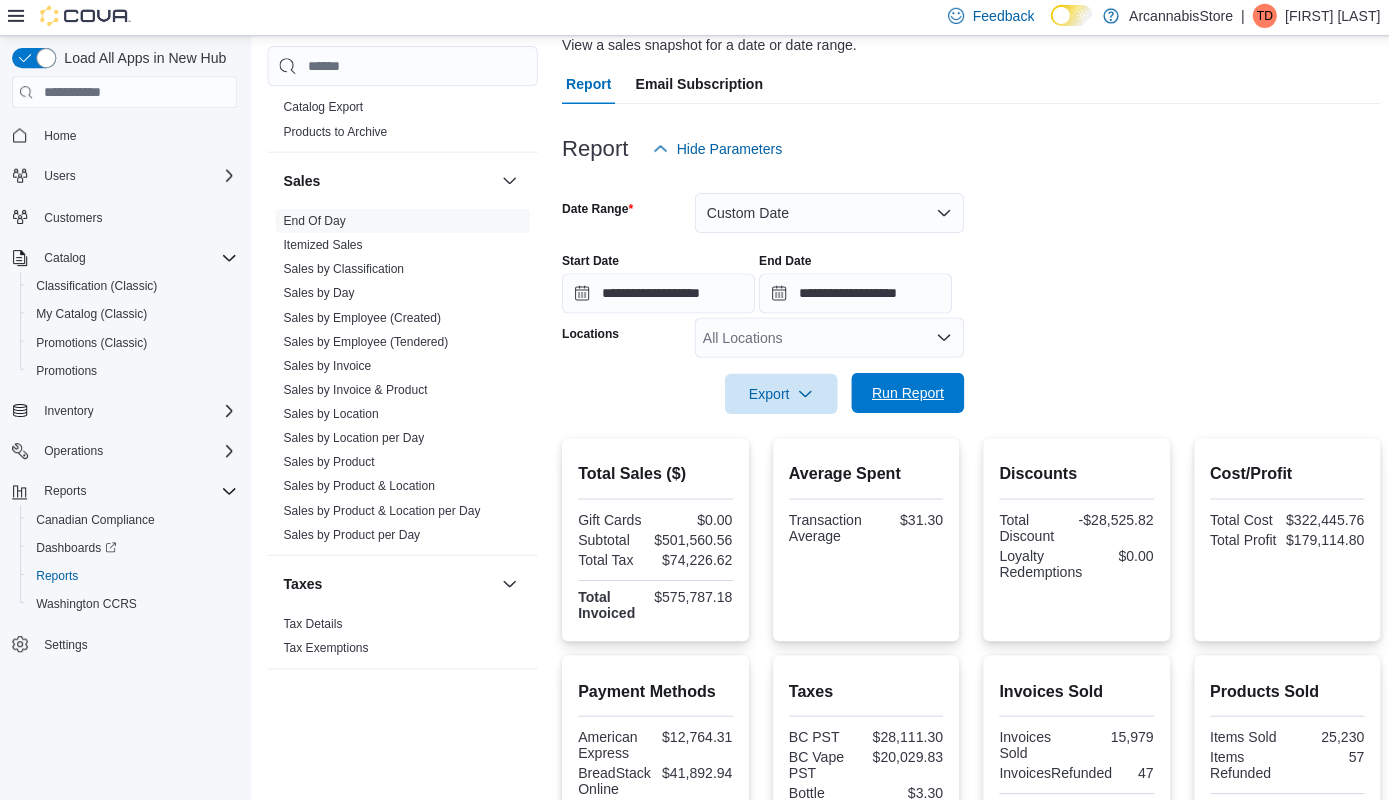 click on "Run Report" at bounding box center [903, 395] 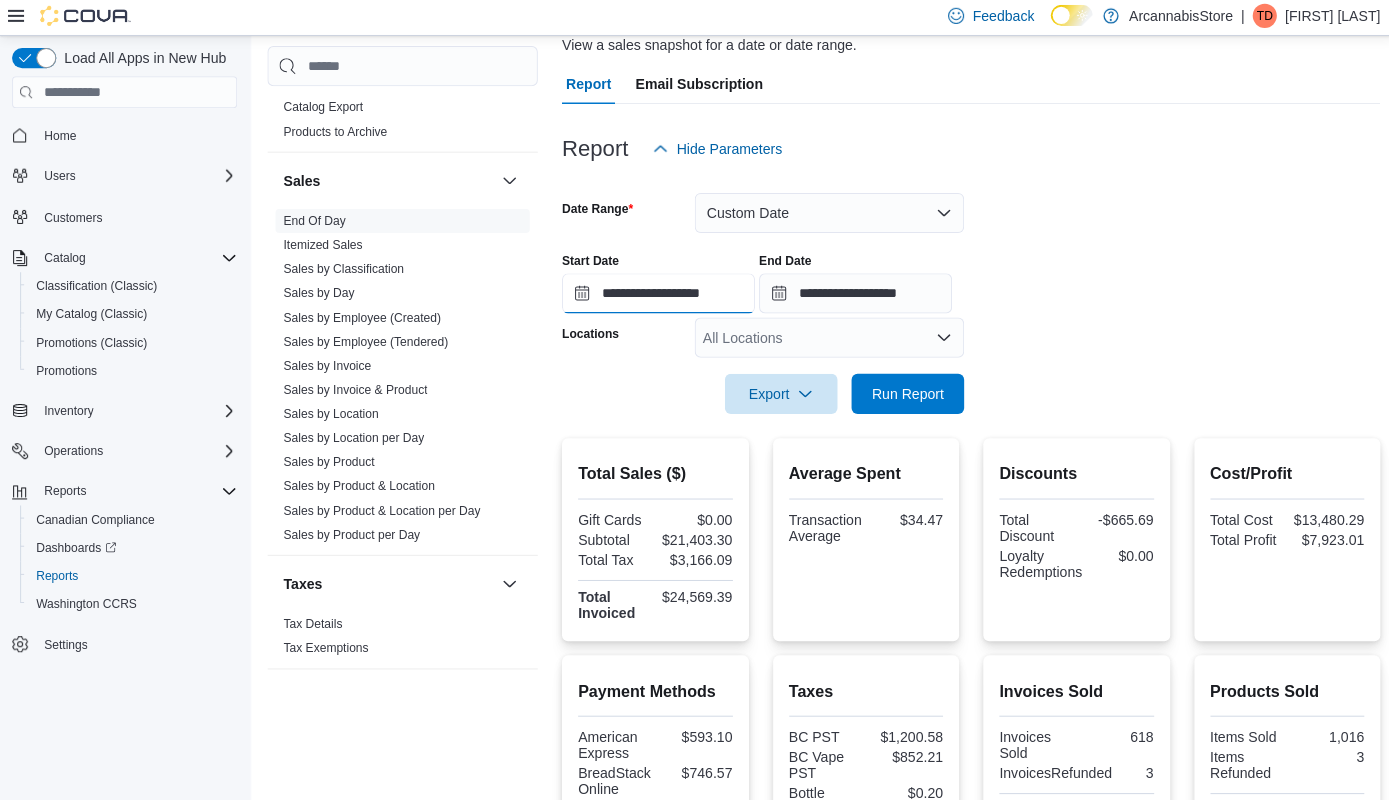 click on "**********" at bounding box center (655, 296) 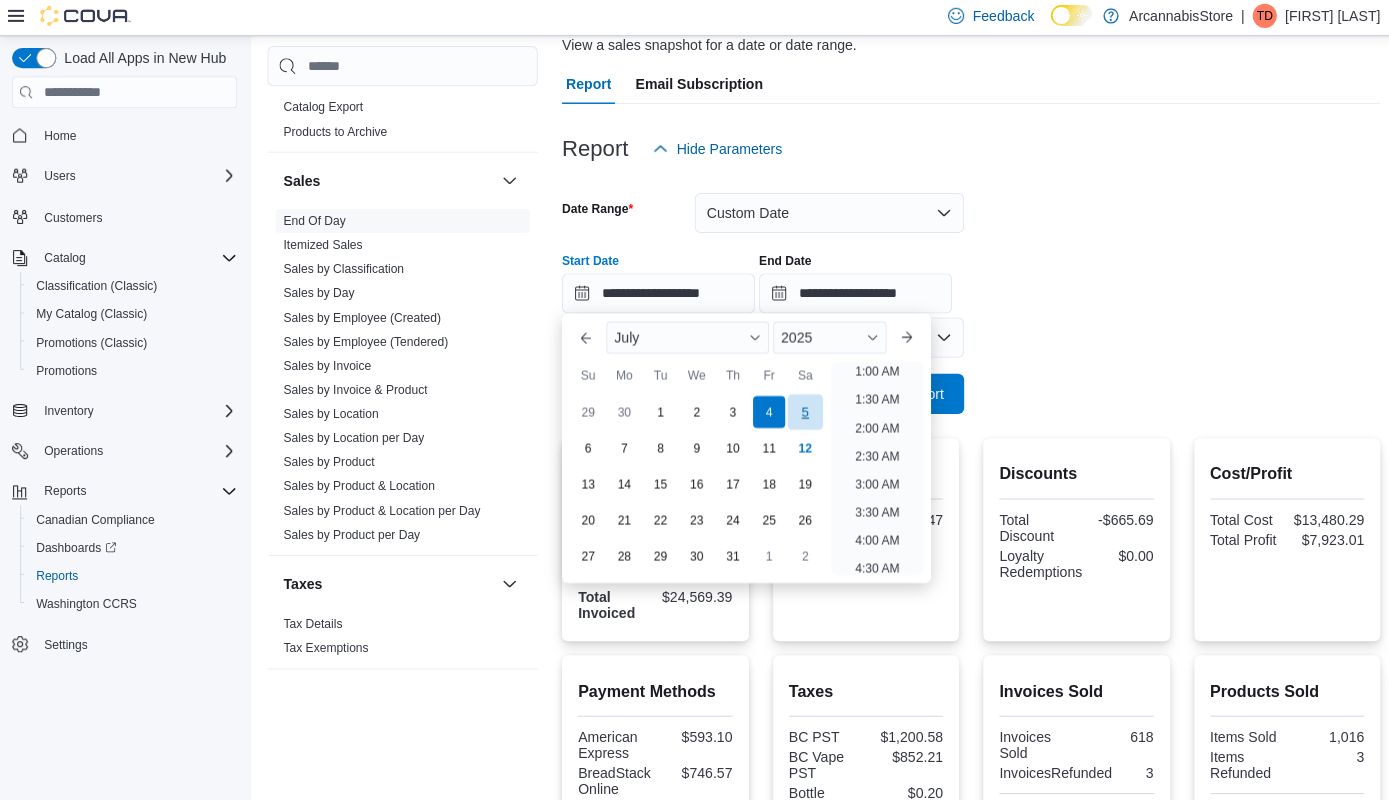 click on "5" at bounding box center [800, 413] 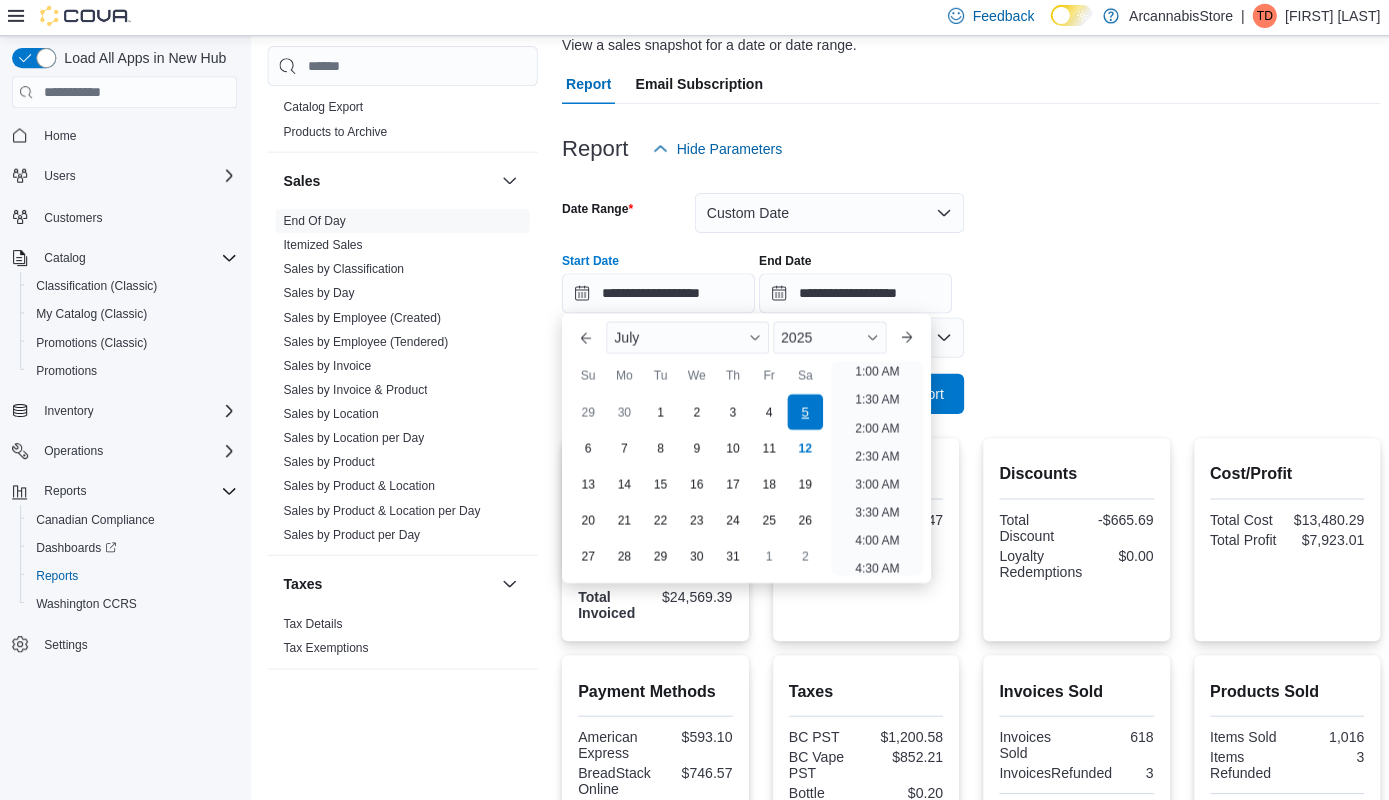 scroll, scrollTop: 4, scrollLeft: 0, axis: vertical 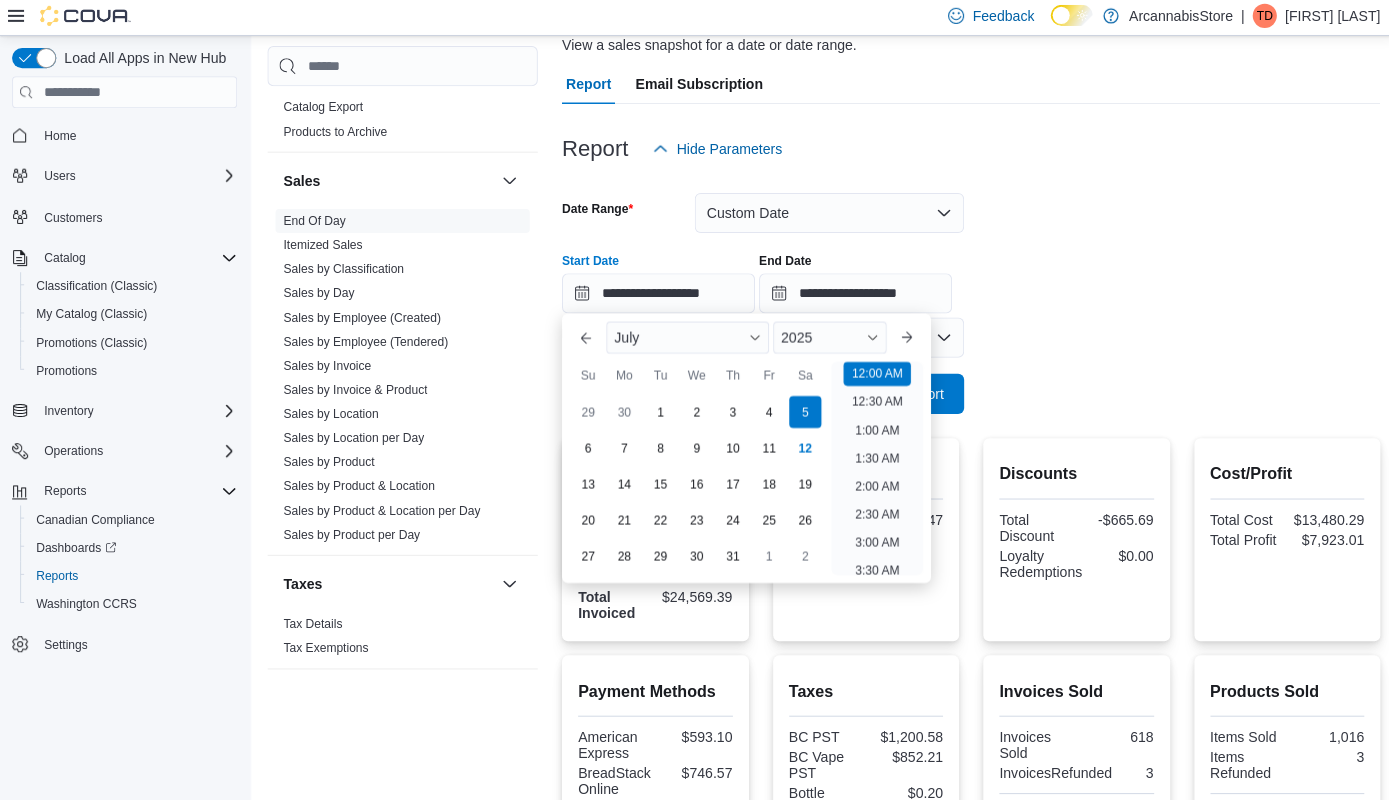click at bounding box center [966, 368] 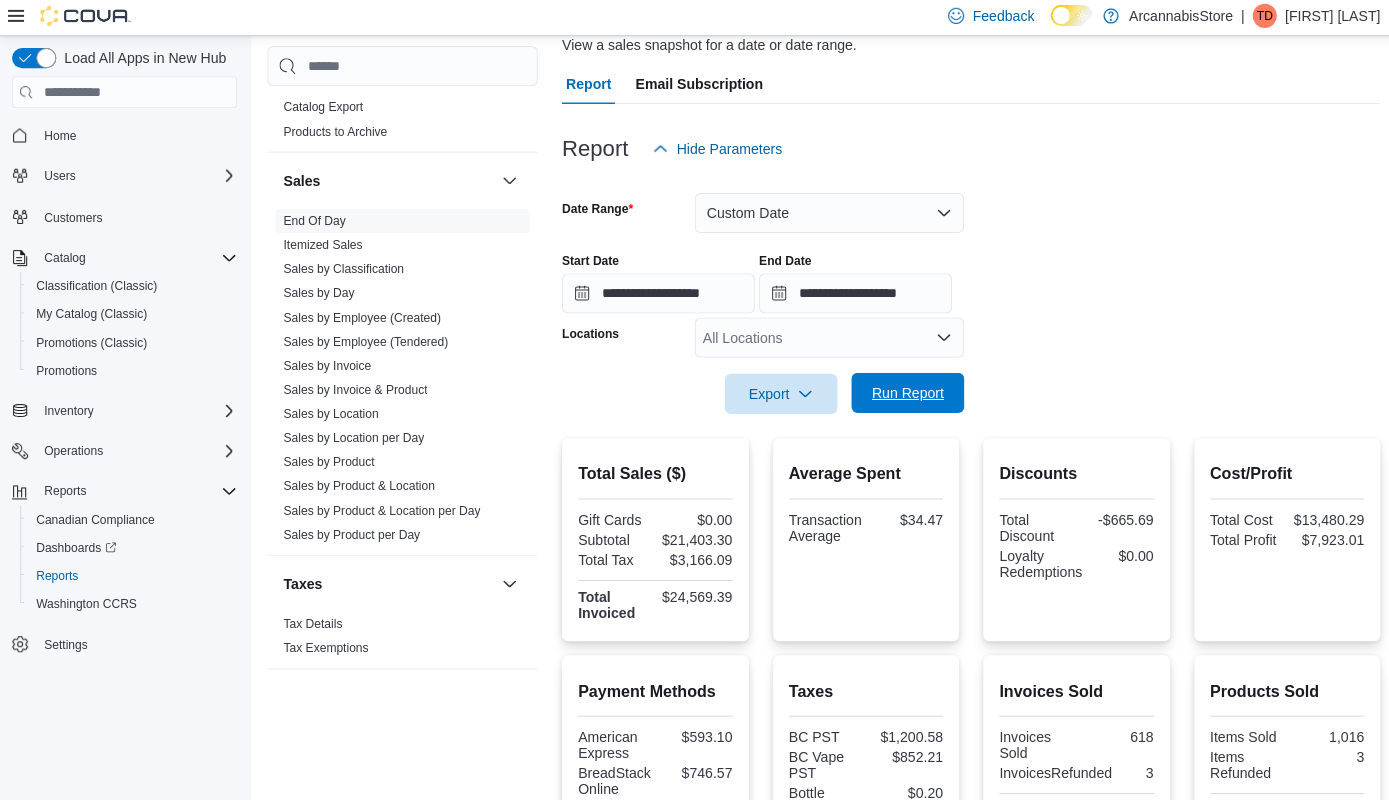 click on "Run Report" at bounding box center [903, 395] 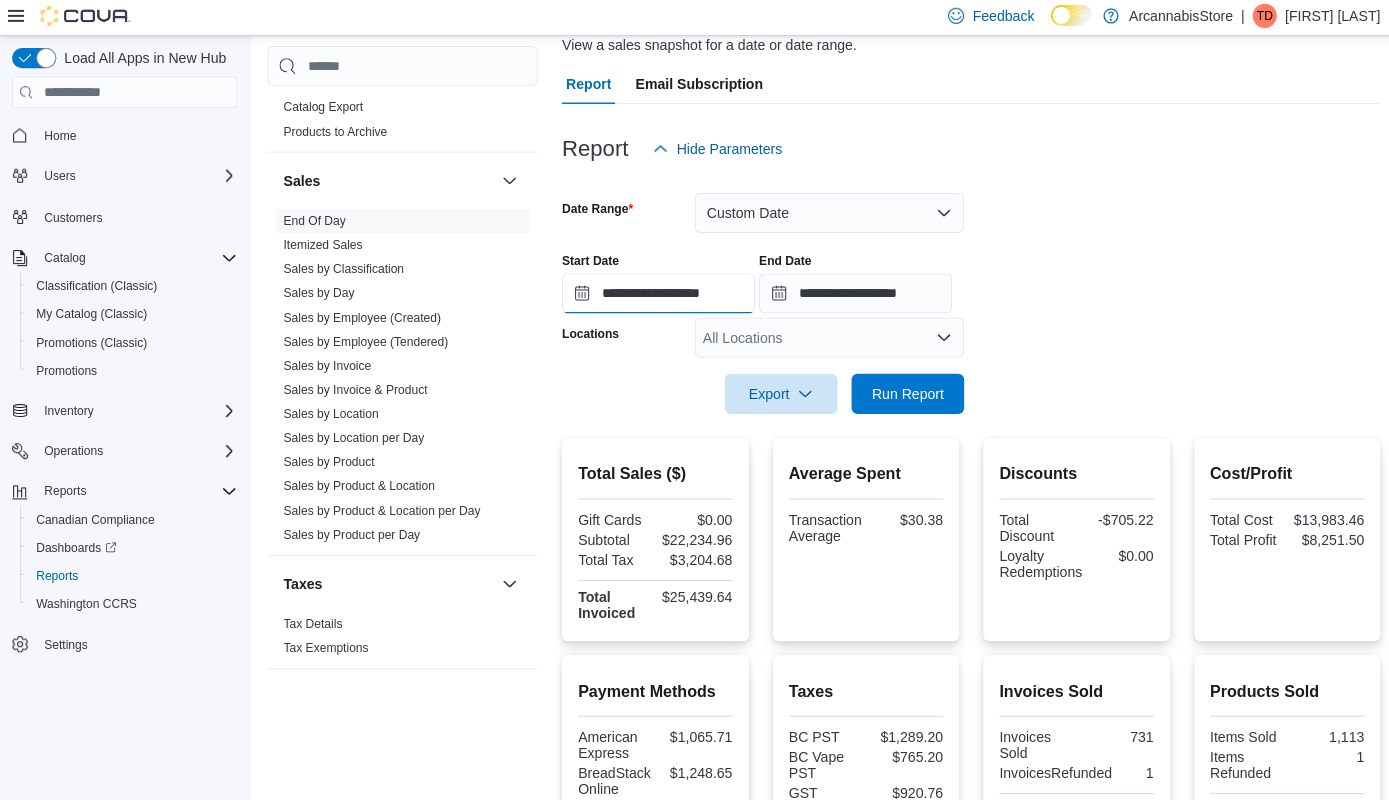 click on "**********" at bounding box center [655, 296] 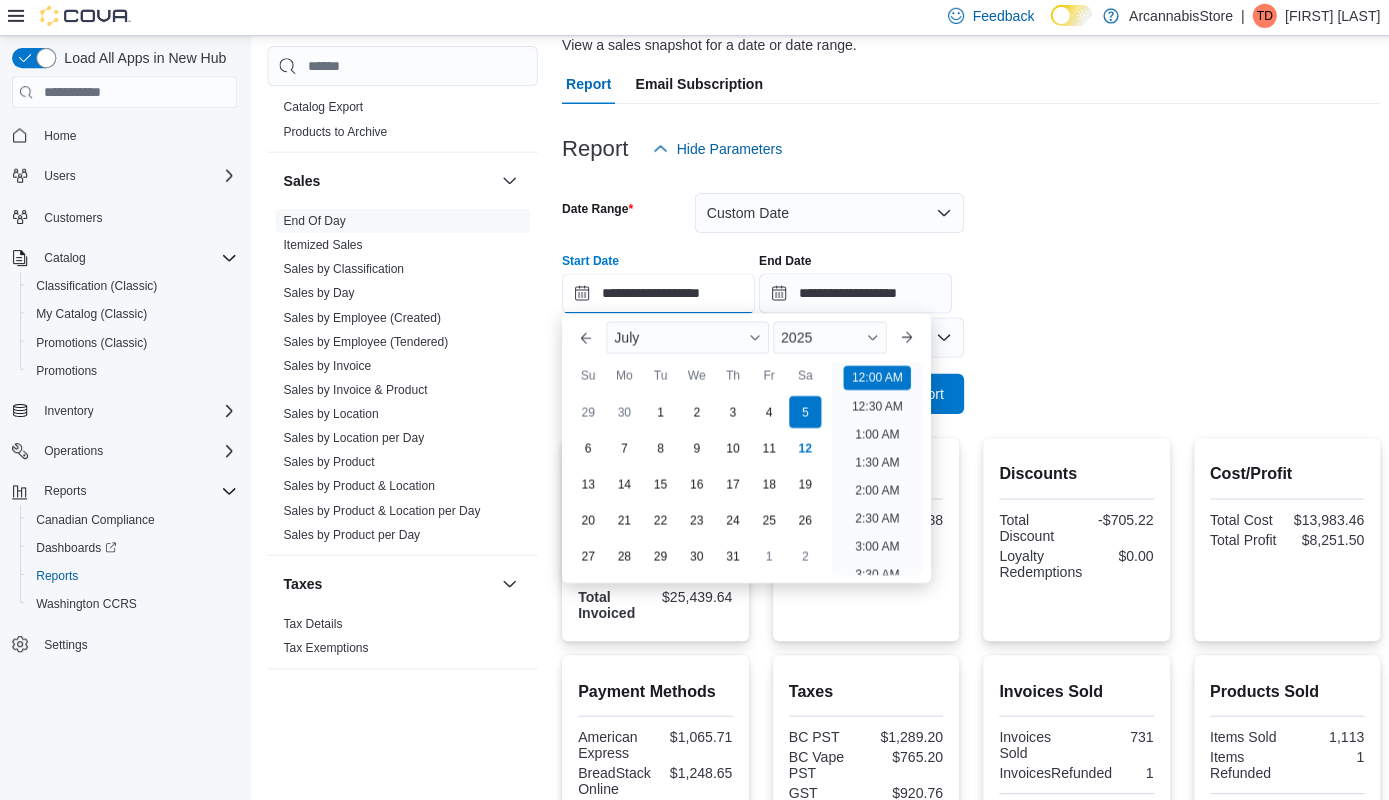 scroll, scrollTop: 62, scrollLeft: 0, axis: vertical 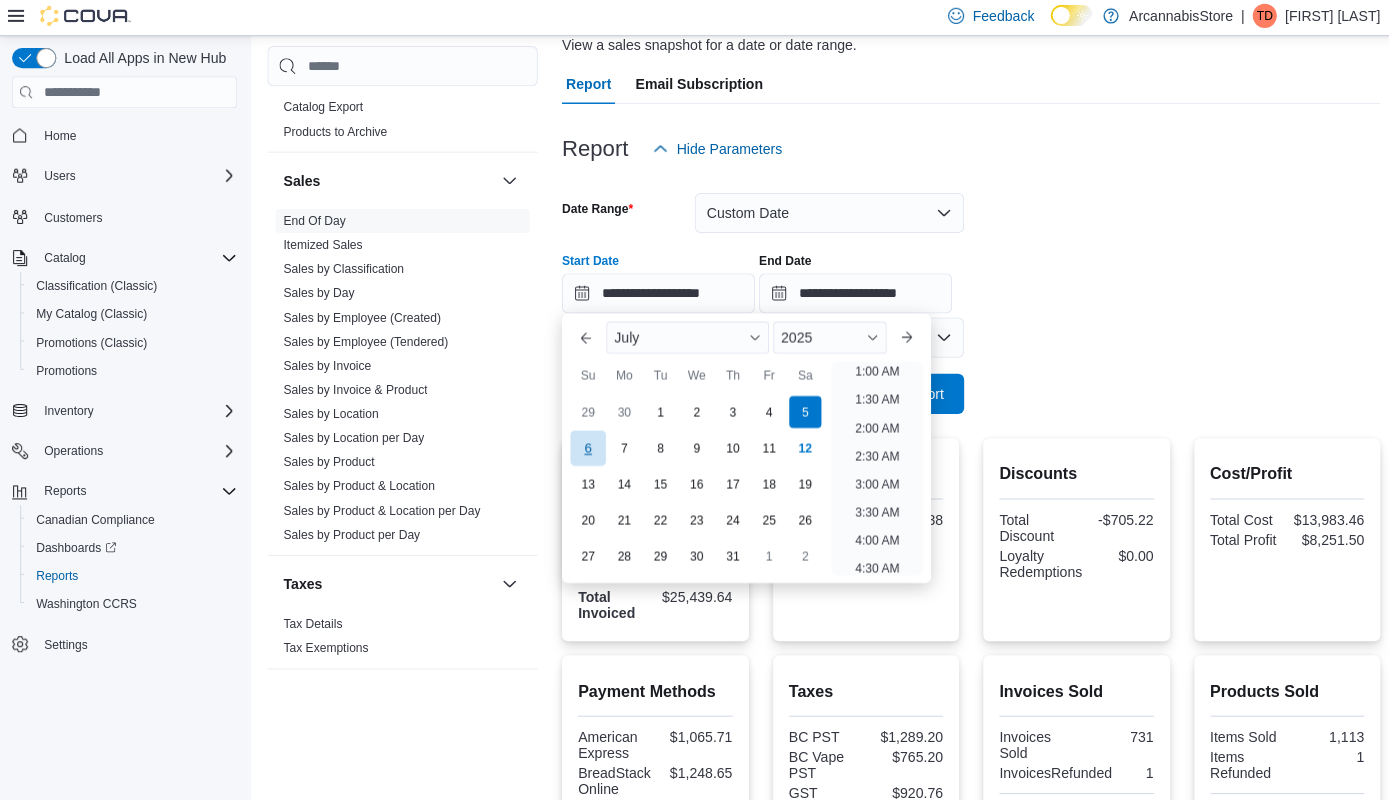 click on "6" at bounding box center (584, 449) 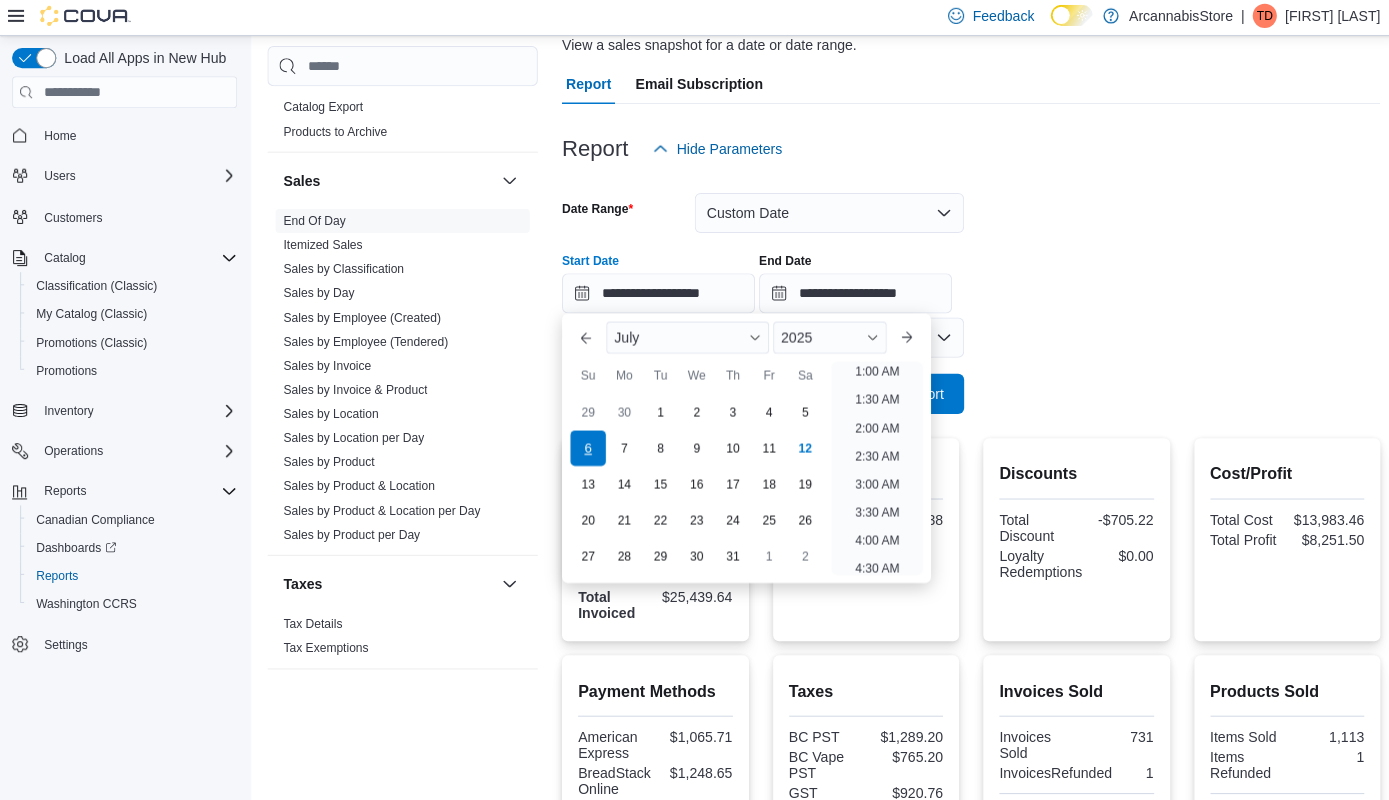 scroll, scrollTop: 4, scrollLeft: 0, axis: vertical 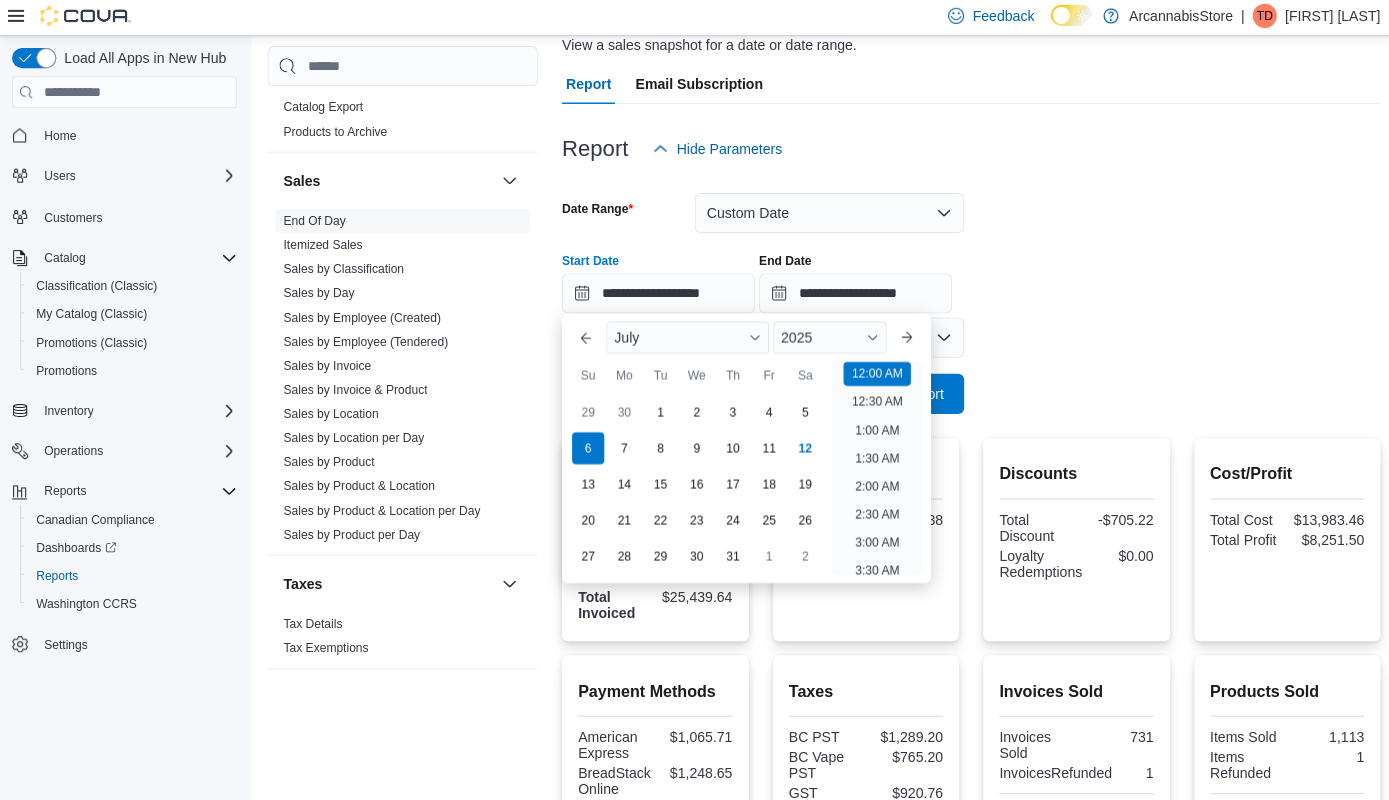 click at bounding box center (966, 368) 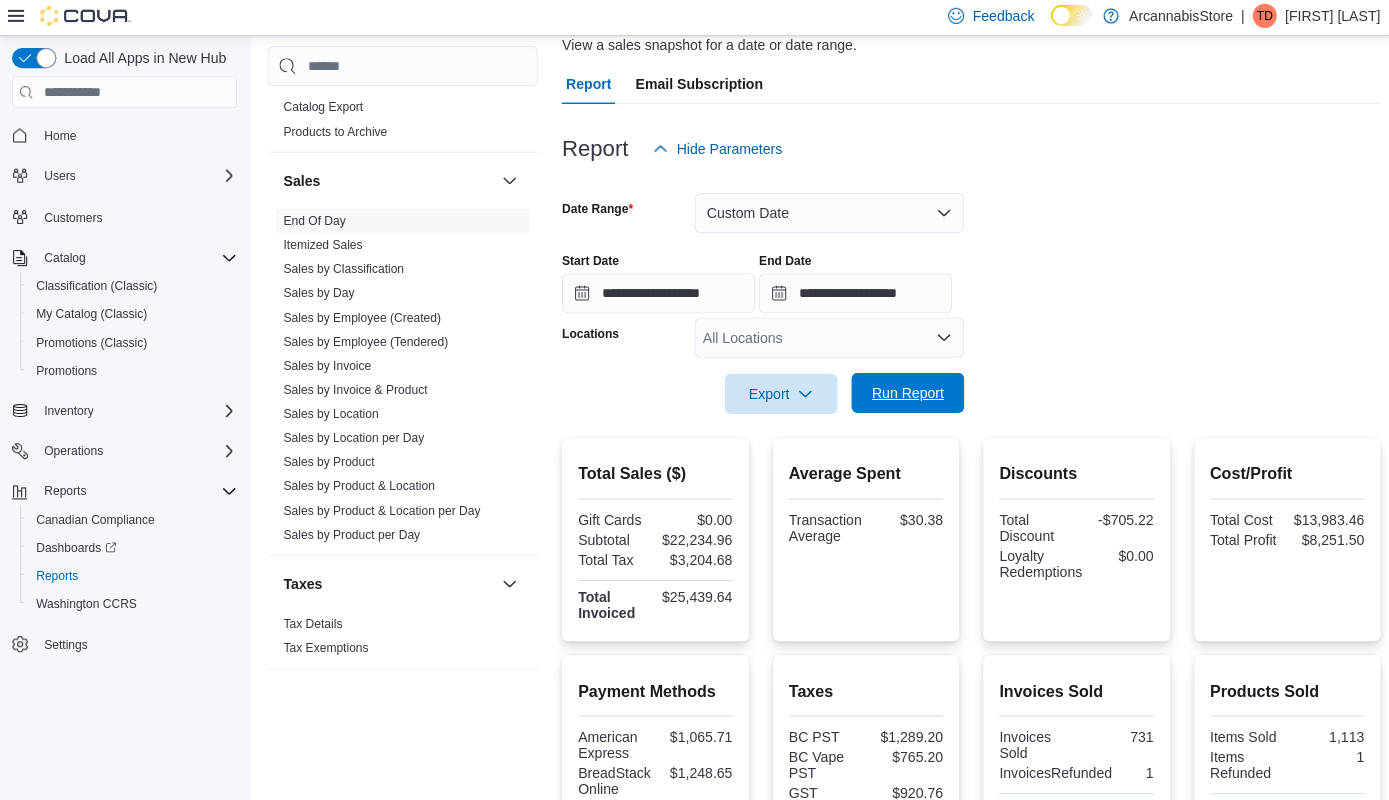 click on "Run Report" at bounding box center [903, 395] 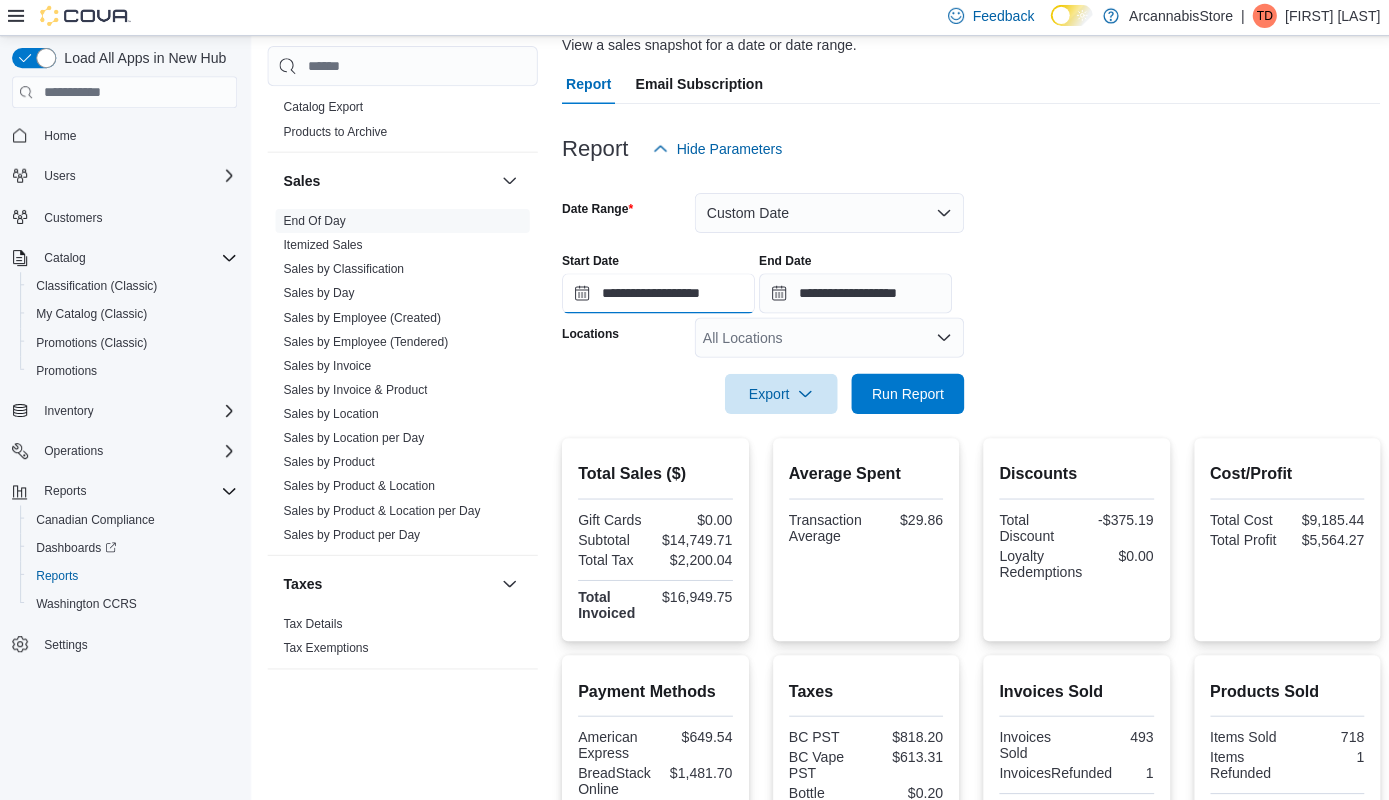 click on "**********" at bounding box center (655, 296) 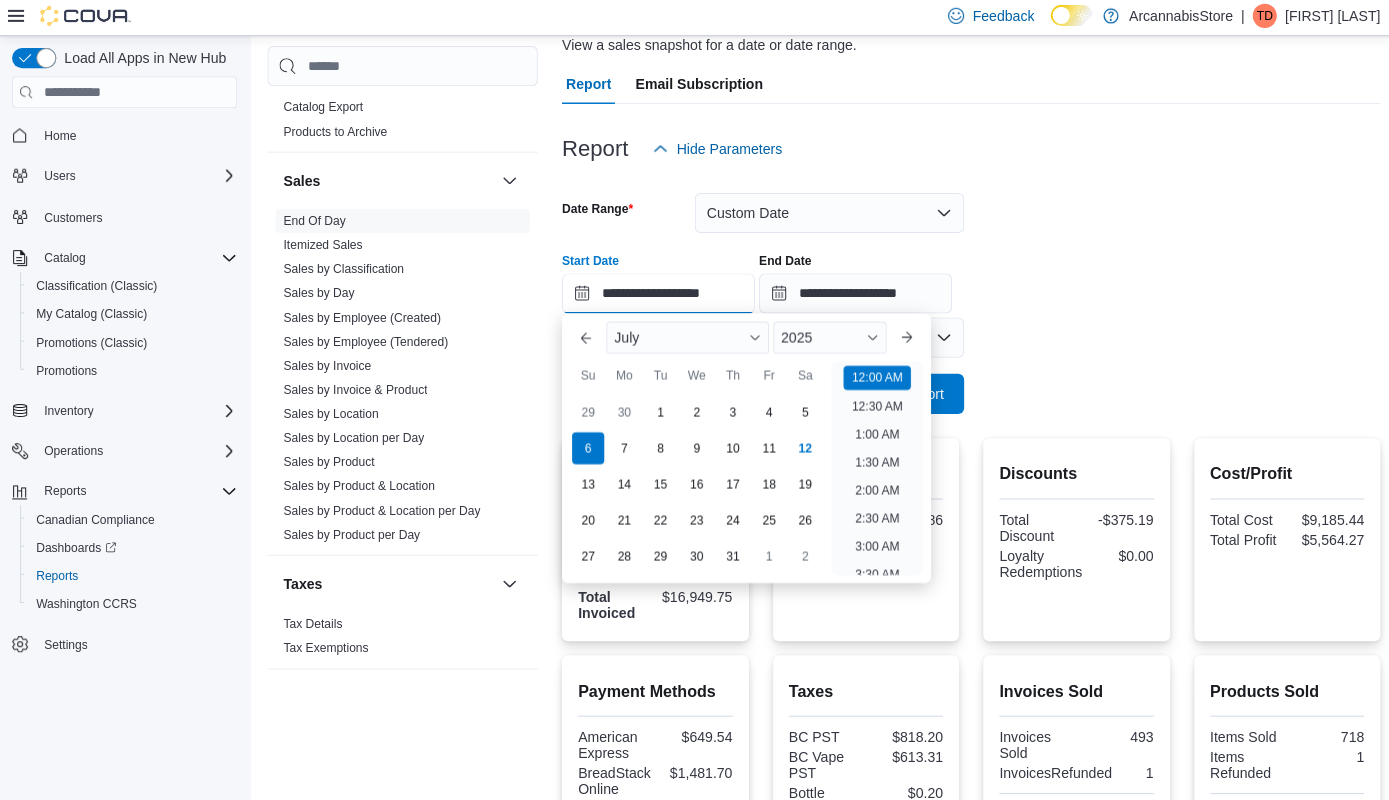 scroll, scrollTop: 62, scrollLeft: 0, axis: vertical 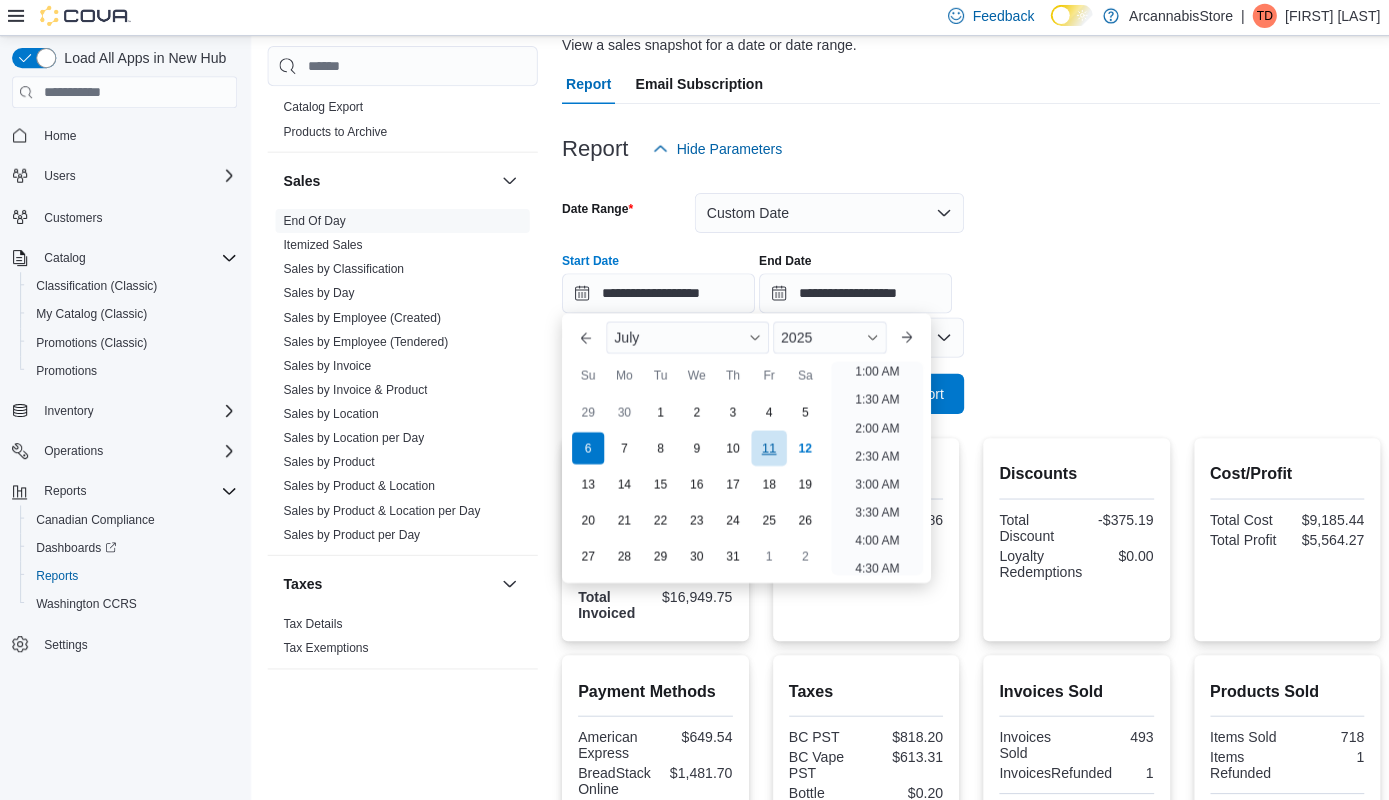 click on "11" at bounding box center (764, 449) 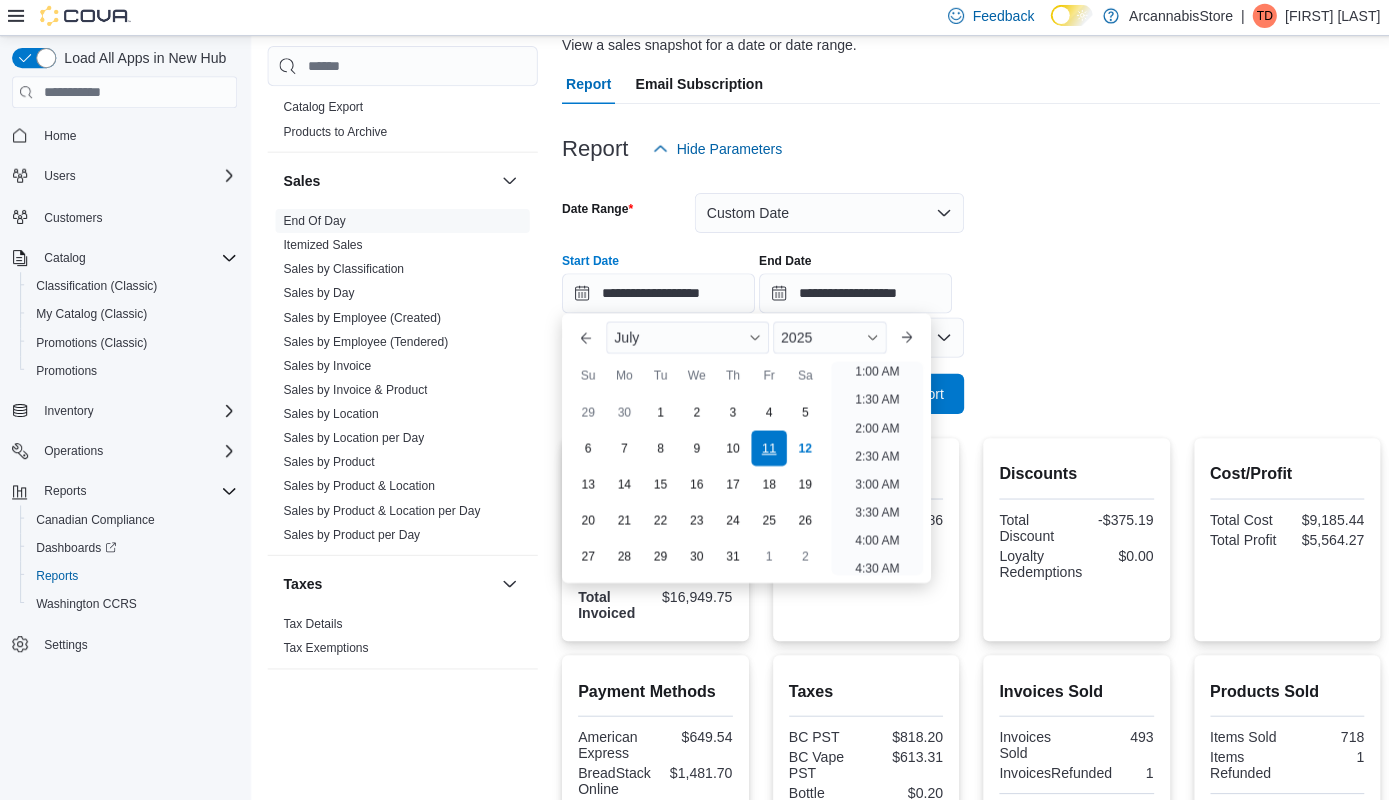 type on "**********" 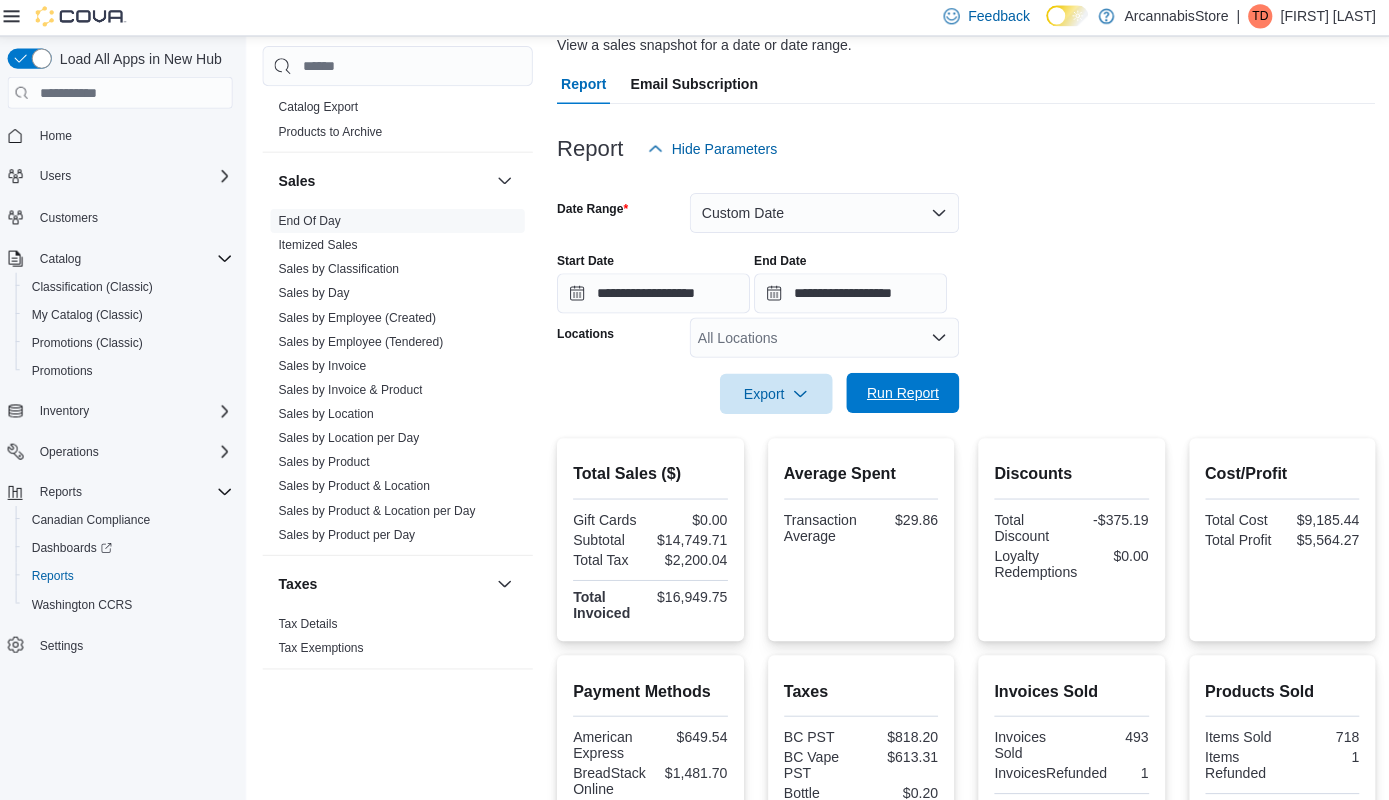 click on "Run Report" at bounding box center [903, 395] 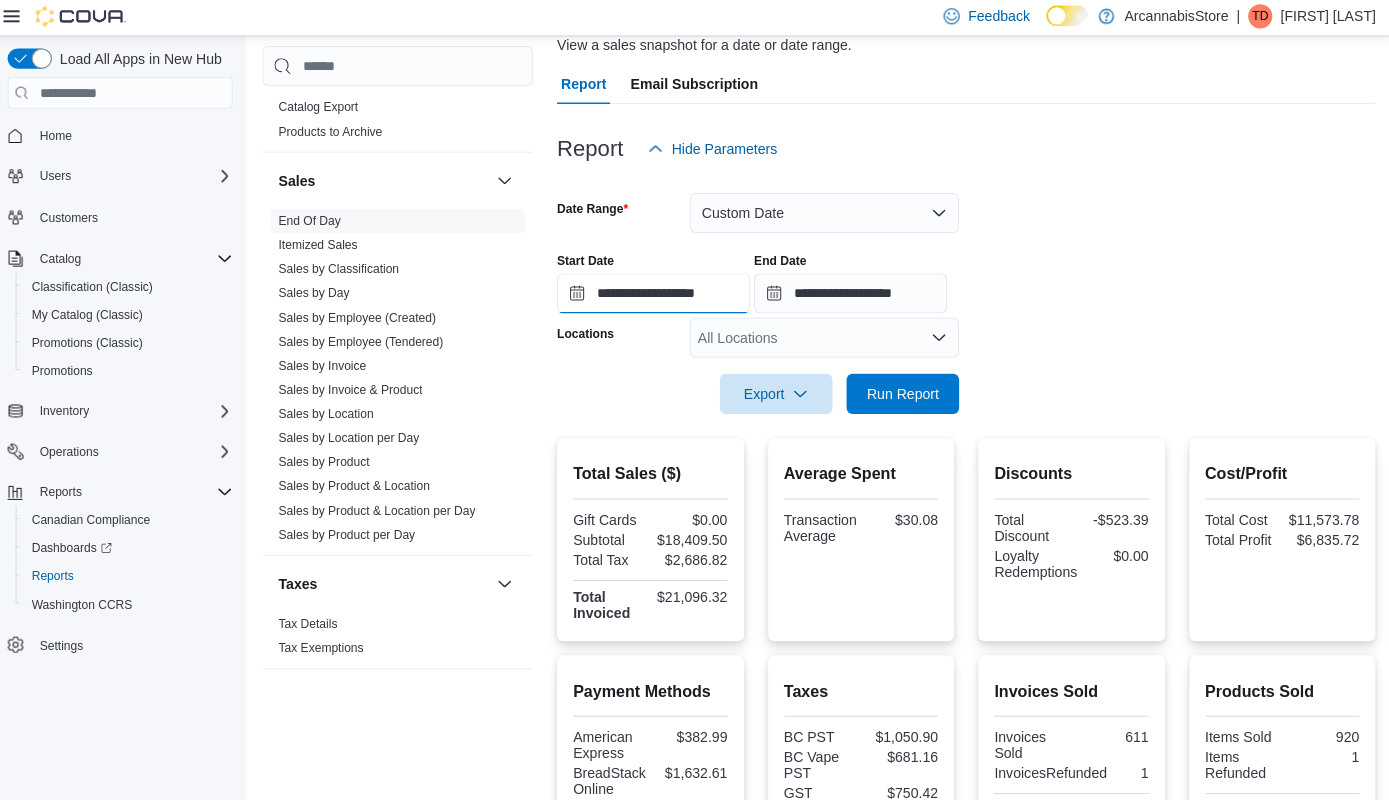 click on "**********" at bounding box center [655, 296] 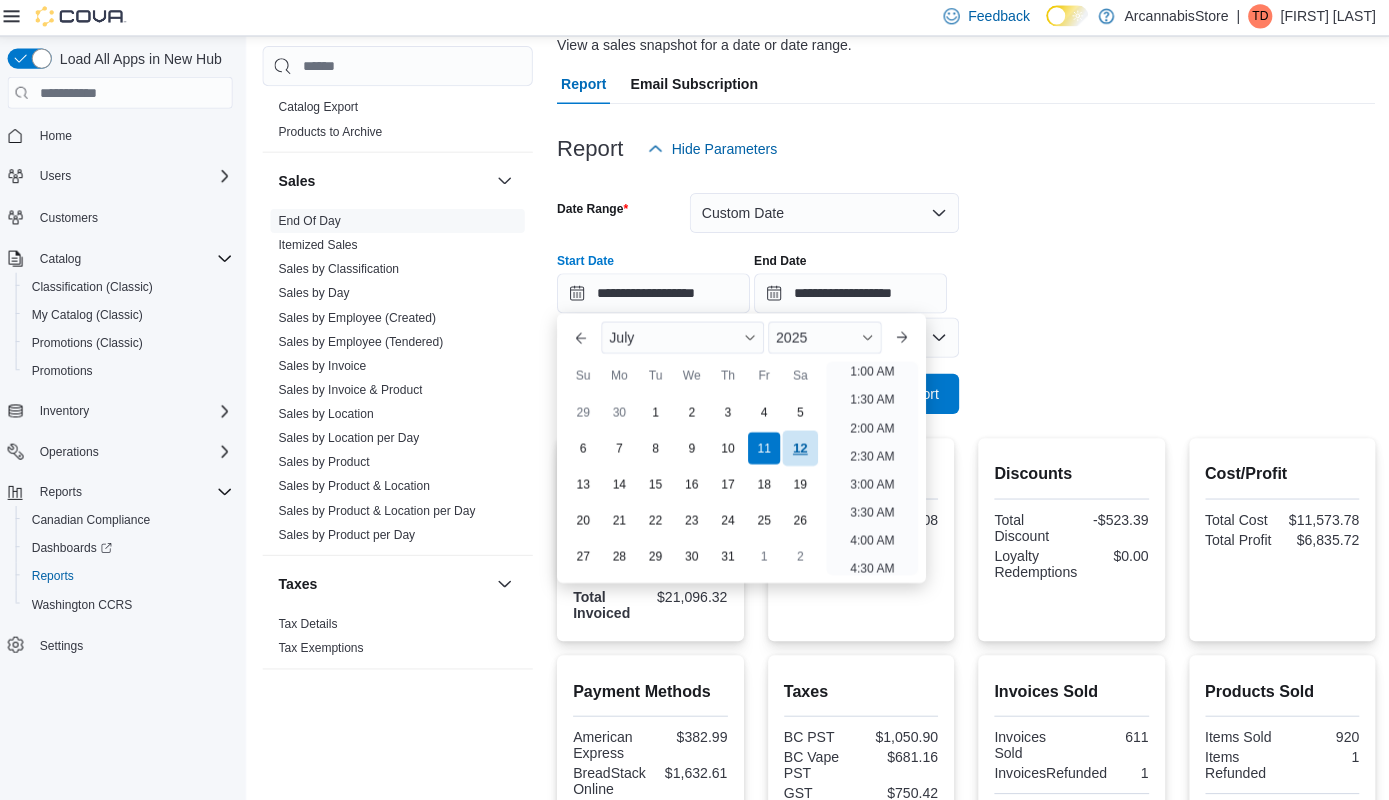 click on "12" at bounding box center (800, 449) 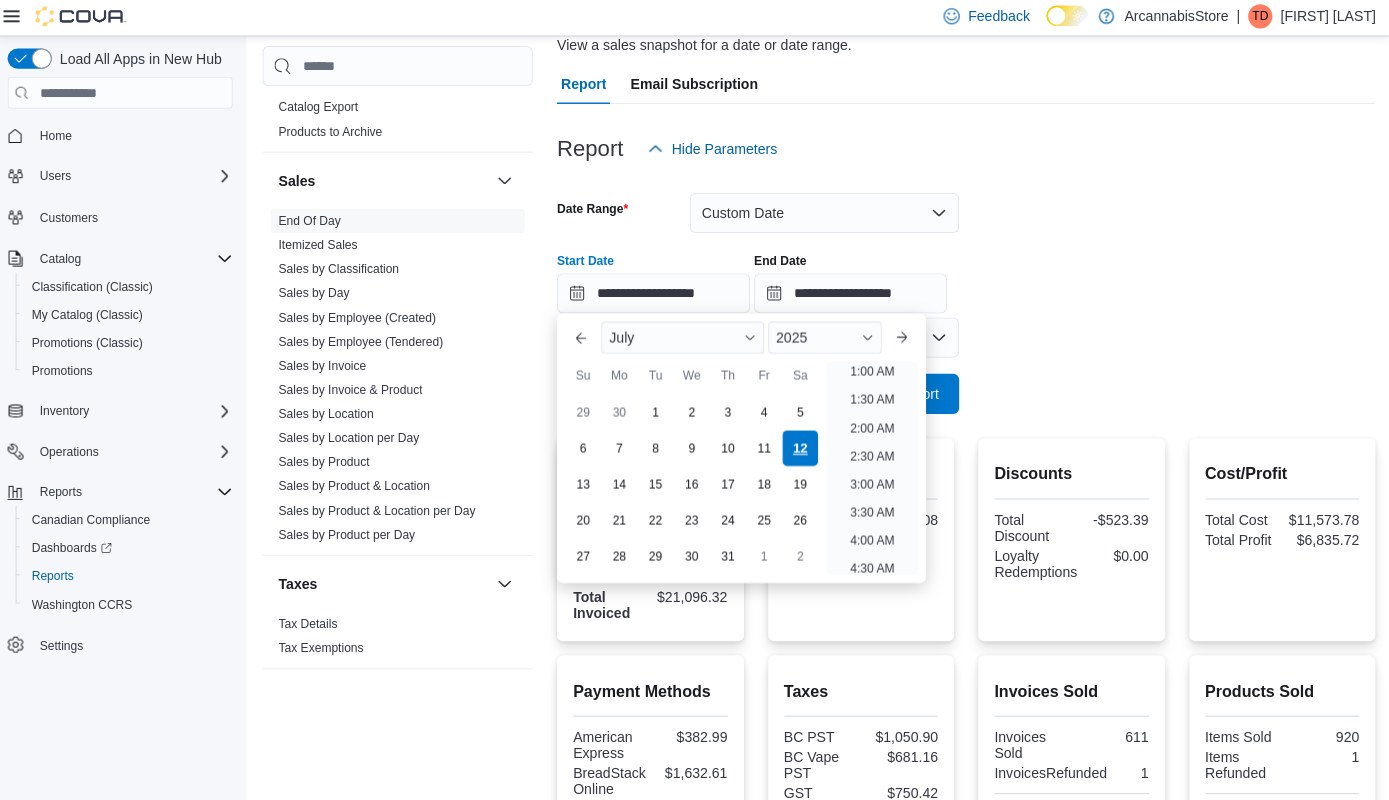 type on "**********" 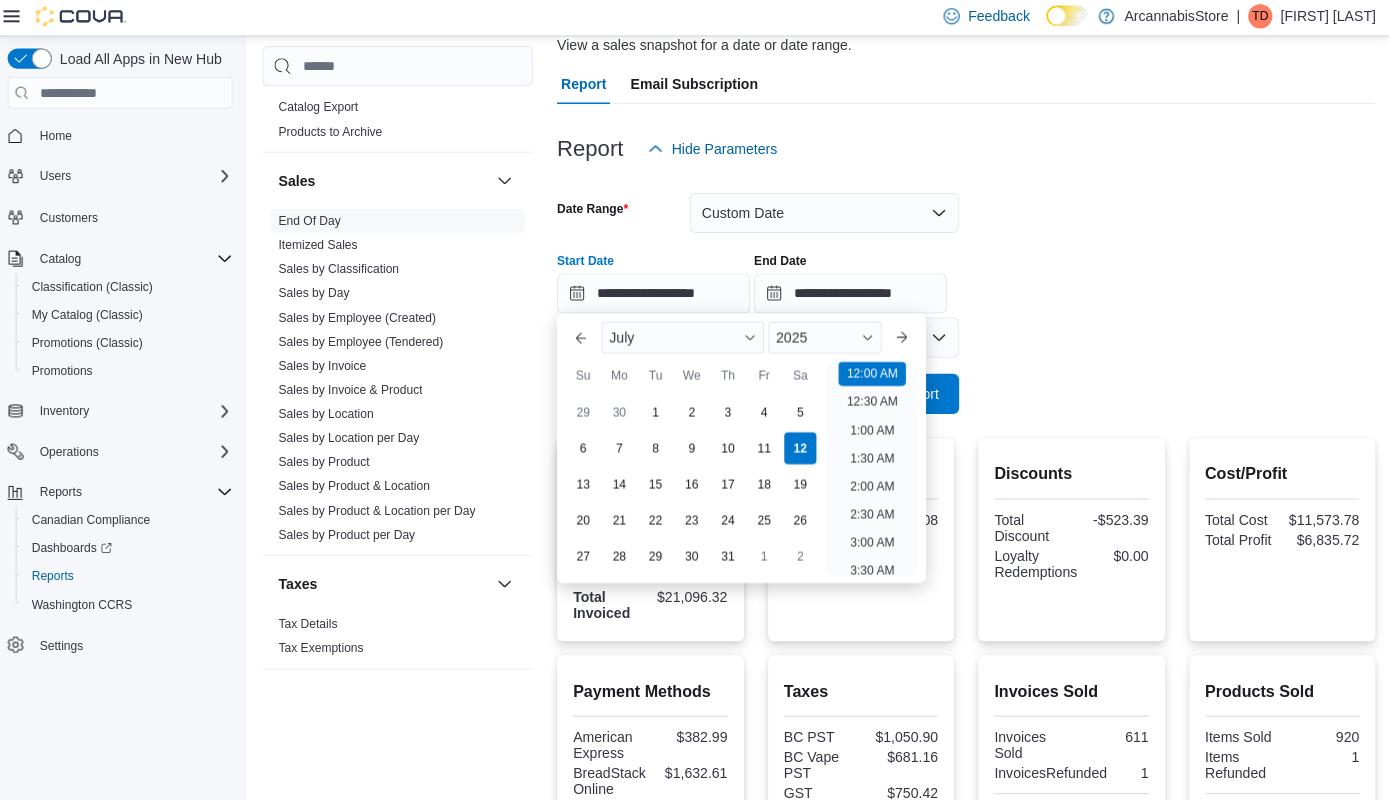 click on "**********" at bounding box center (966, 294) 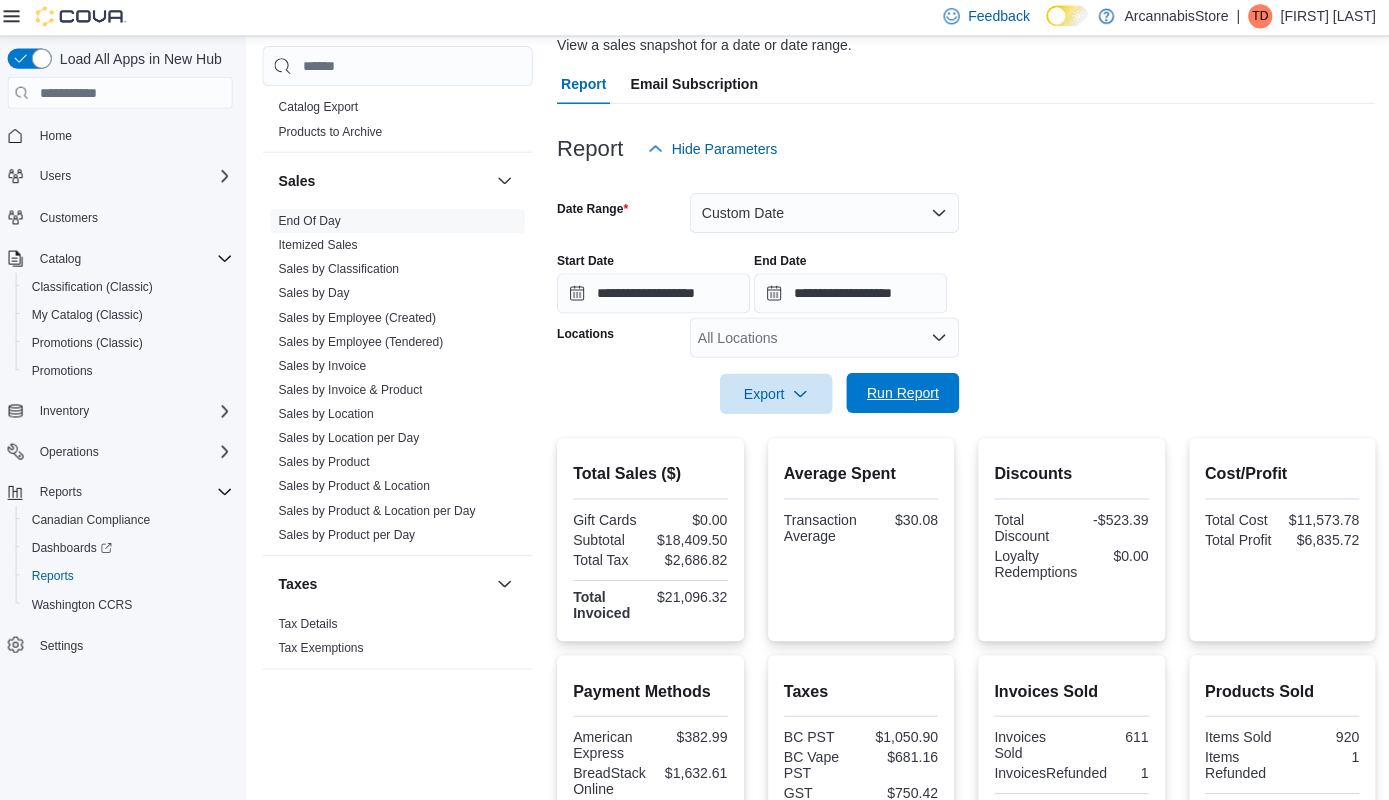 click on "Run Report" at bounding box center (903, 395) 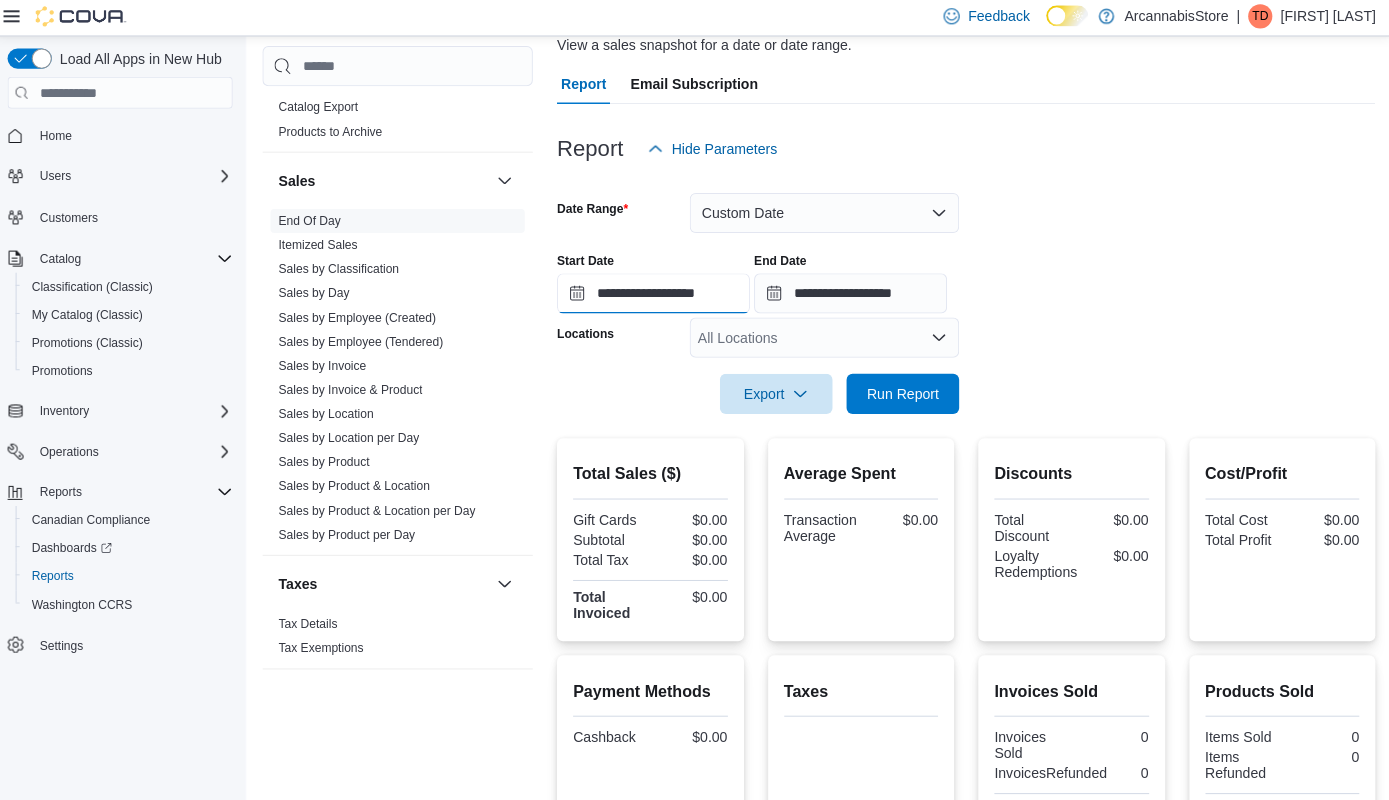 click on "**********" at bounding box center [655, 296] 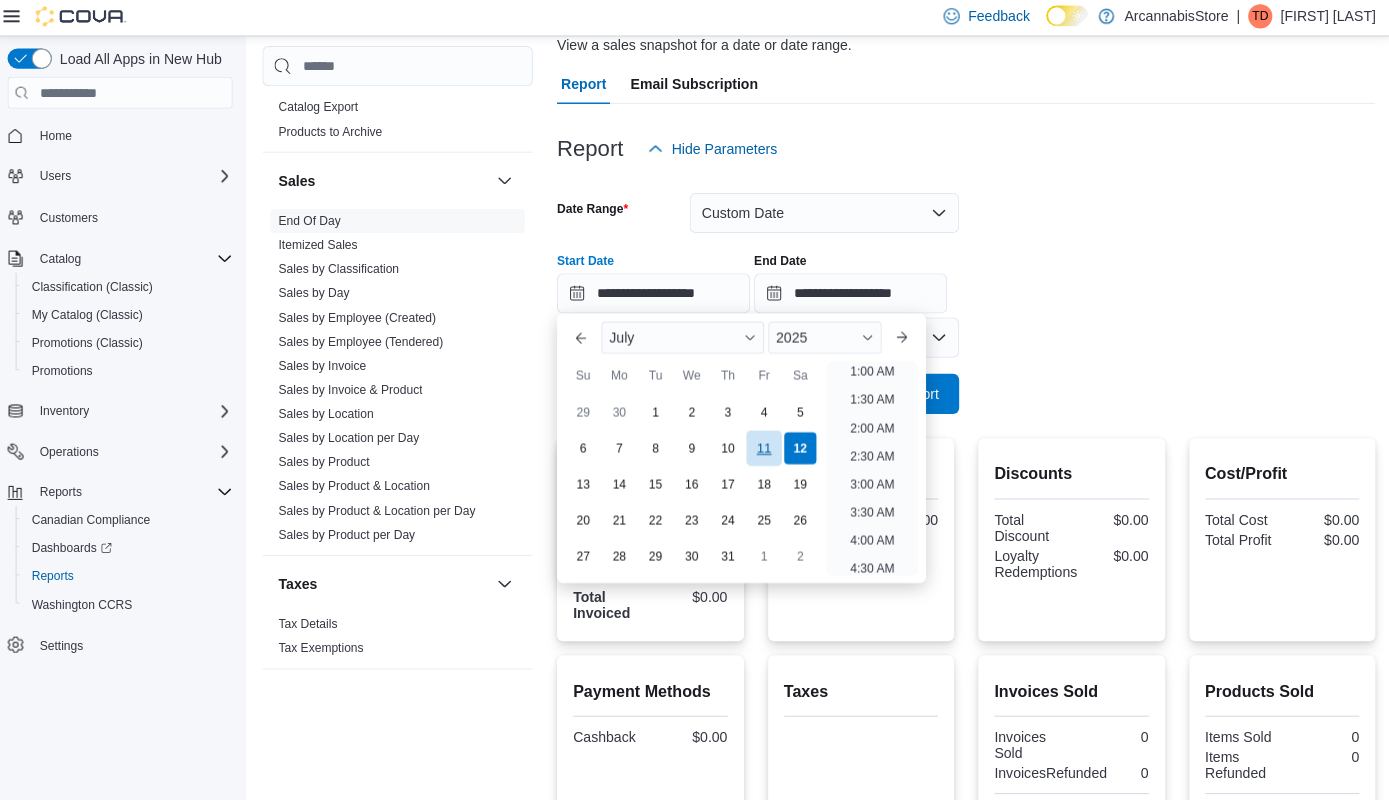 click on "11" at bounding box center (764, 449) 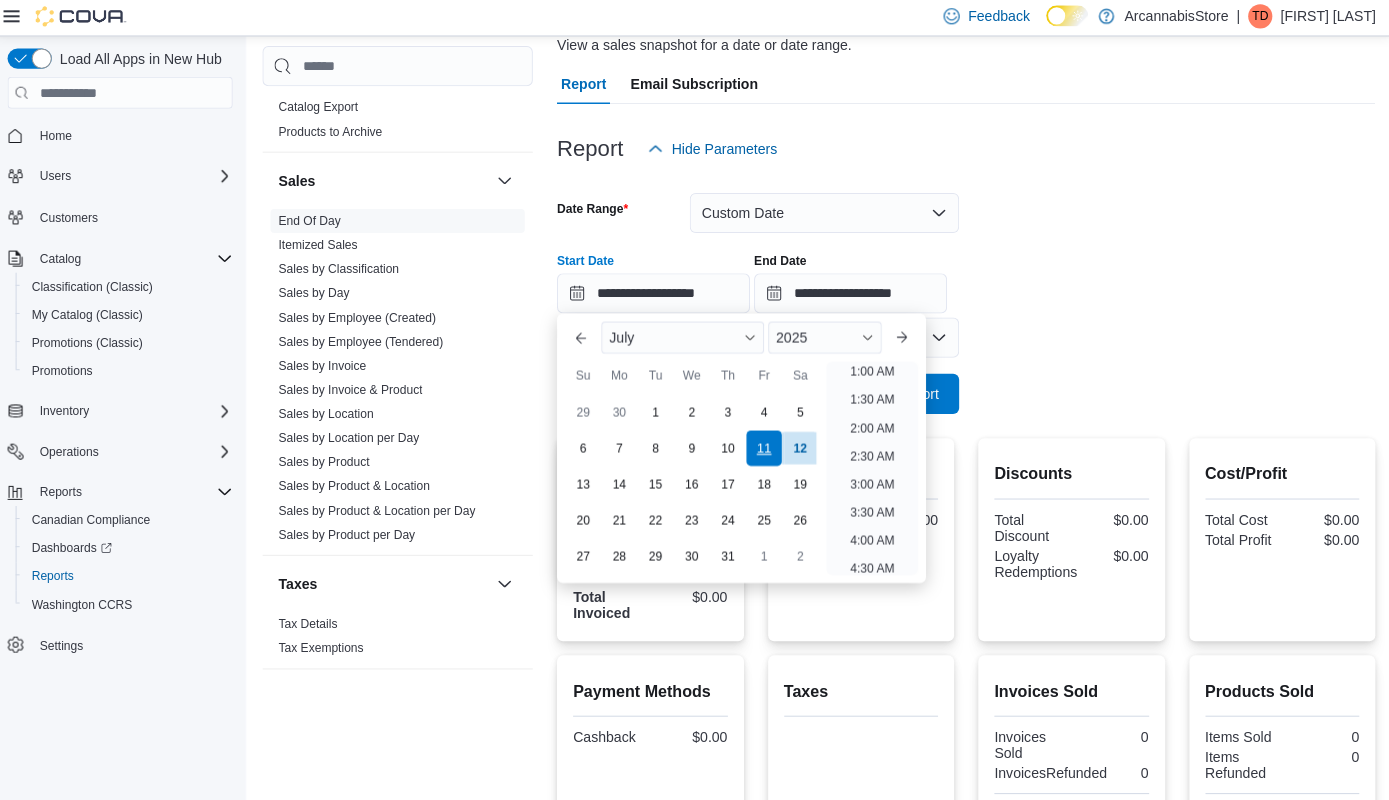 scroll, scrollTop: 4, scrollLeft: 0, axis: vertical 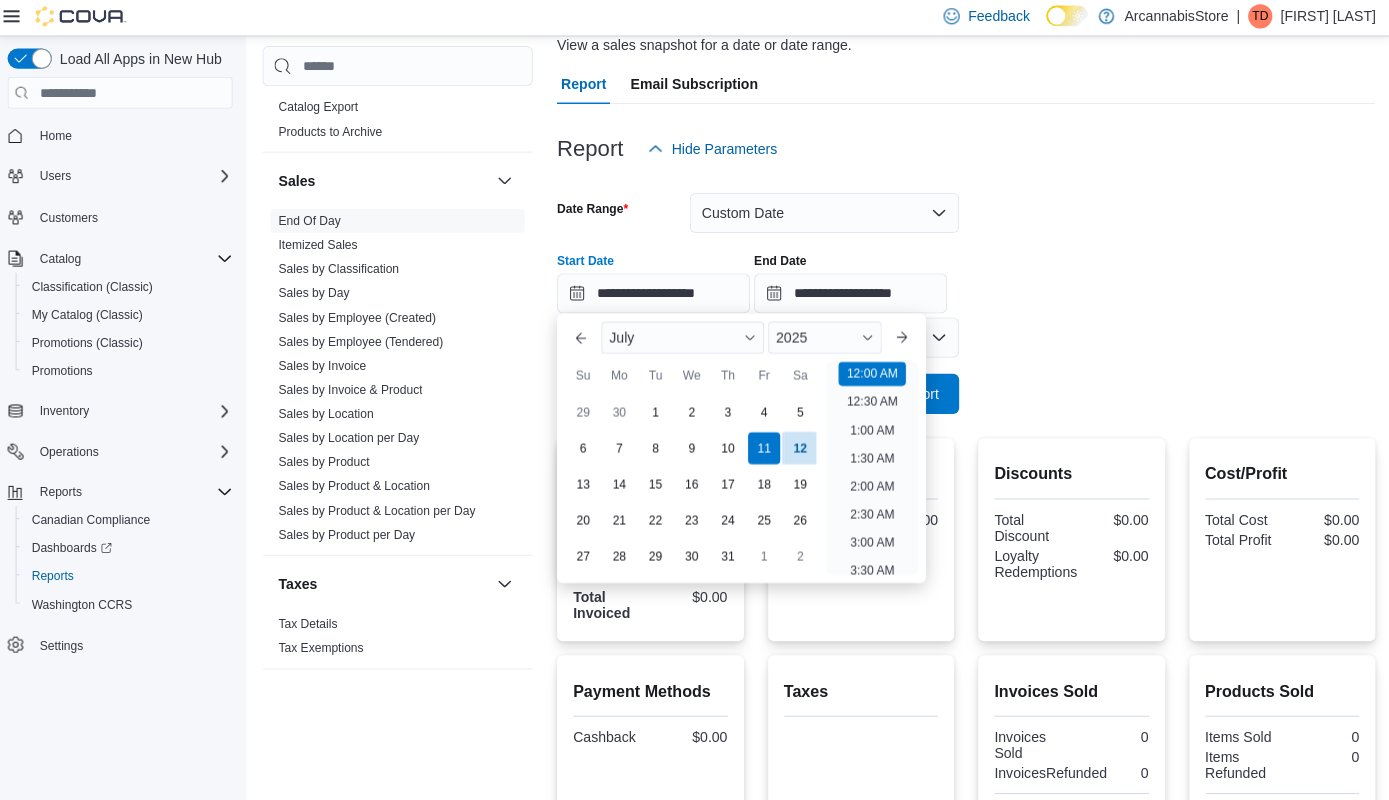 click on "**********" at bounding box center (966, 294) 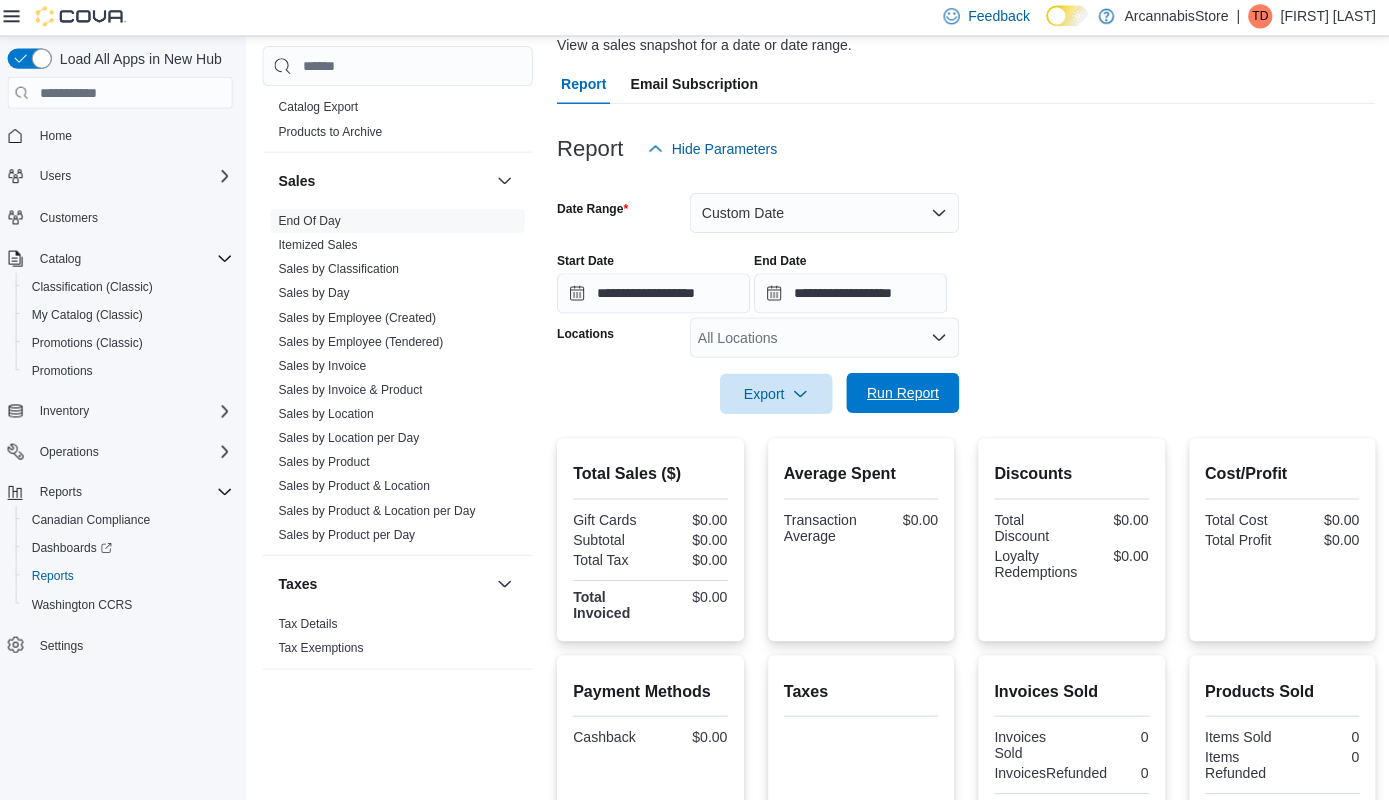 click on "Run Report" at bounding box center [903, 395] 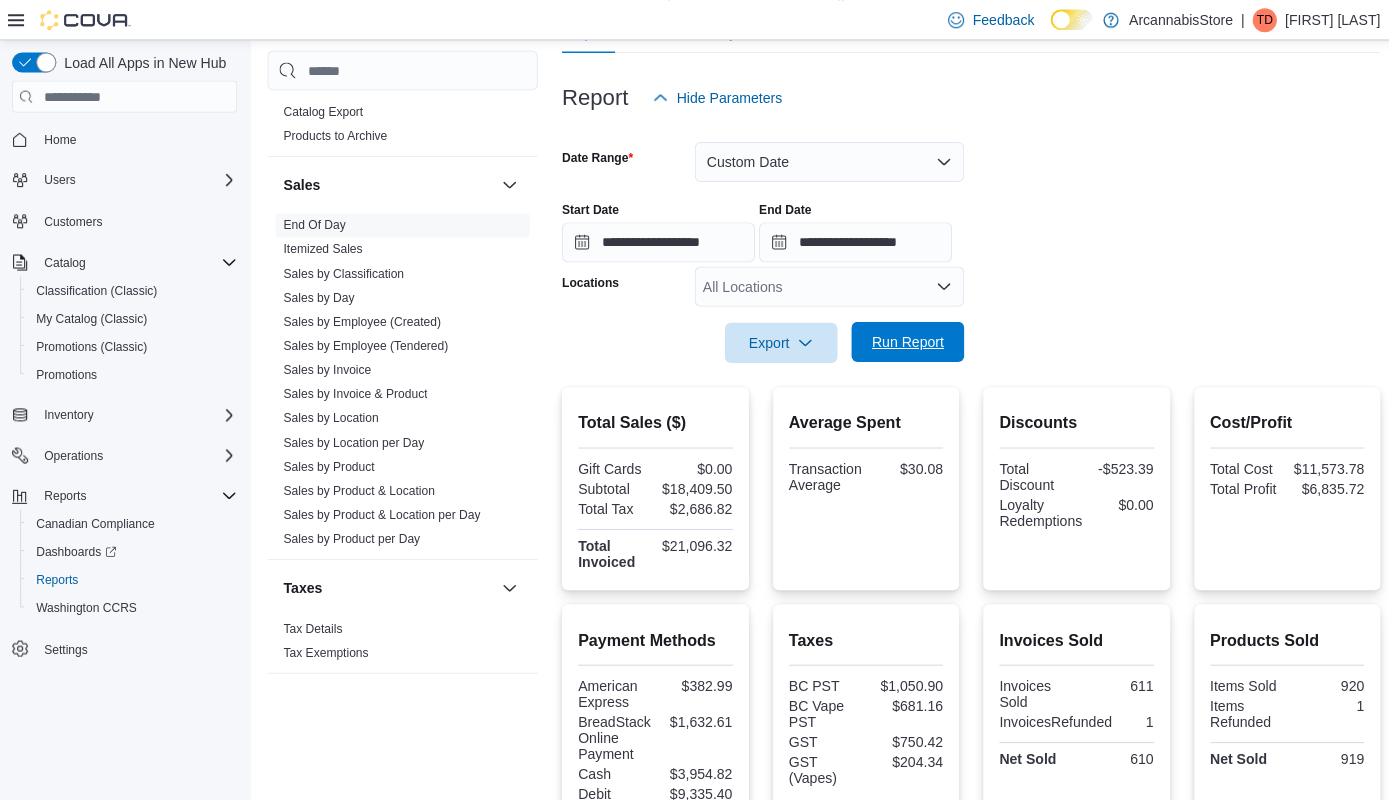 scroll, scrollTop: 0, scrollLeft: 0, axis: both 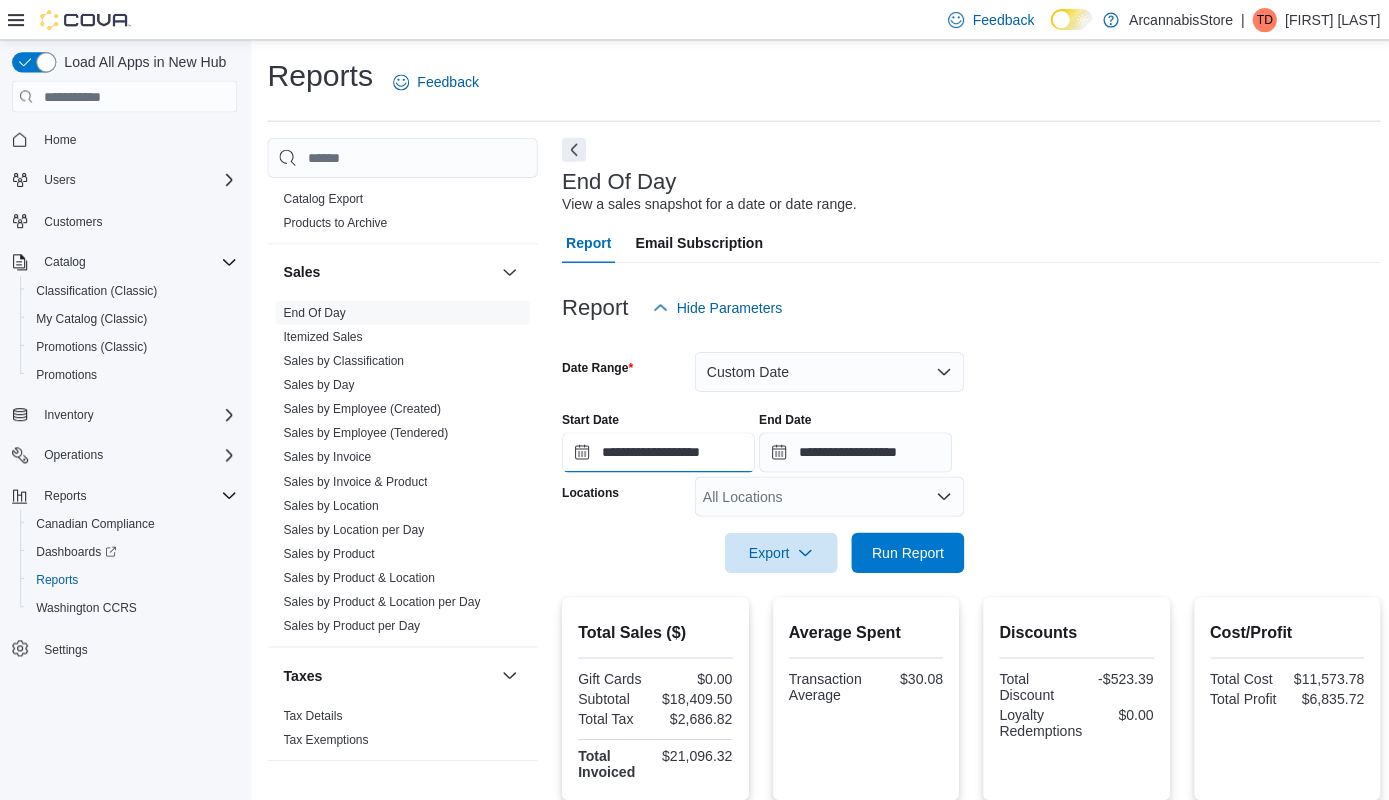 click on "**********" at bounding box center (655, 450) 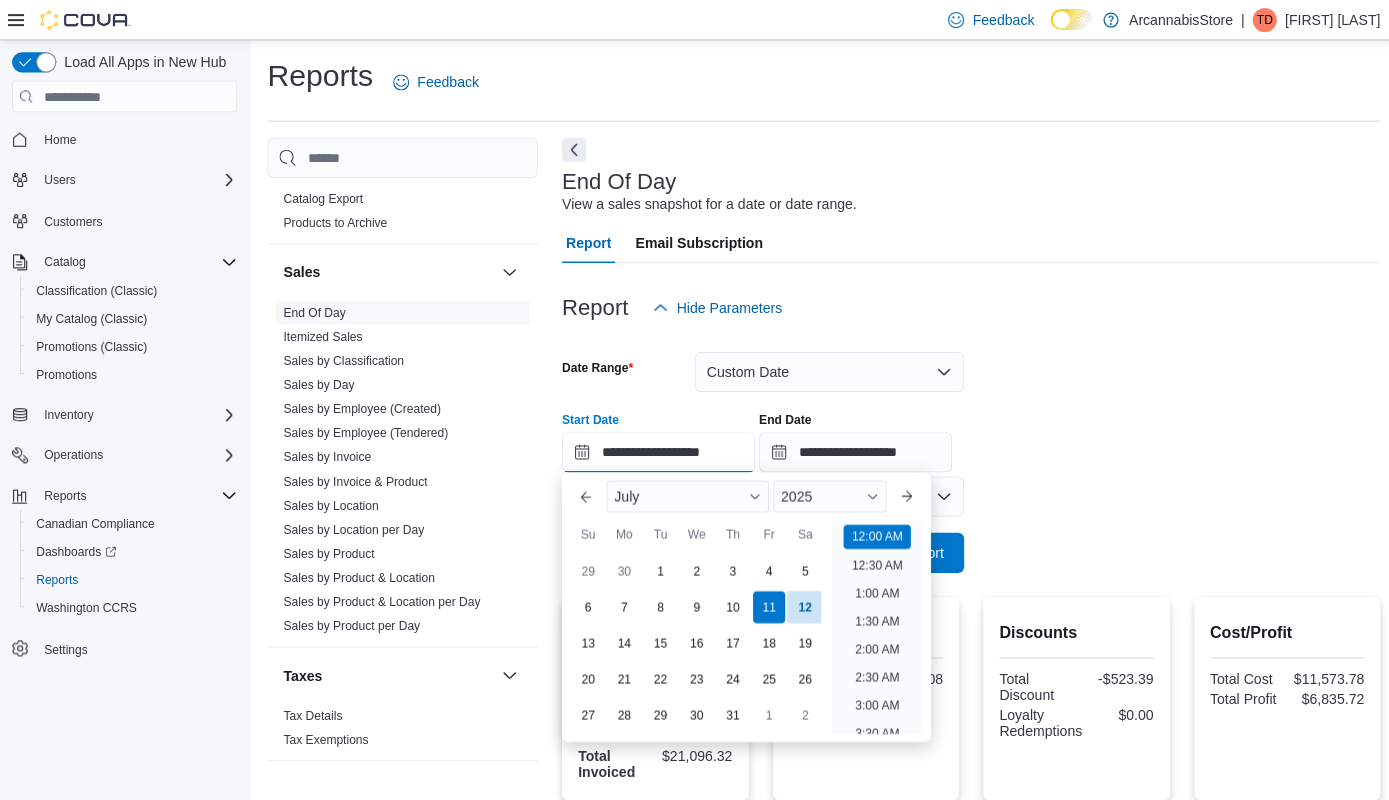 scroll, scrollTop: 62, scrollLeft: 0, axis: vertical 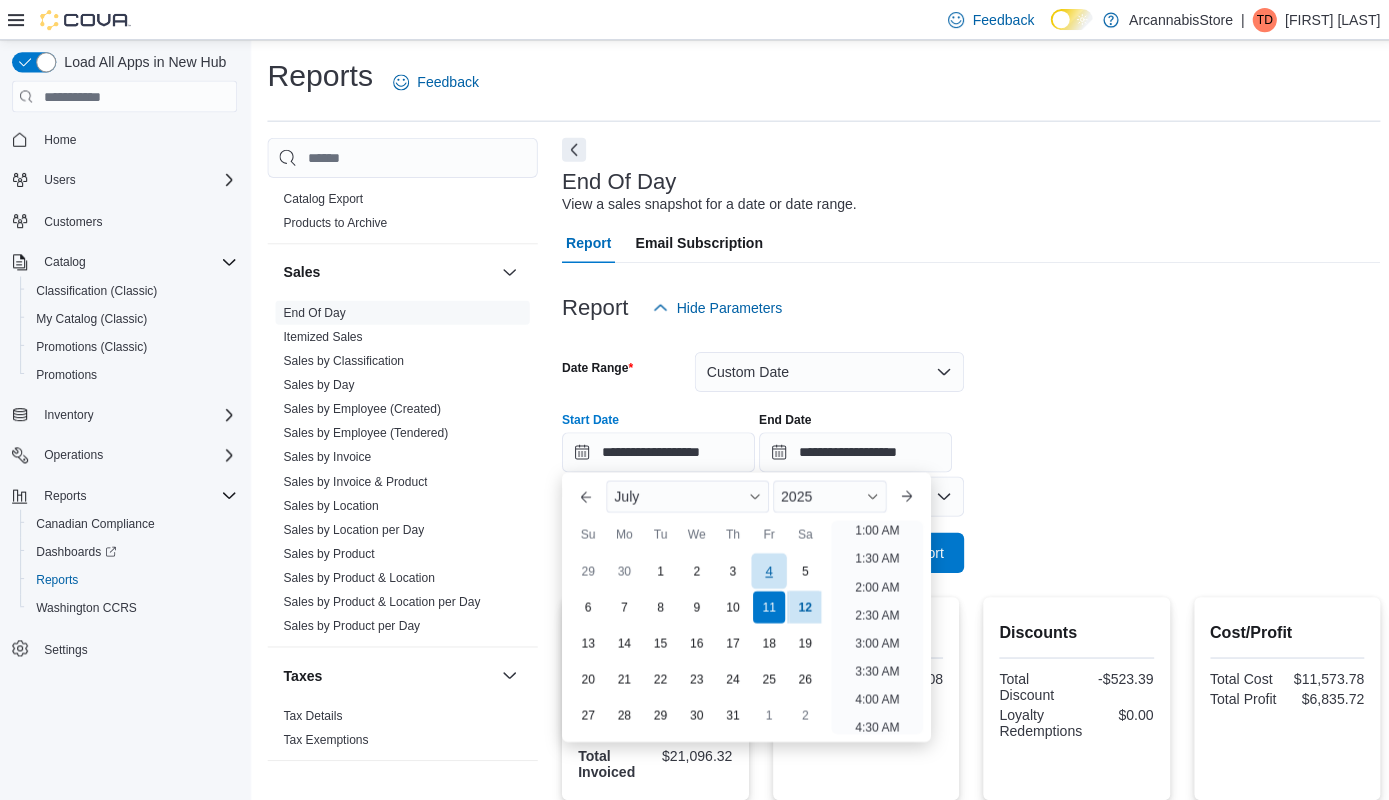click on "4" at bounding box center [764, 567] 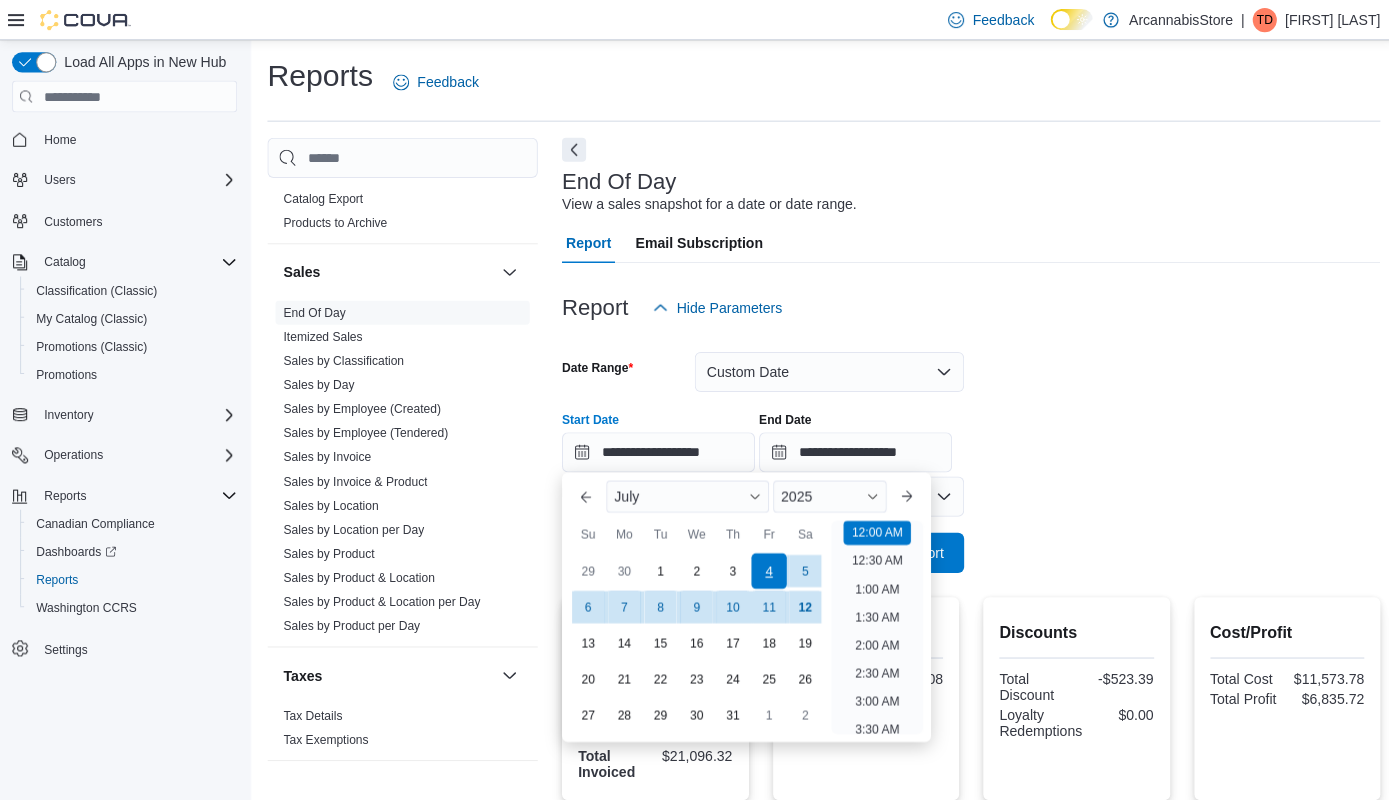click on "4" at bounding box center [764, 567] 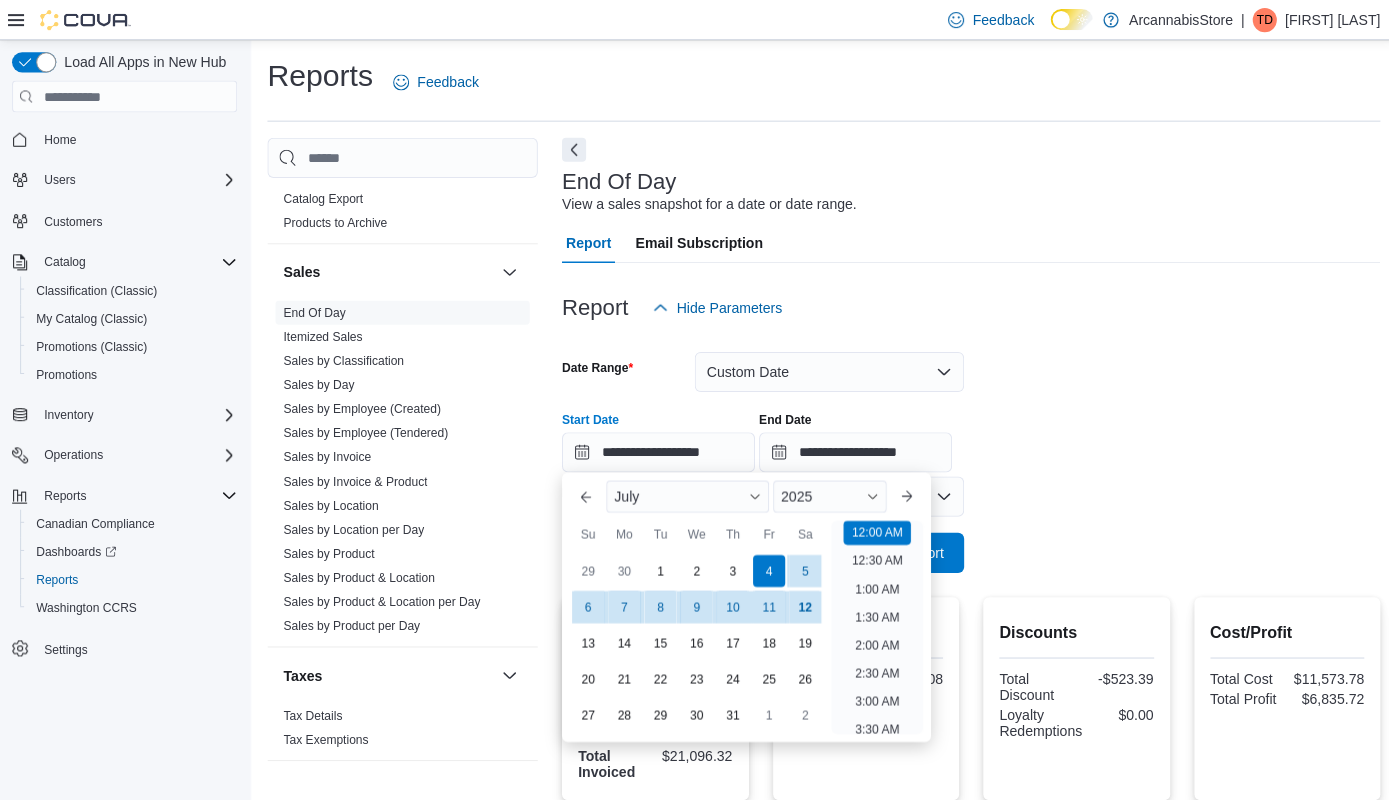 click on "**********" at bounding box center (966, 448) 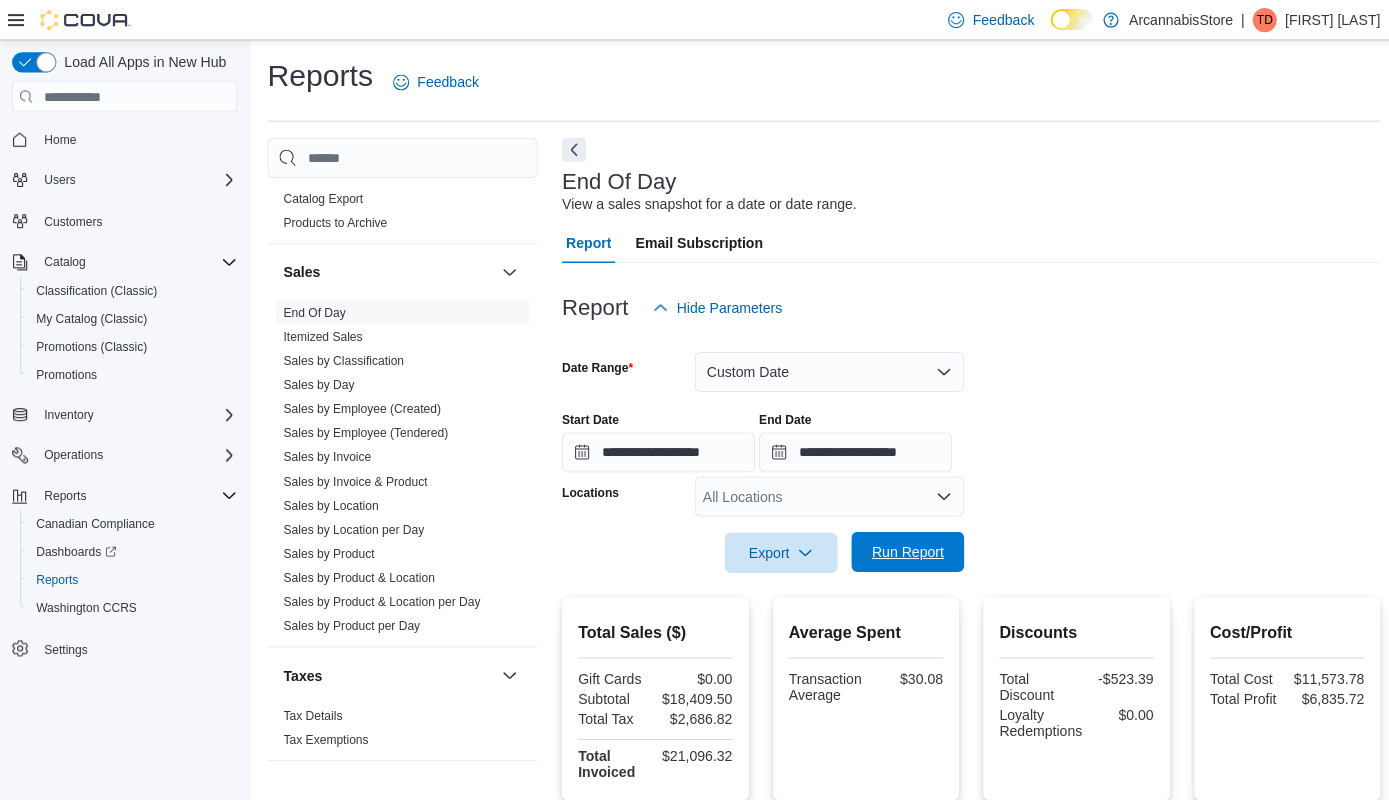 click on "Run Report" at bounding box center [903, 549] 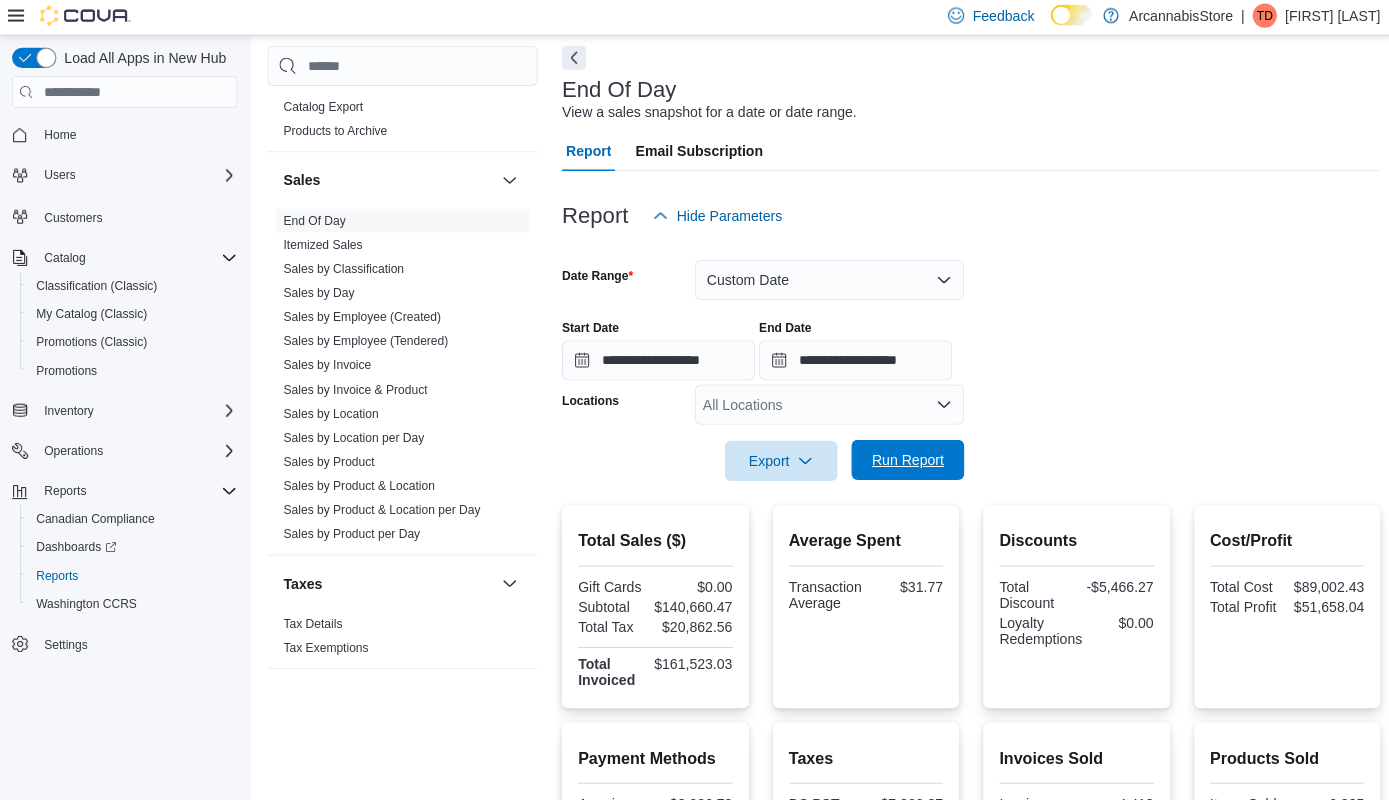scroll, scrollTop: 90, scrollLeft: 0, axis: vertical 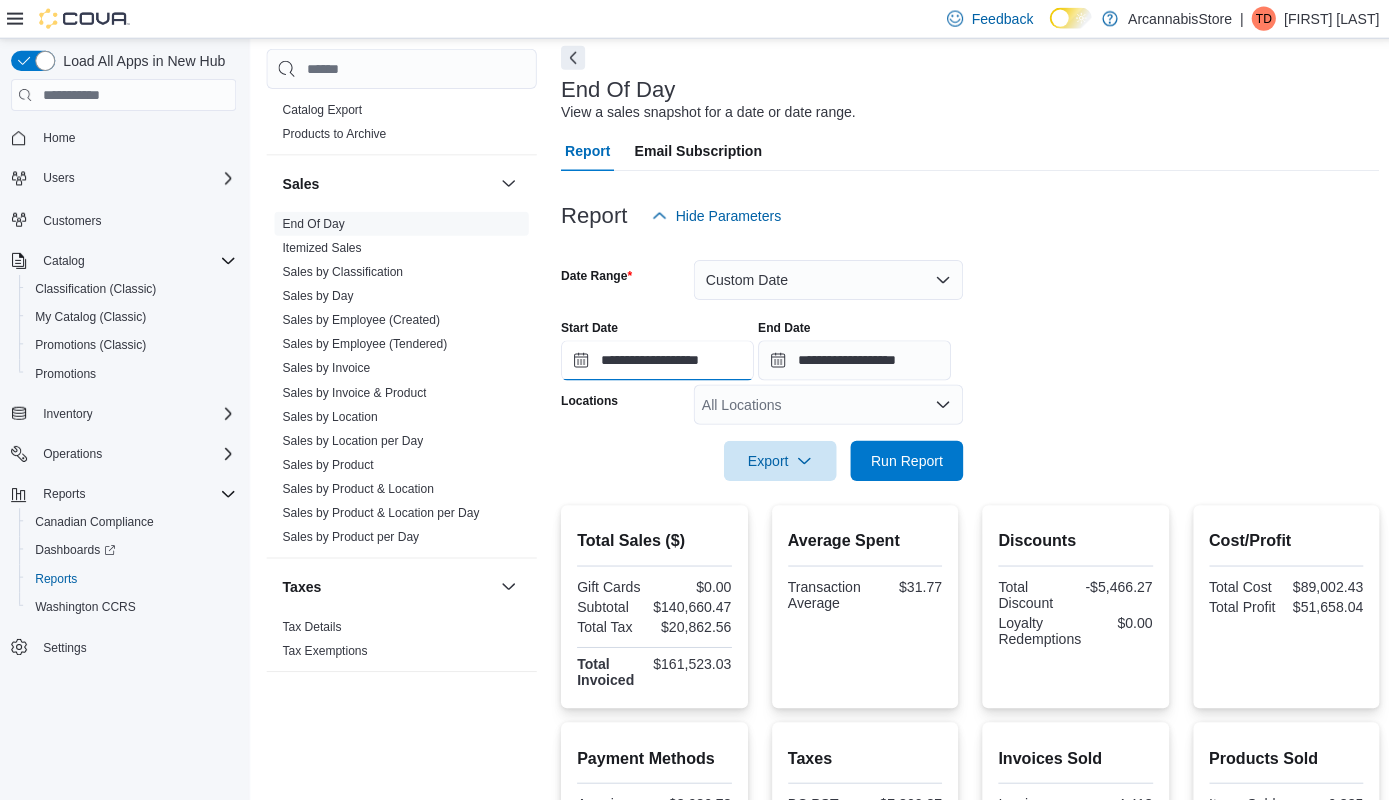 click on "**********" at bounding box center [655, 360] 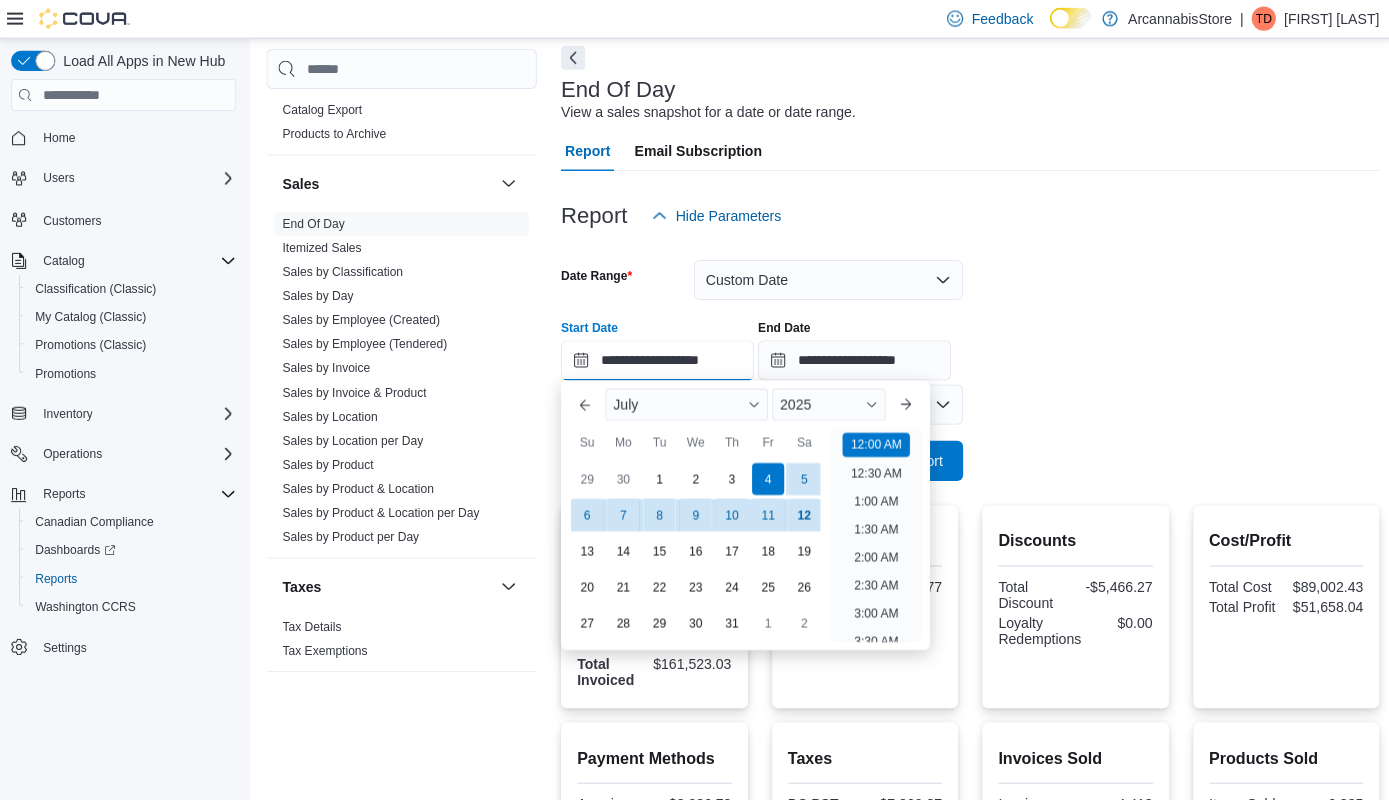 scroll, scrollTop: 62, scrollLeft: 0, axis: vertical 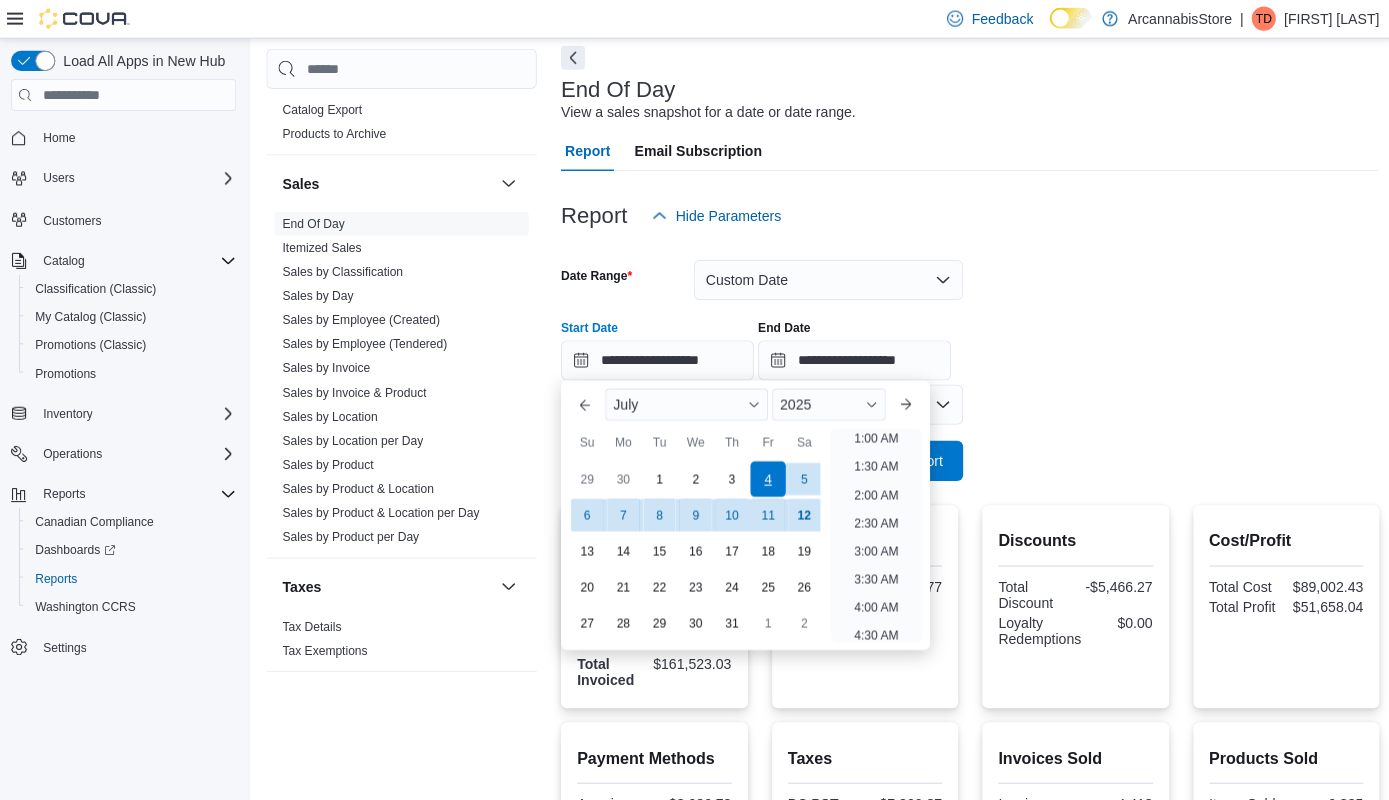 click on "4" at bounding box center [764, 477] 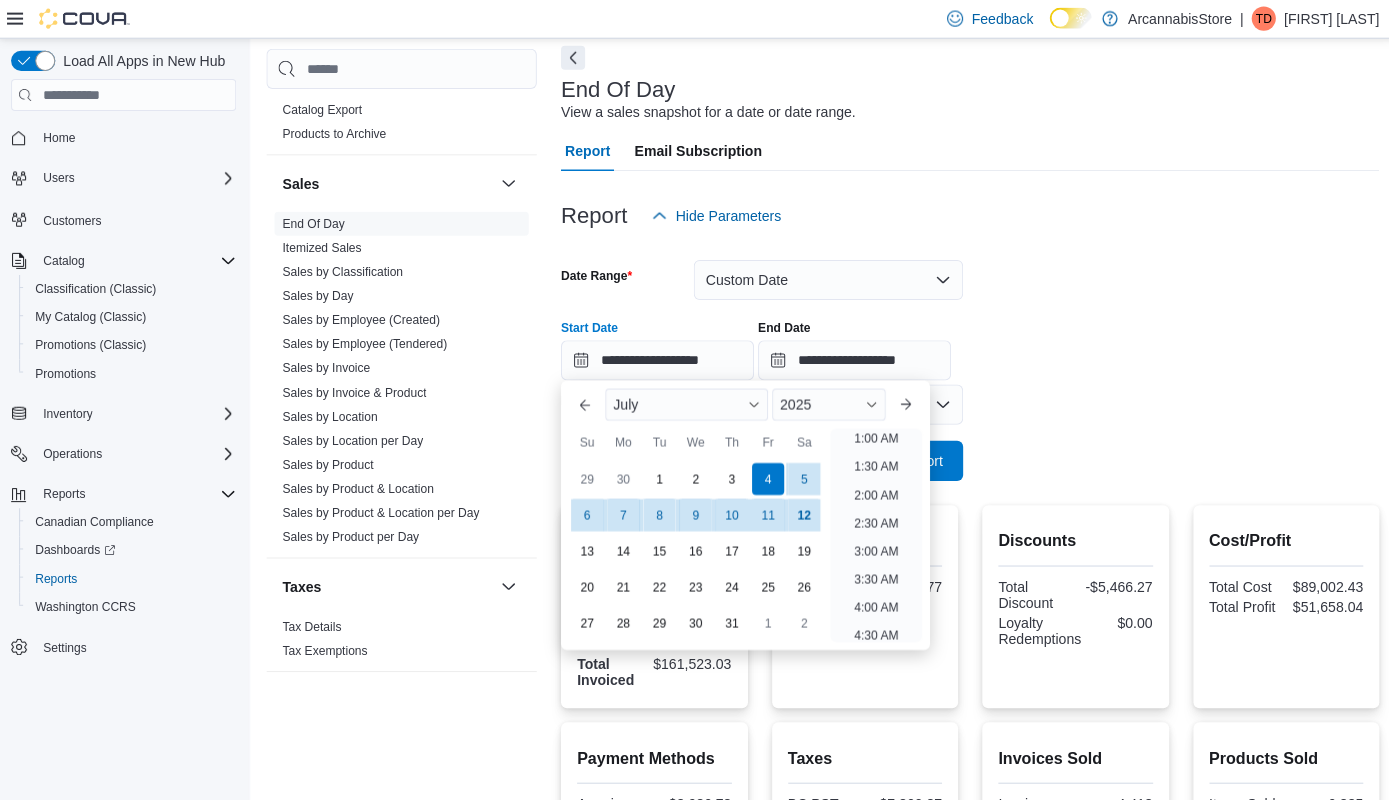 click on "**********" at bounding box center (966, 342) 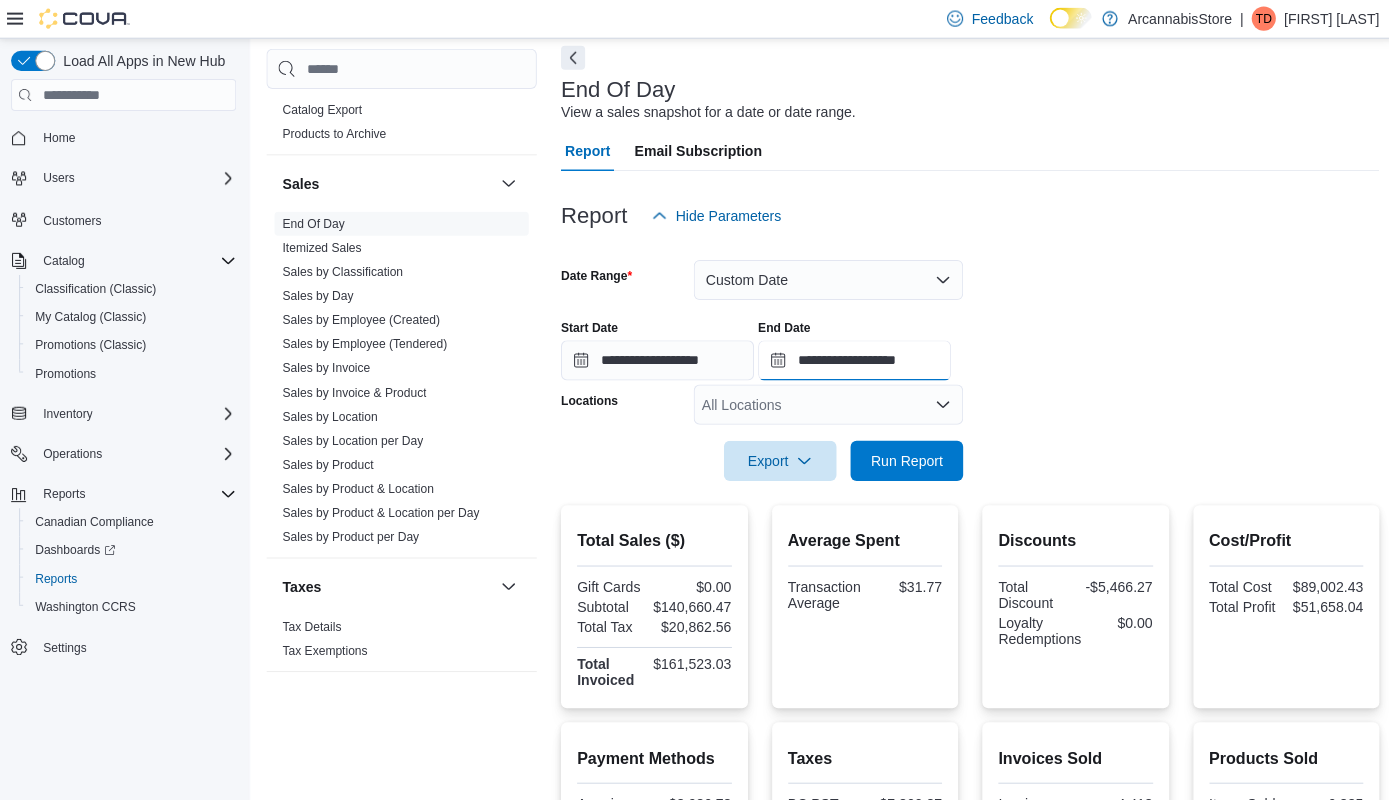 click on "**********" at bounding box center (851, 360) 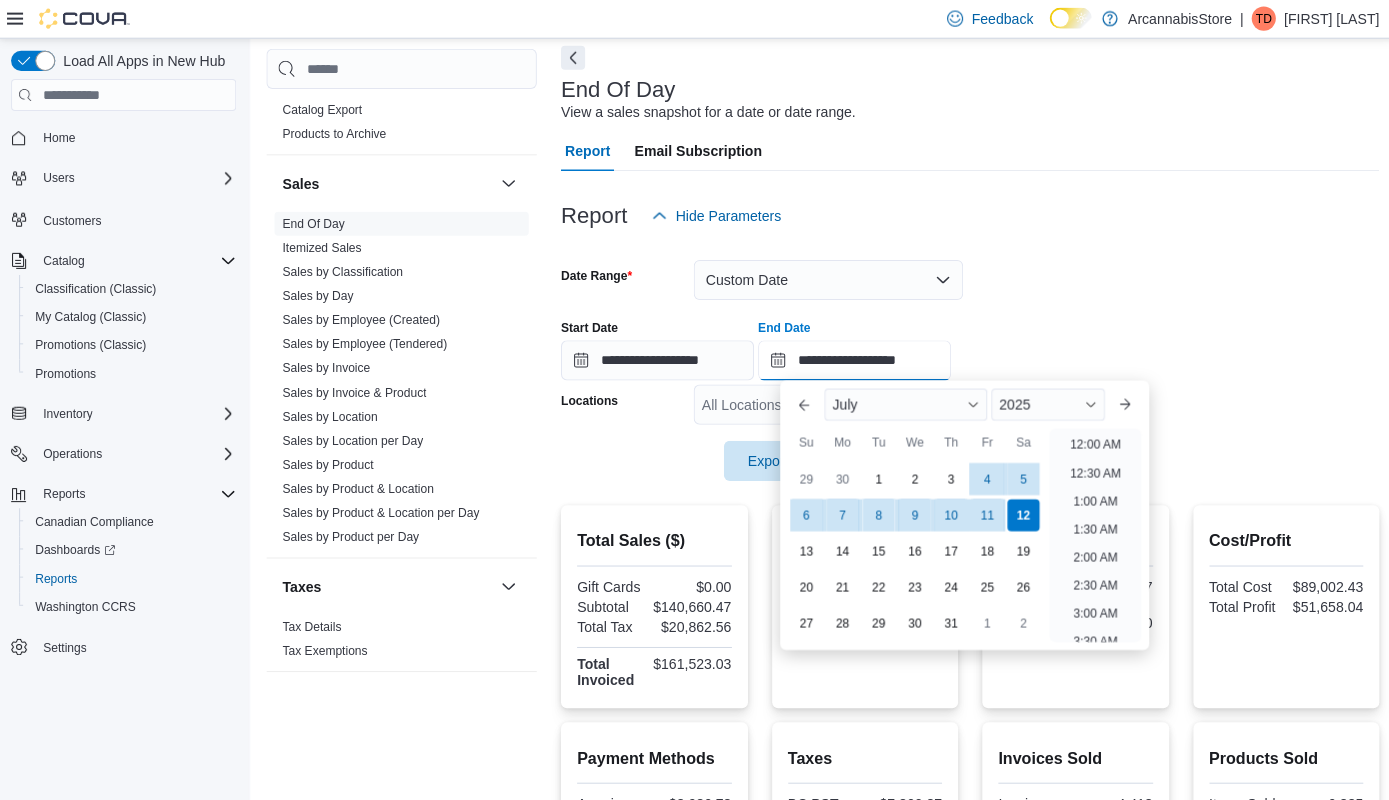 scroll, scrollTop: 1136, scrollLeft: 0, axis: vertical 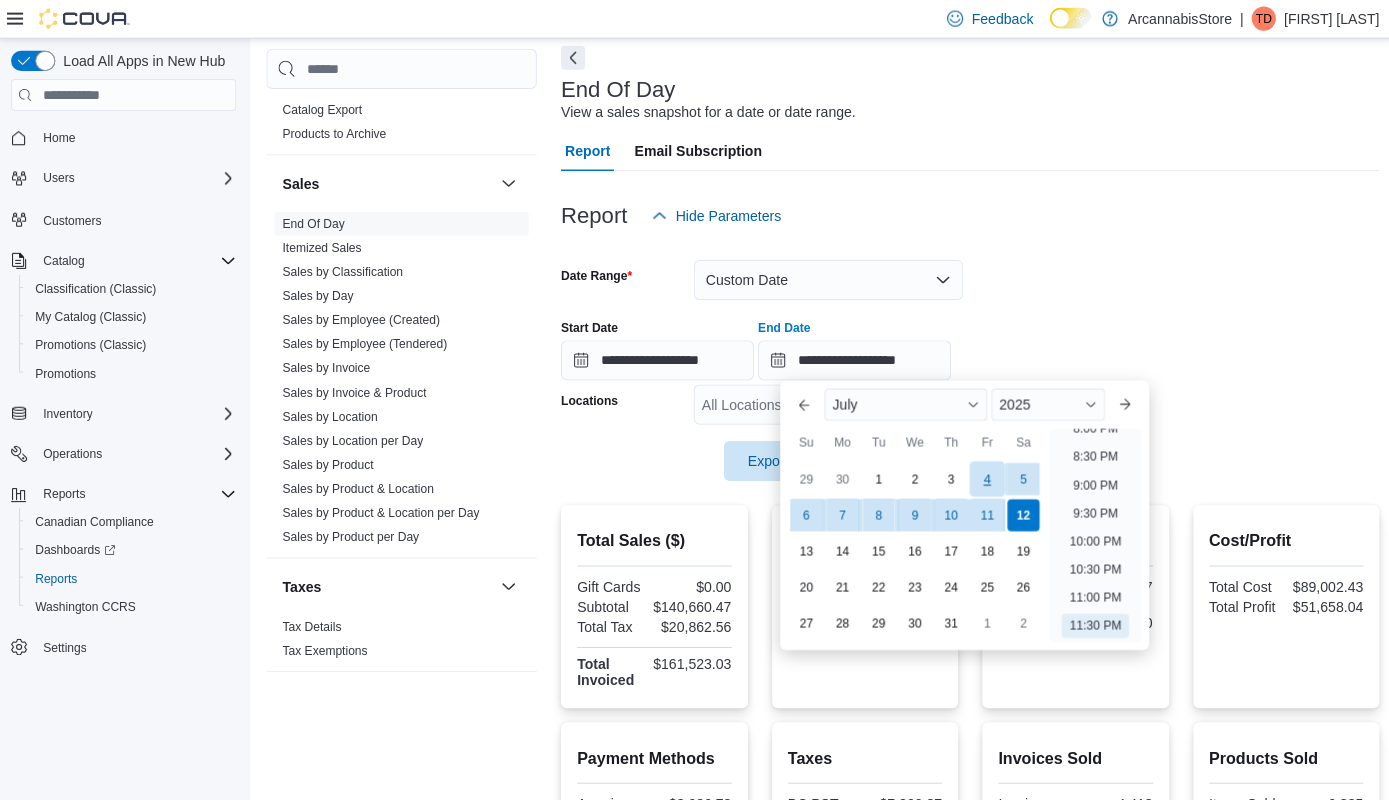 click on "4" at bounding box center (982, 477) 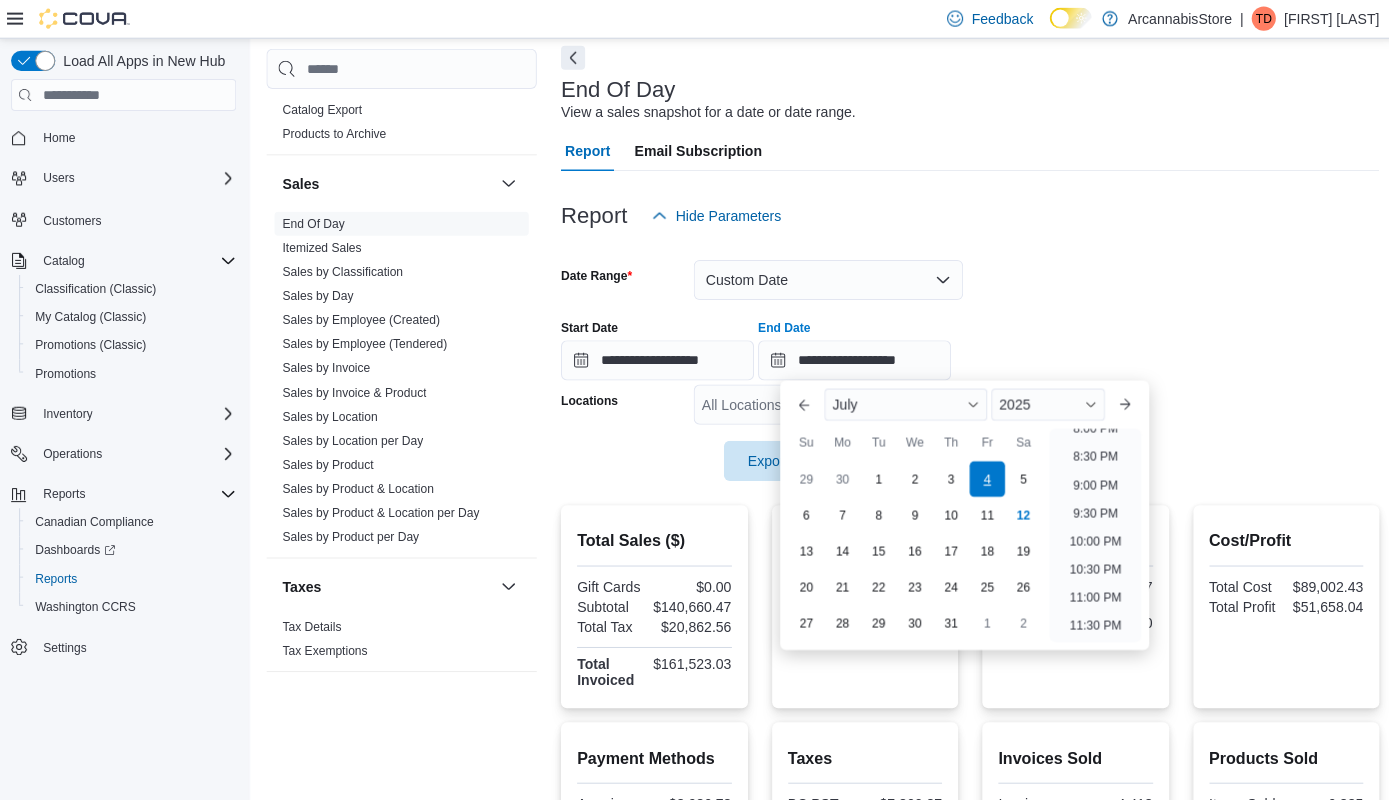 type on "**********" 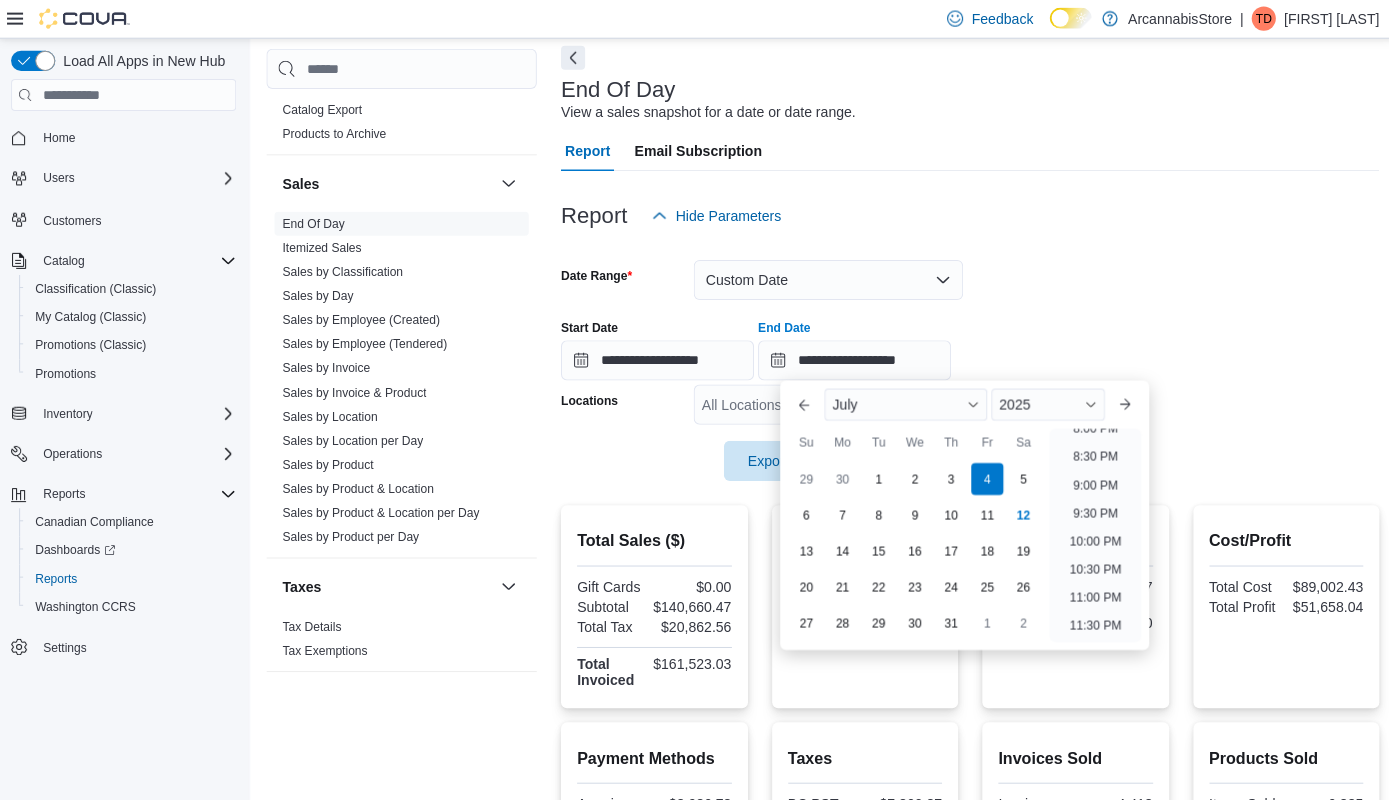 click on "**********" at bounding box center [966, 342] 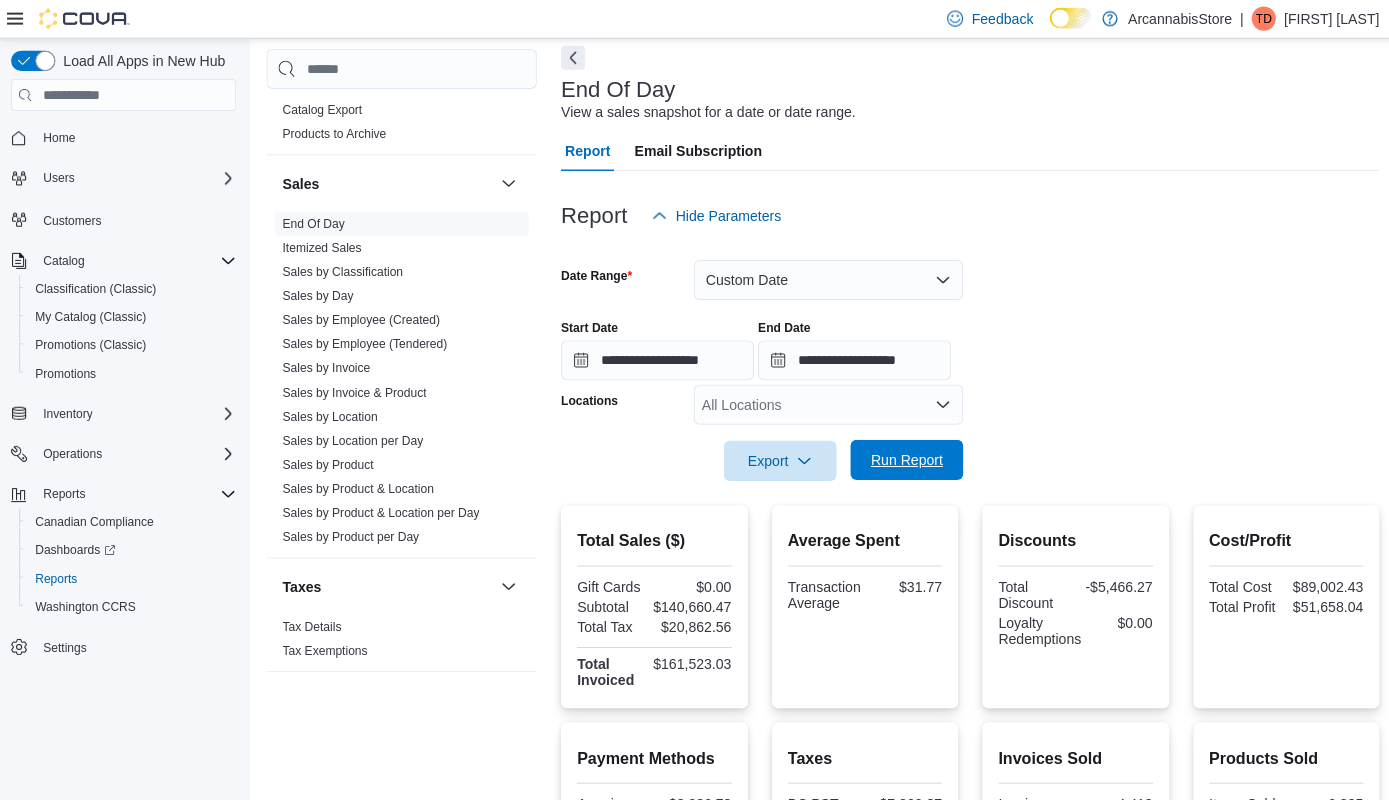 click on "Run Report" at bounding box center (903, 459) 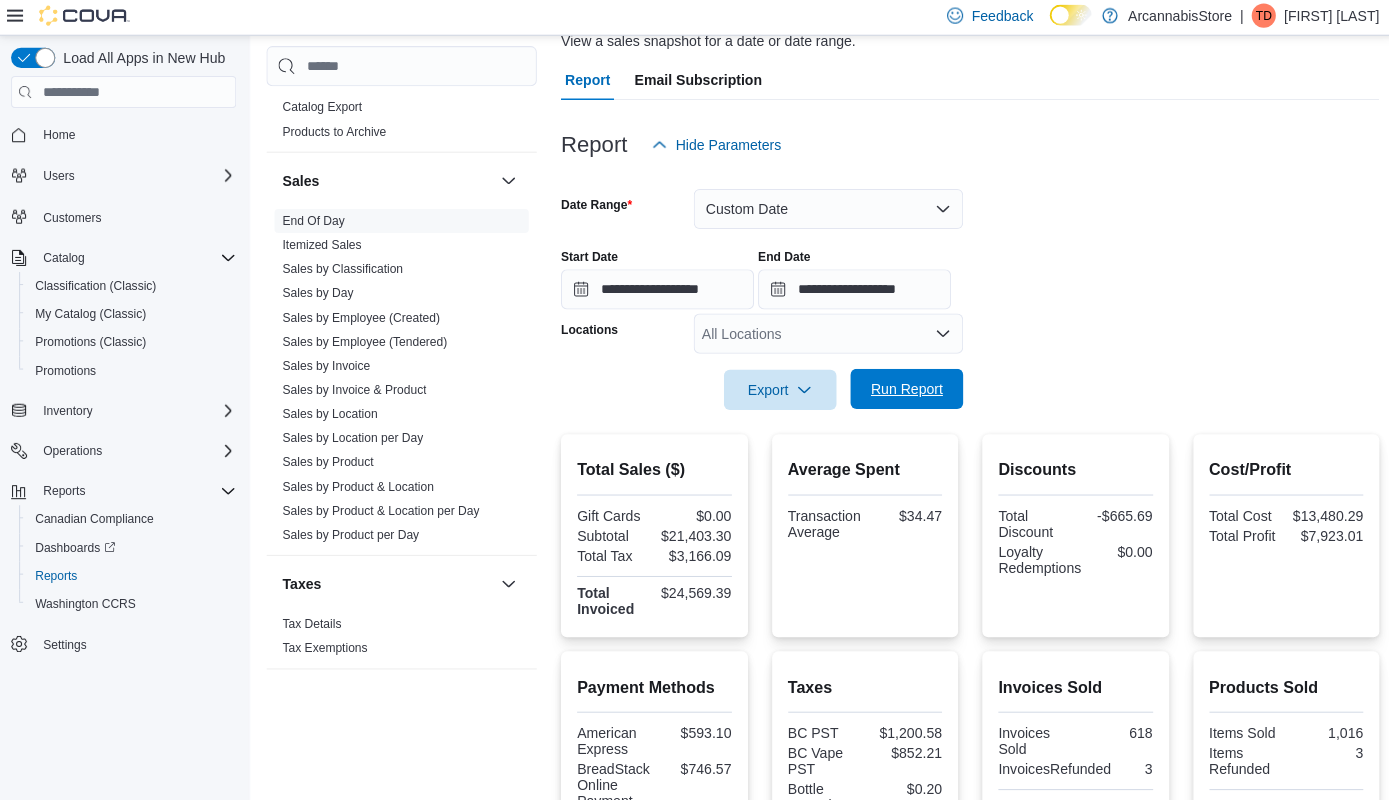 scroll, scrollTop: 159, scrollLeft: 0, axis: vertical 